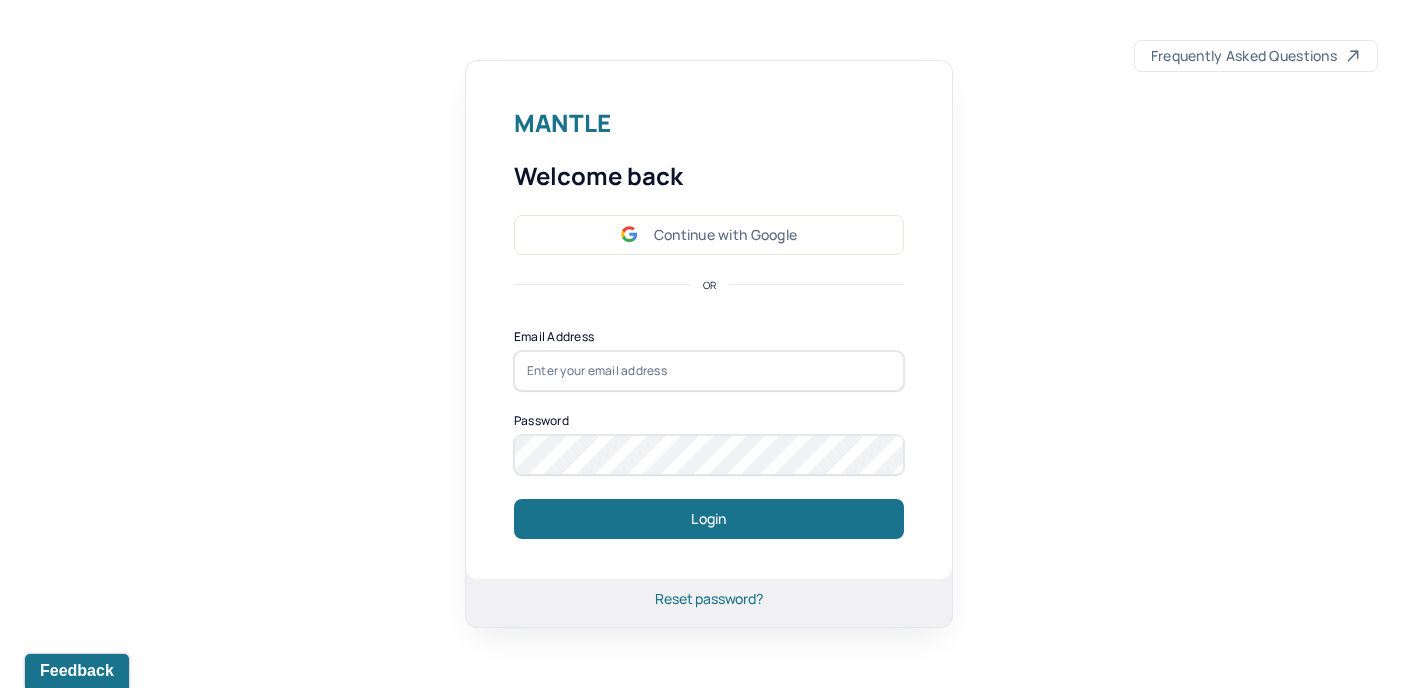 scroll, scrollTop: 0, scrollLeft: 0, axis: both 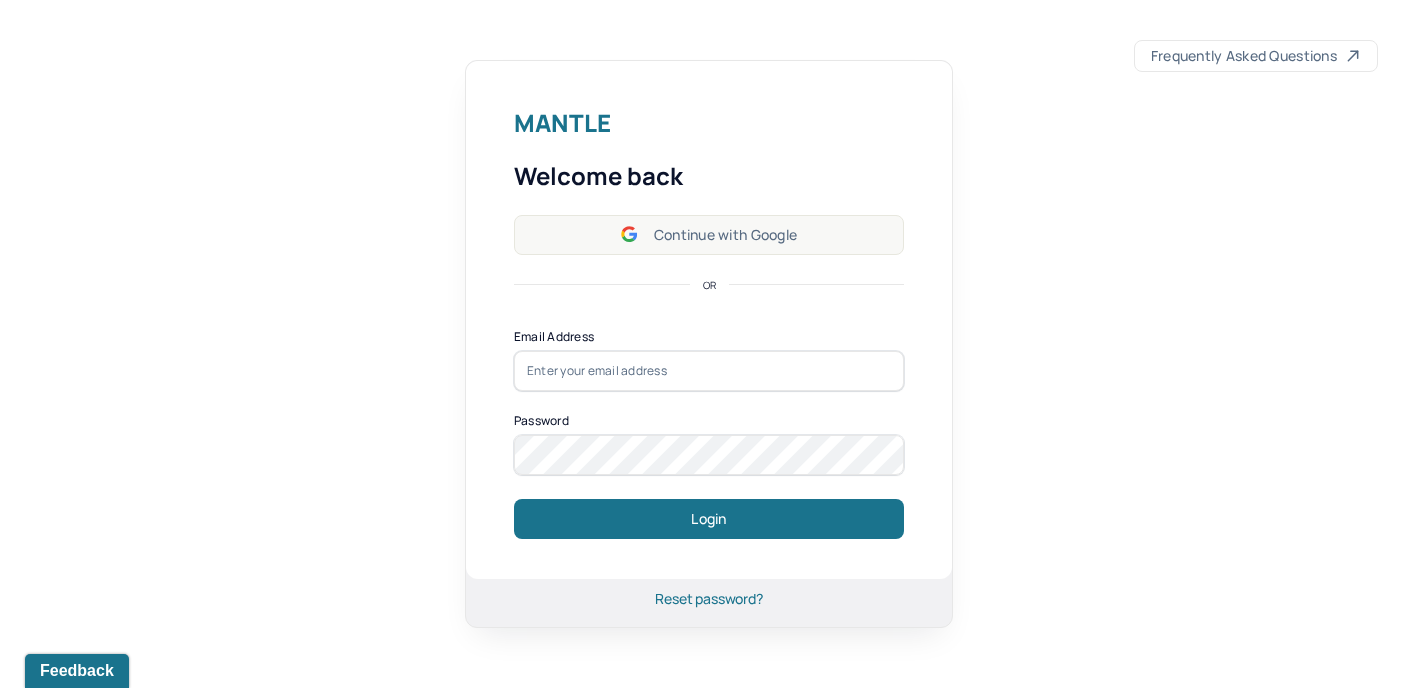click 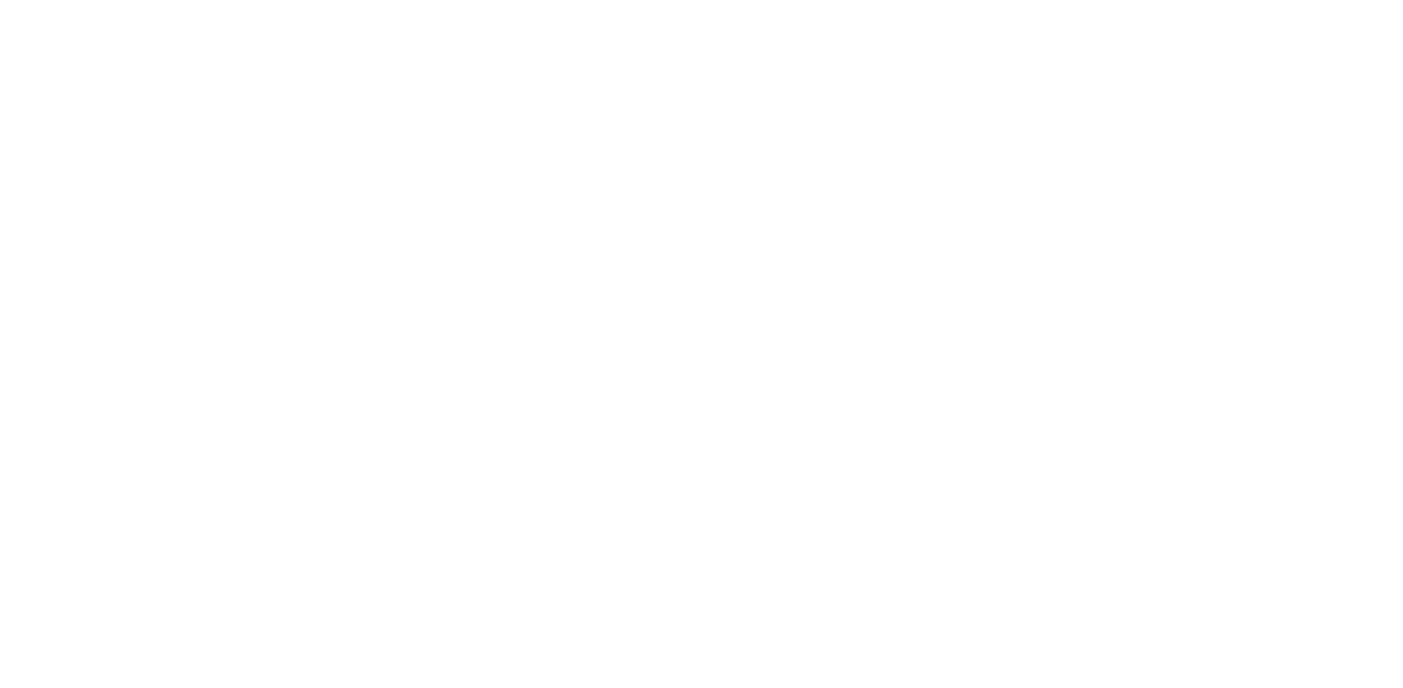 scroll, scrollTop: 0, scrollLeft: 0, axis: both 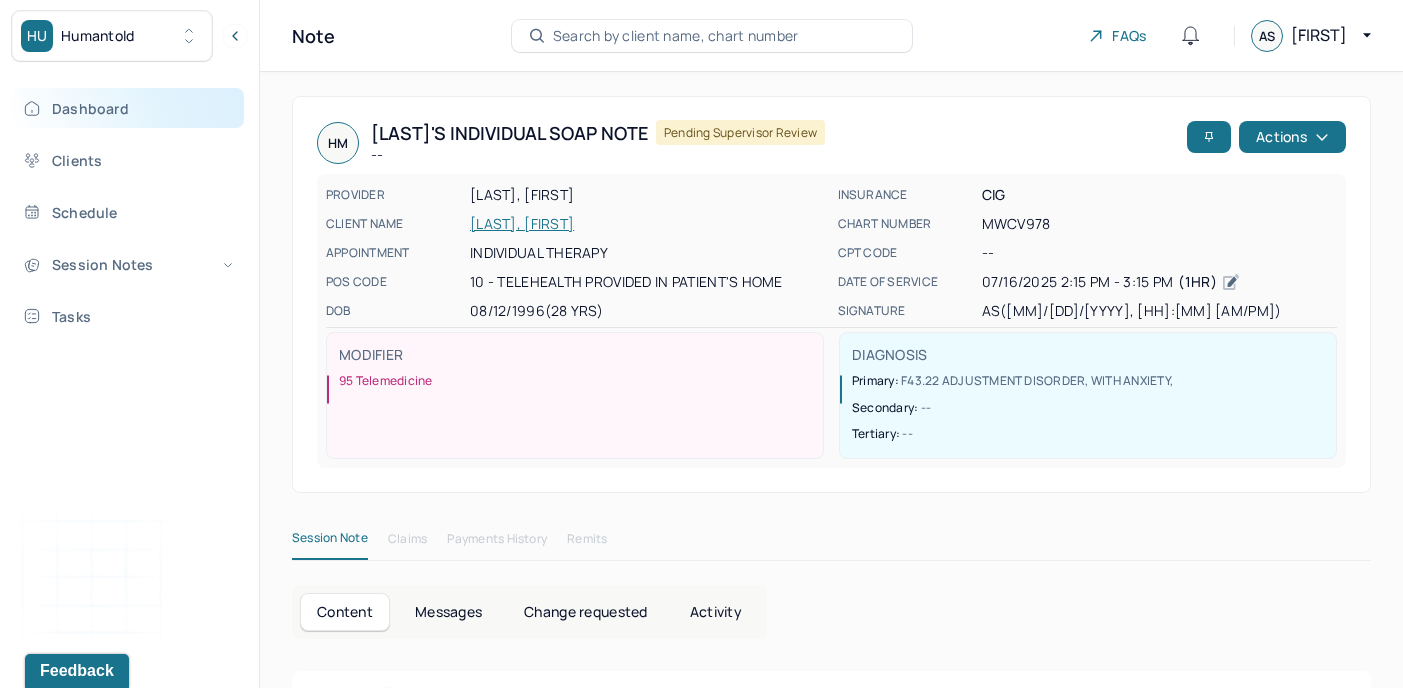 click on "Dashboard" at bounding box center (128, 108) 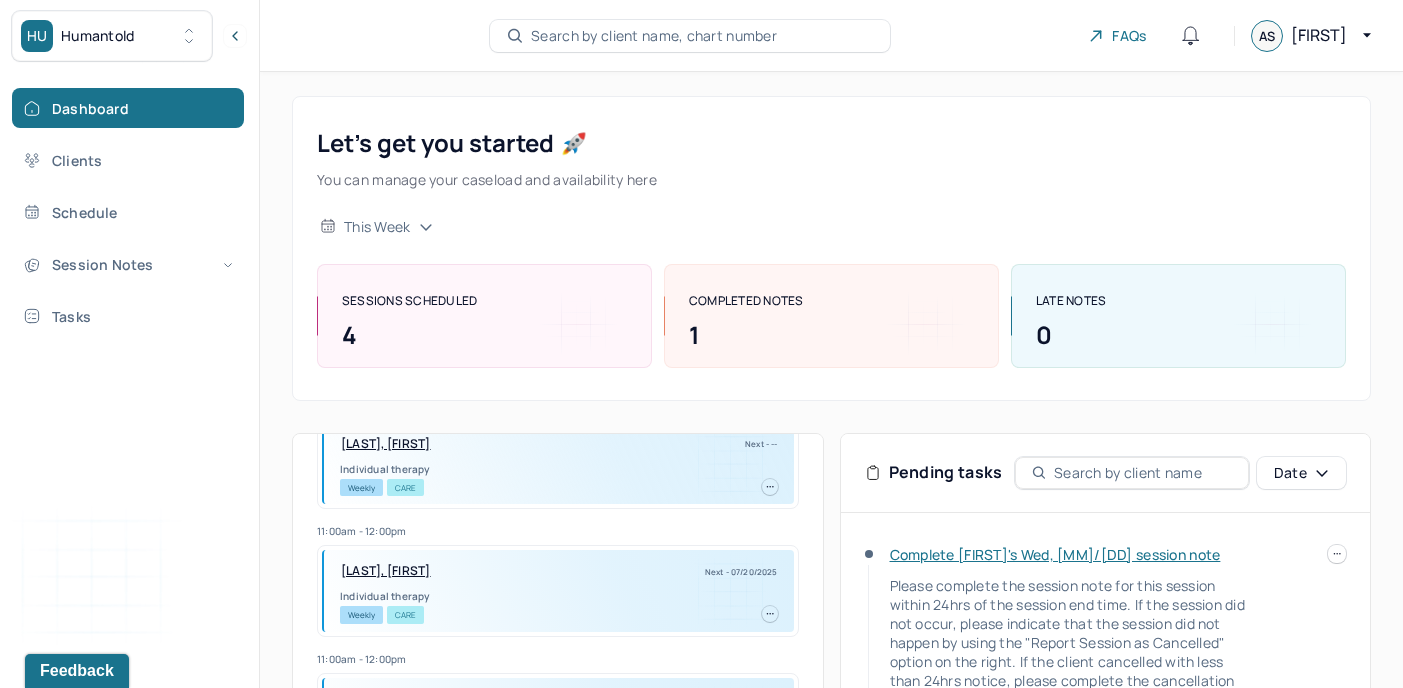 scroll, scrollTop: 129, scrollLeft: 0, axis: vertical 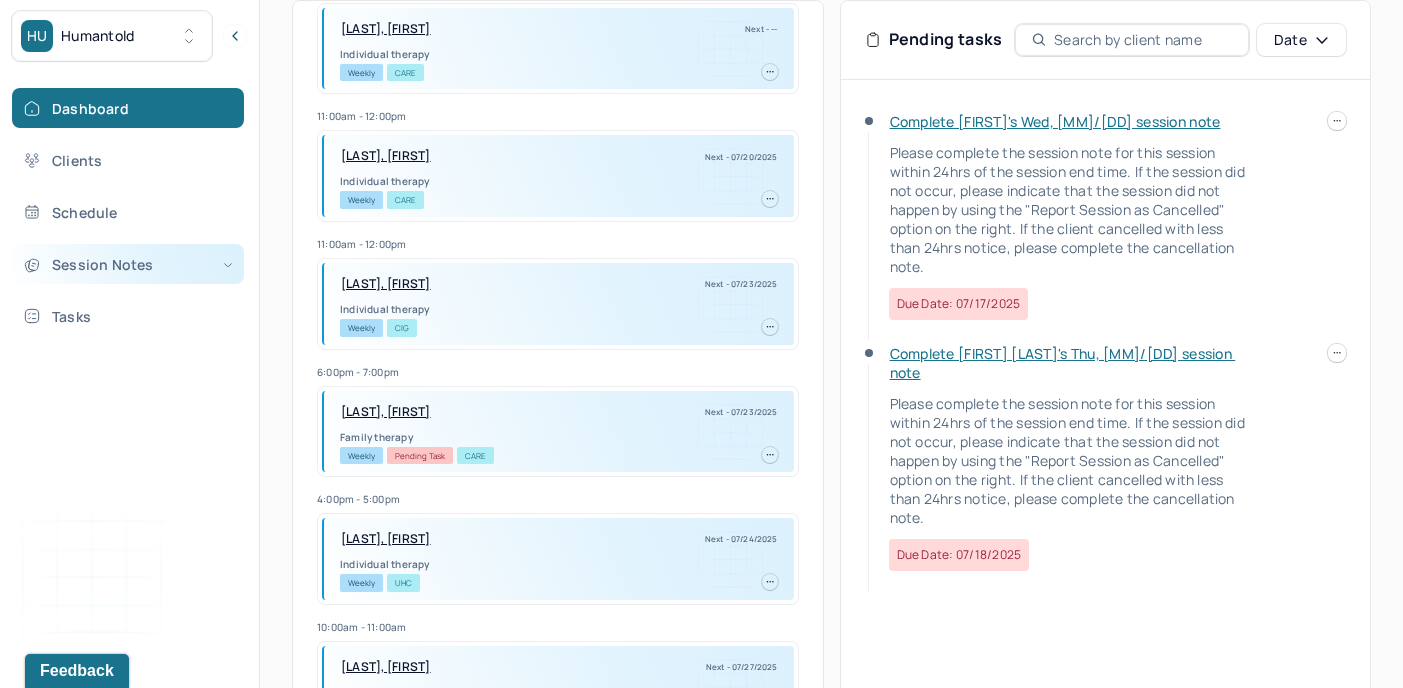 click on "Session Notes" at bounding box center [128, 264] 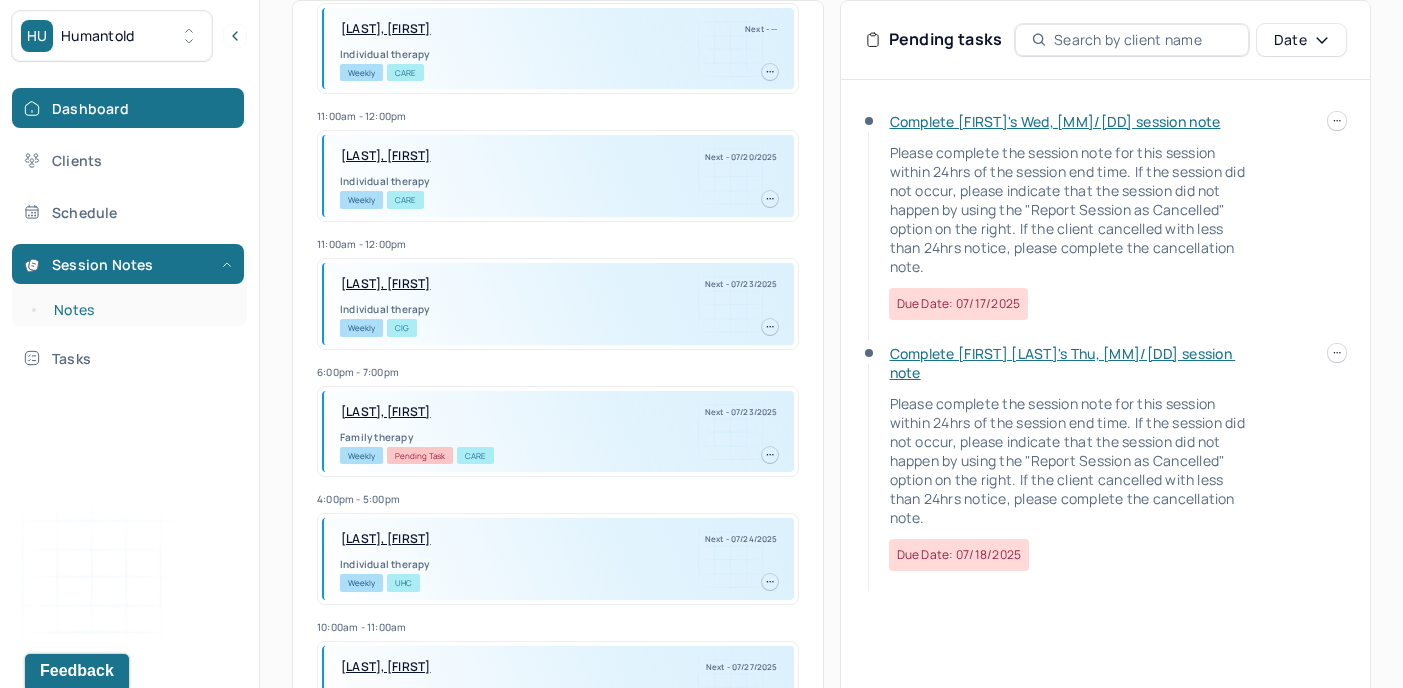 click on "Notes" at bounding box center [139, 310] 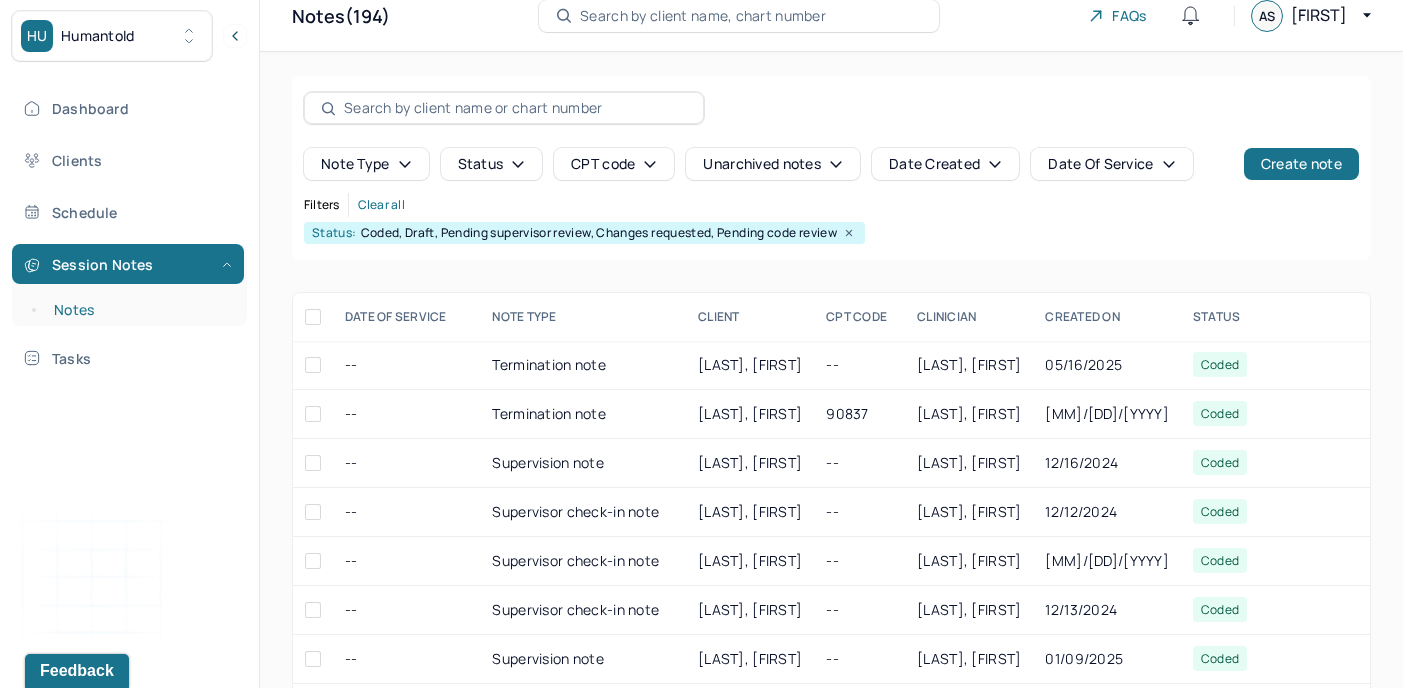 scroll, scrollTop: 199, scrollLeft: 0, axis: vertical 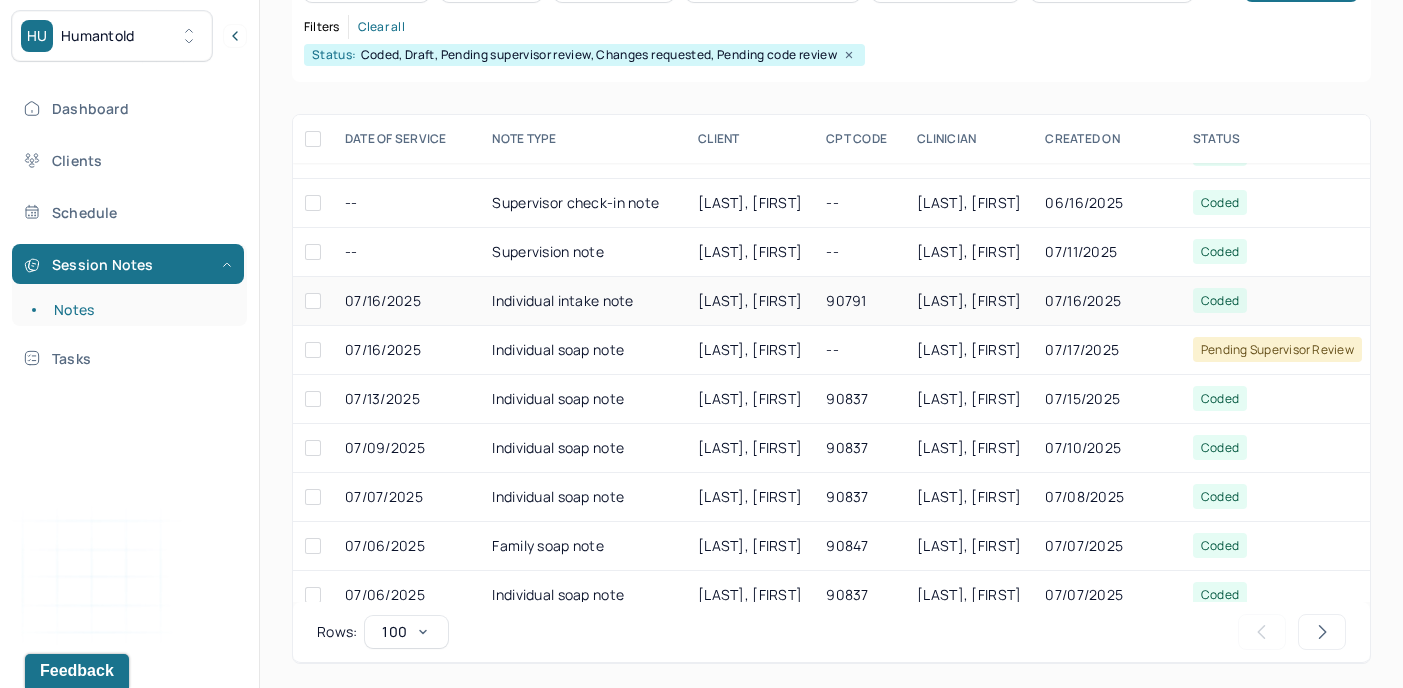 click on "[LAST], [FIRST]" at bounding box center (750, 300) 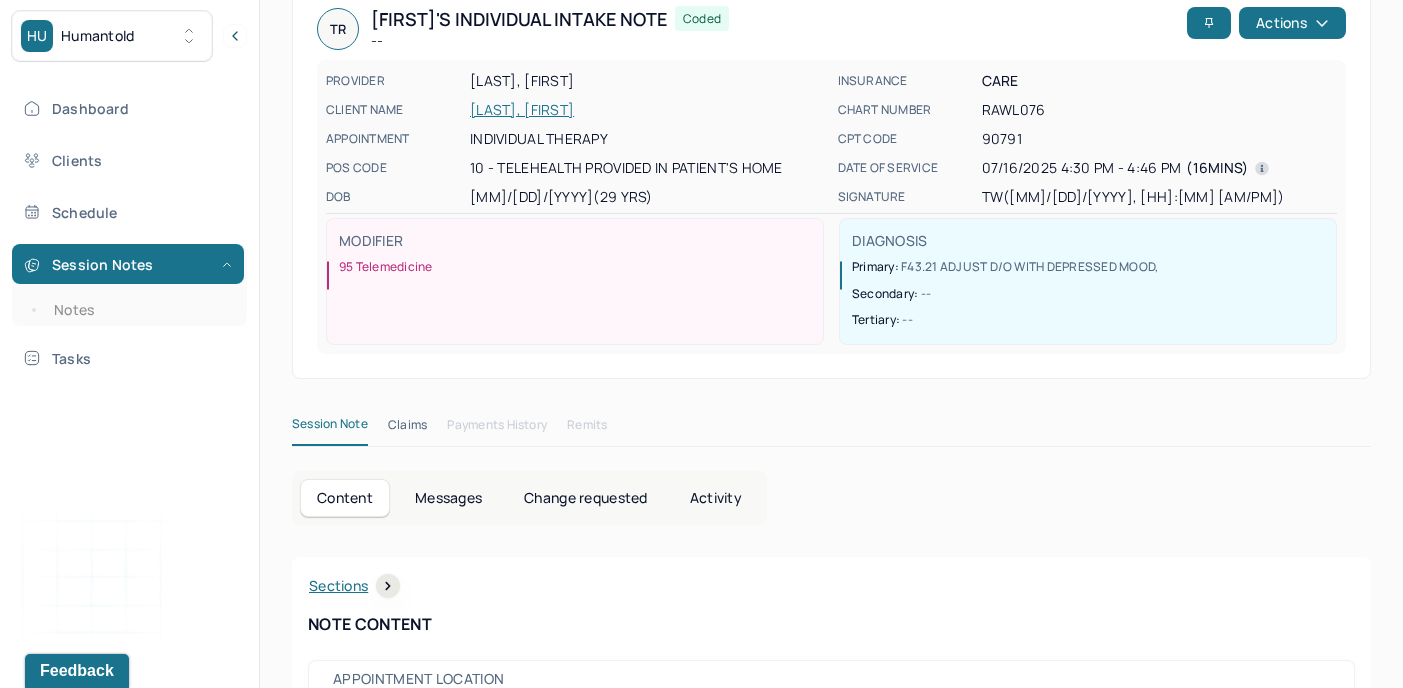 scroll, scrollTop: 0, scrollLeft: 0, axis: both 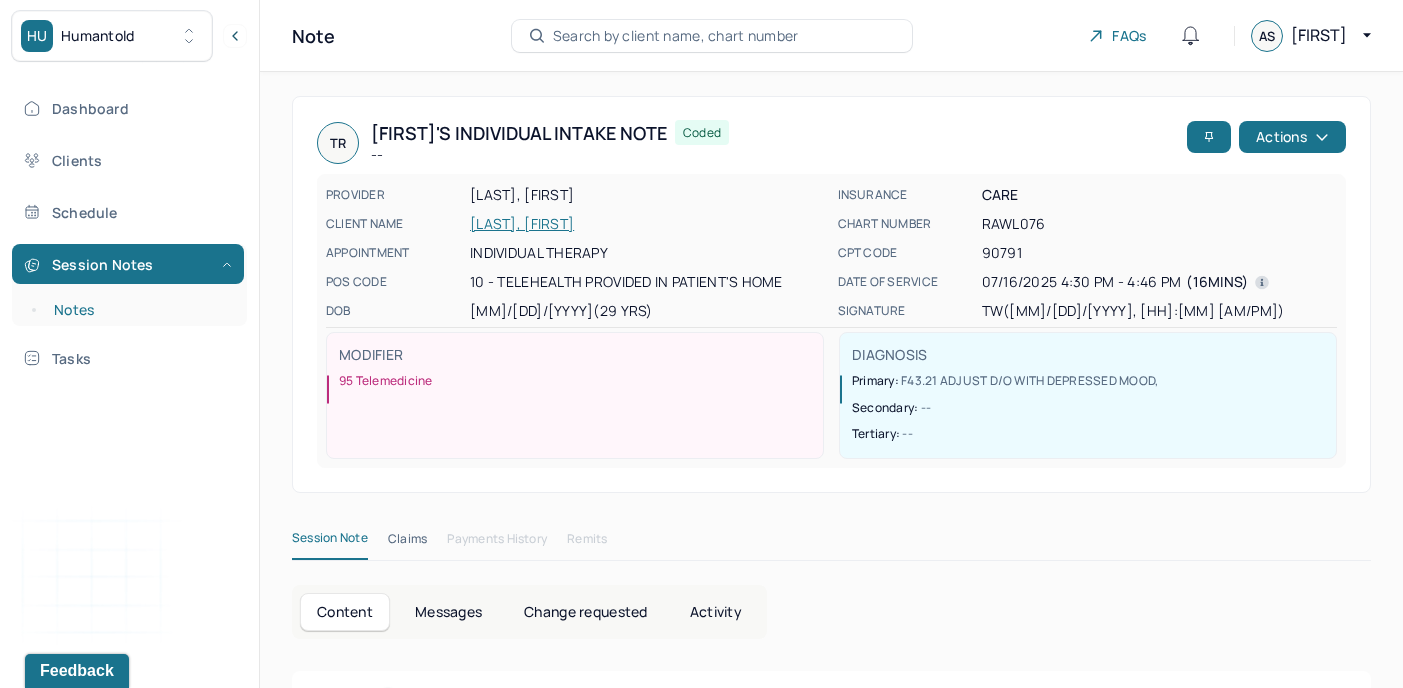 click on "Notes" at bounding box center (139, 310) 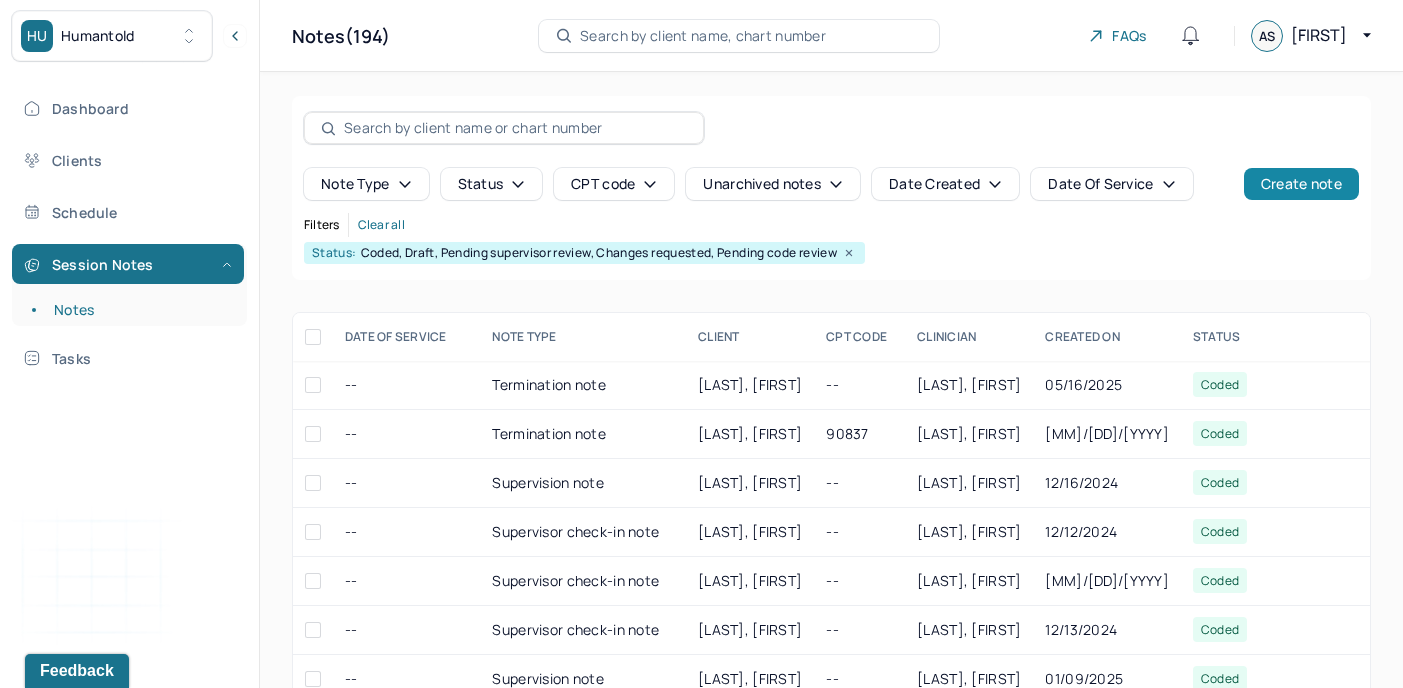 click on "Create note" at bounding box center (1301, 184) 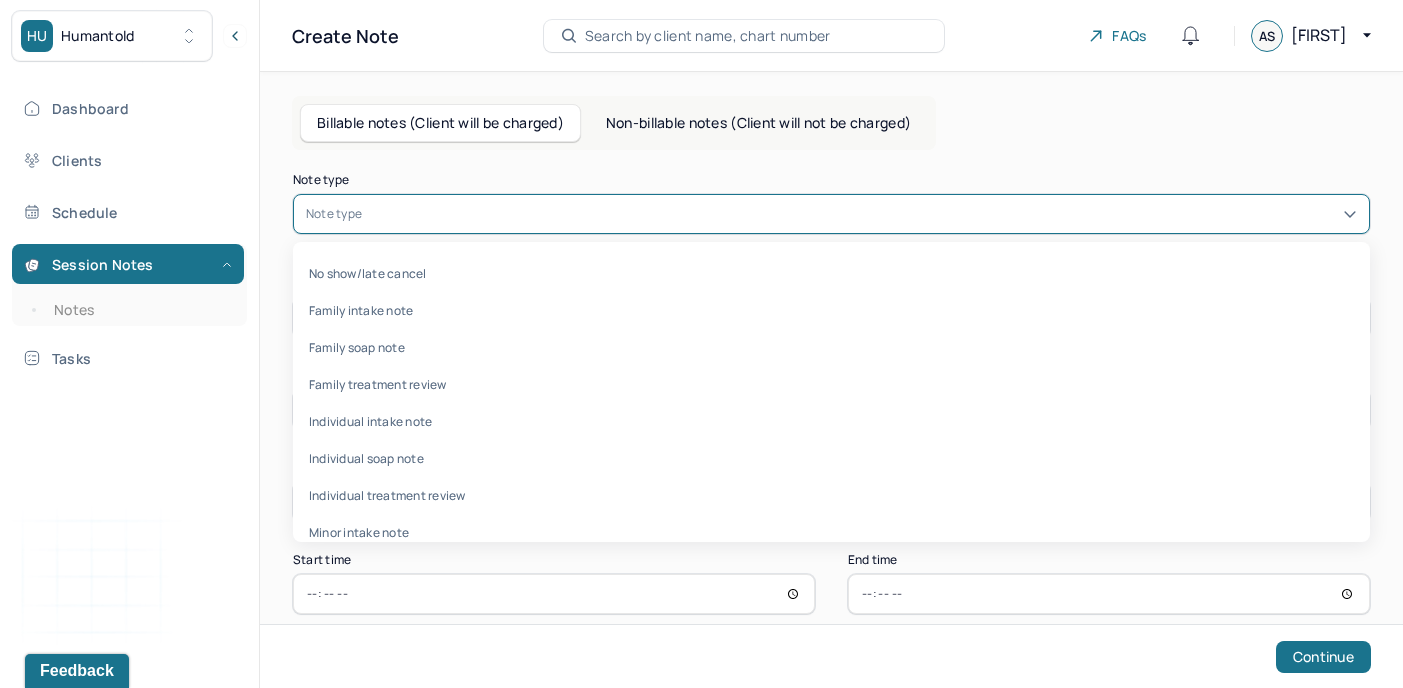 click at bounding box center [861, 214] 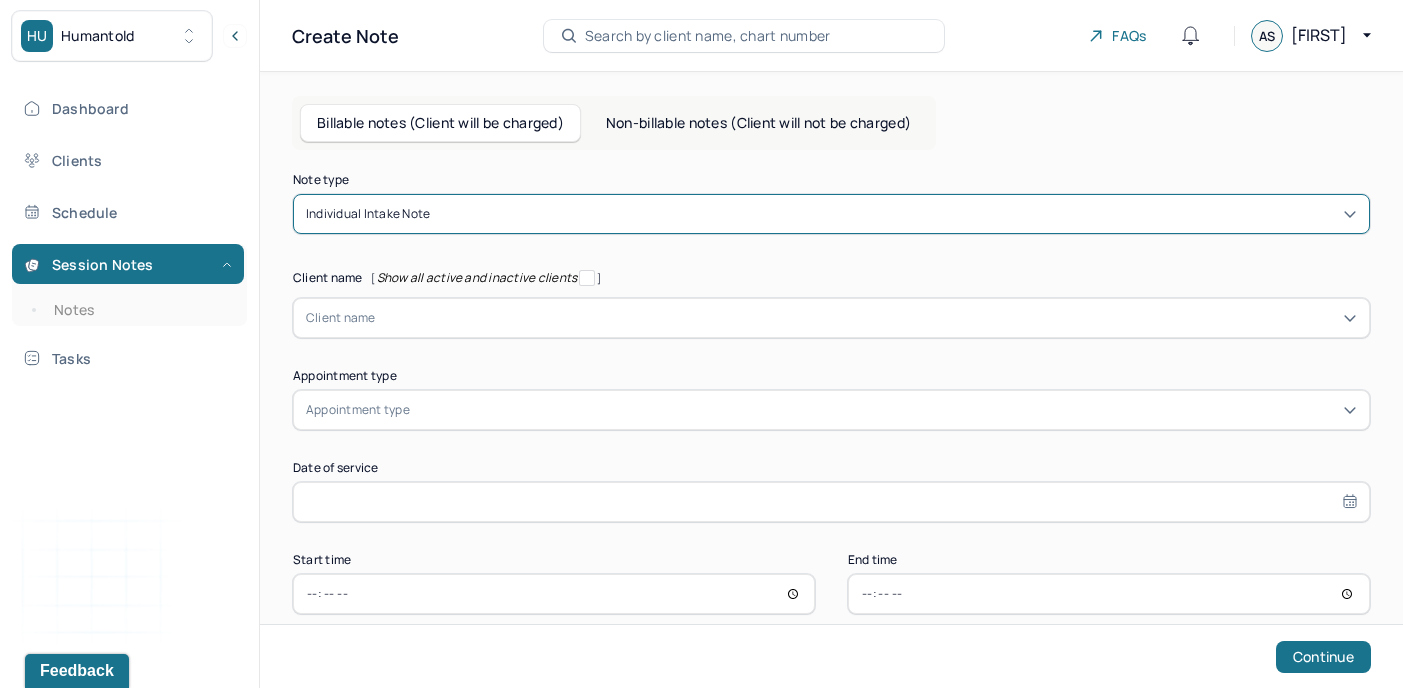 click on "Client name" at bounding box center [831, 318] 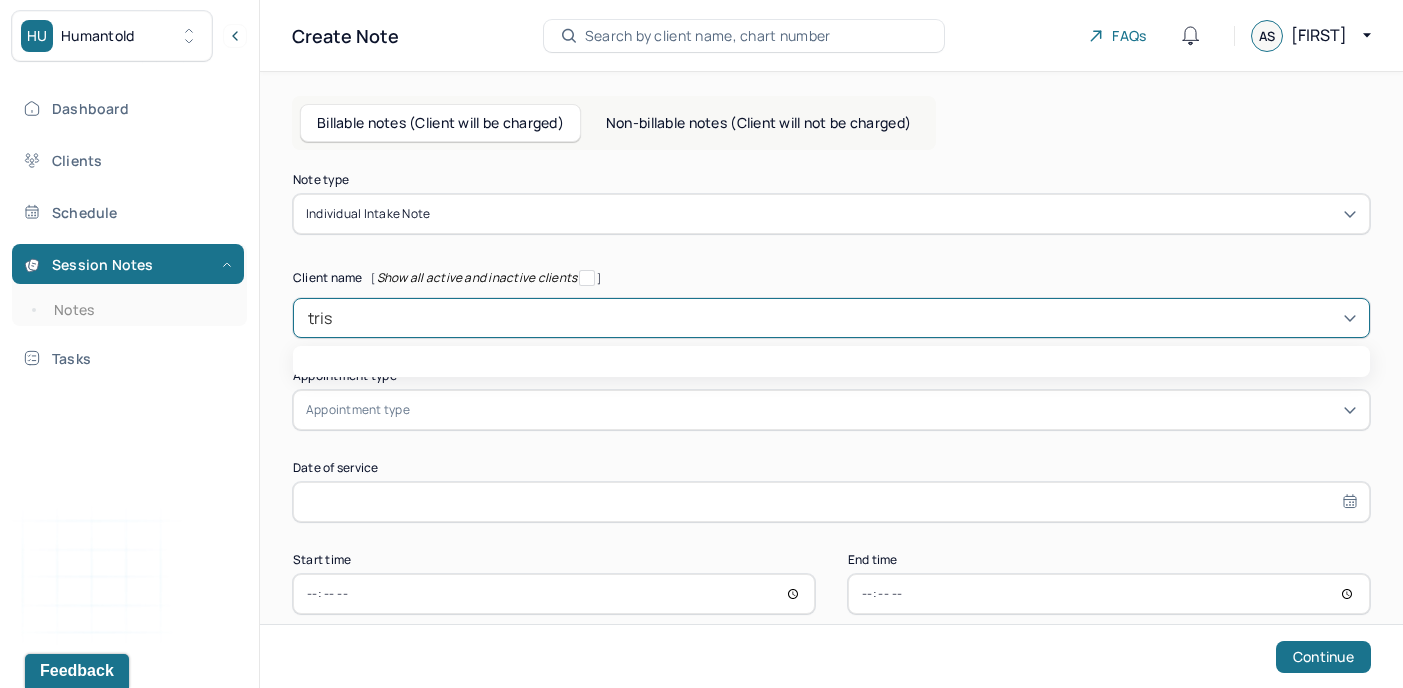 type on "trish" 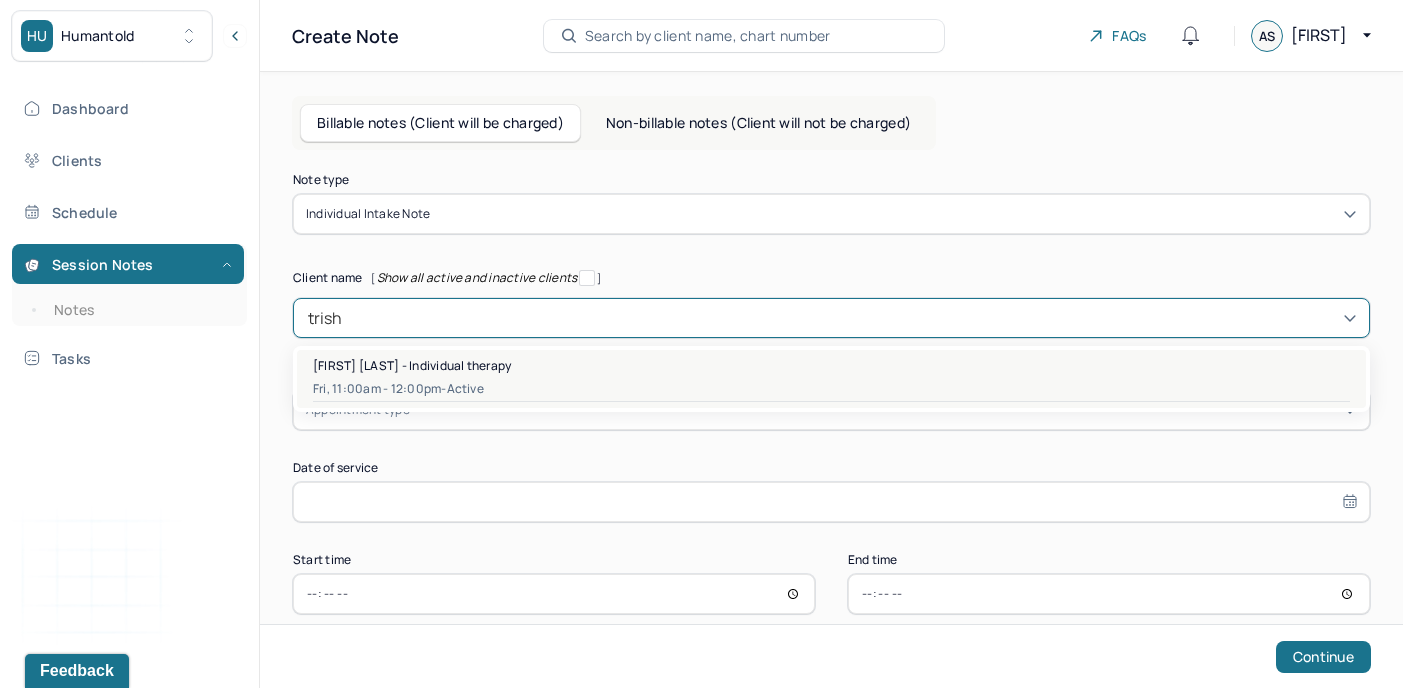 click on "Fri, 11:00am - 12:00pm  -  active" at bounding box center (831, 389) 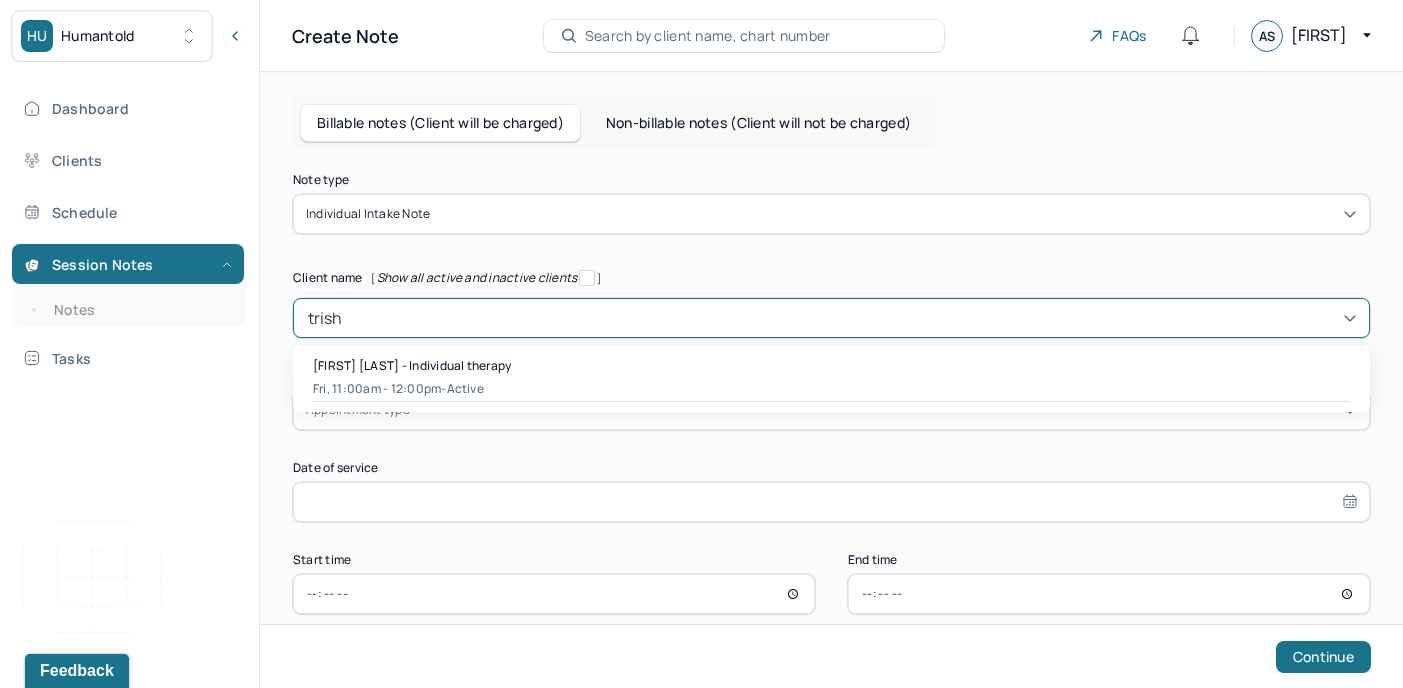 type 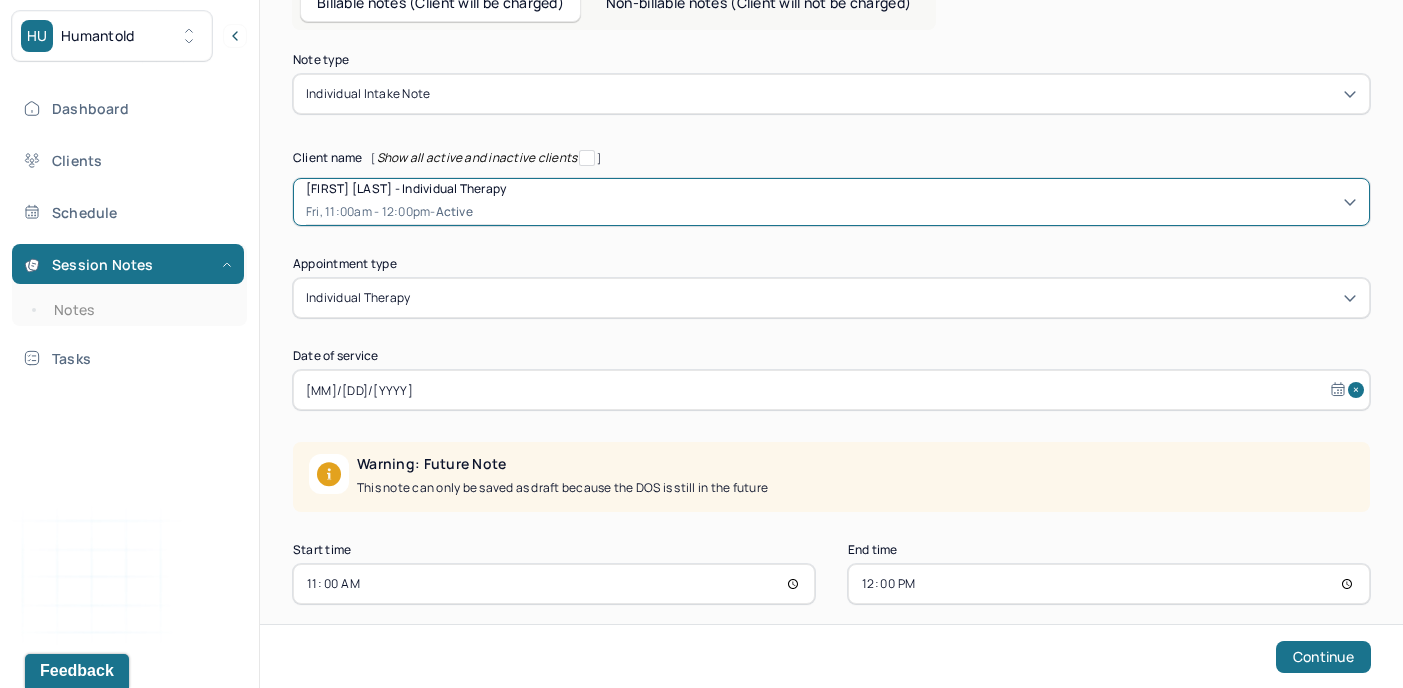 scroll, scrollTop: 141, scrollLeft: 0, axis: vertical 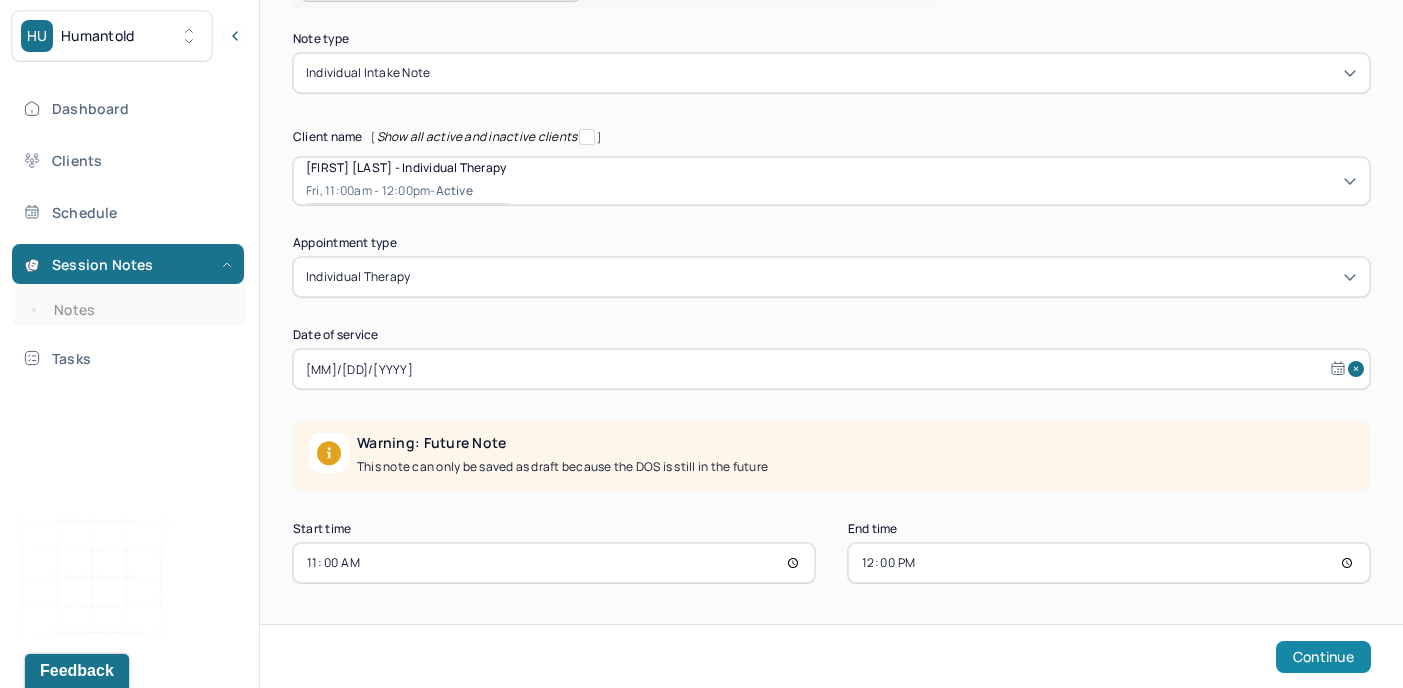 click on "Continue" at bounding box center [1323, 657] 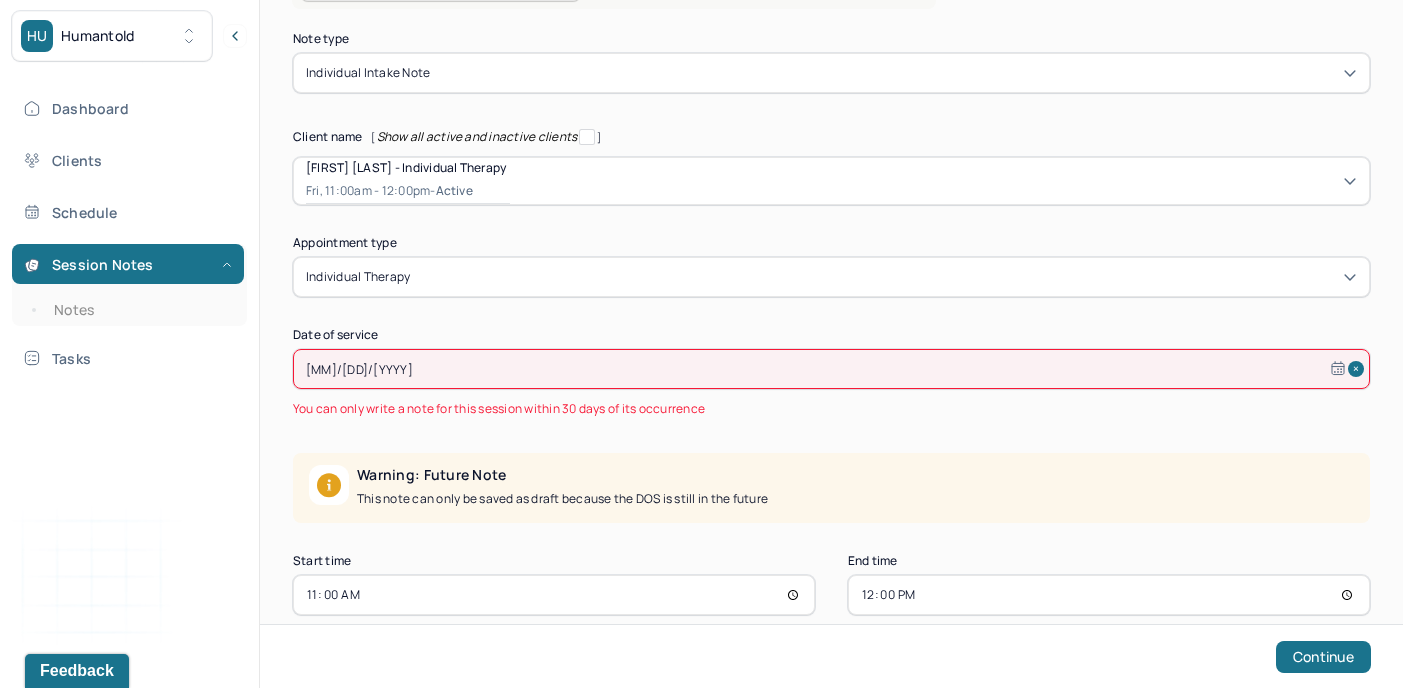 click on "[MM]/[DD]/[YYYY]" at bounding box center [831, 369] 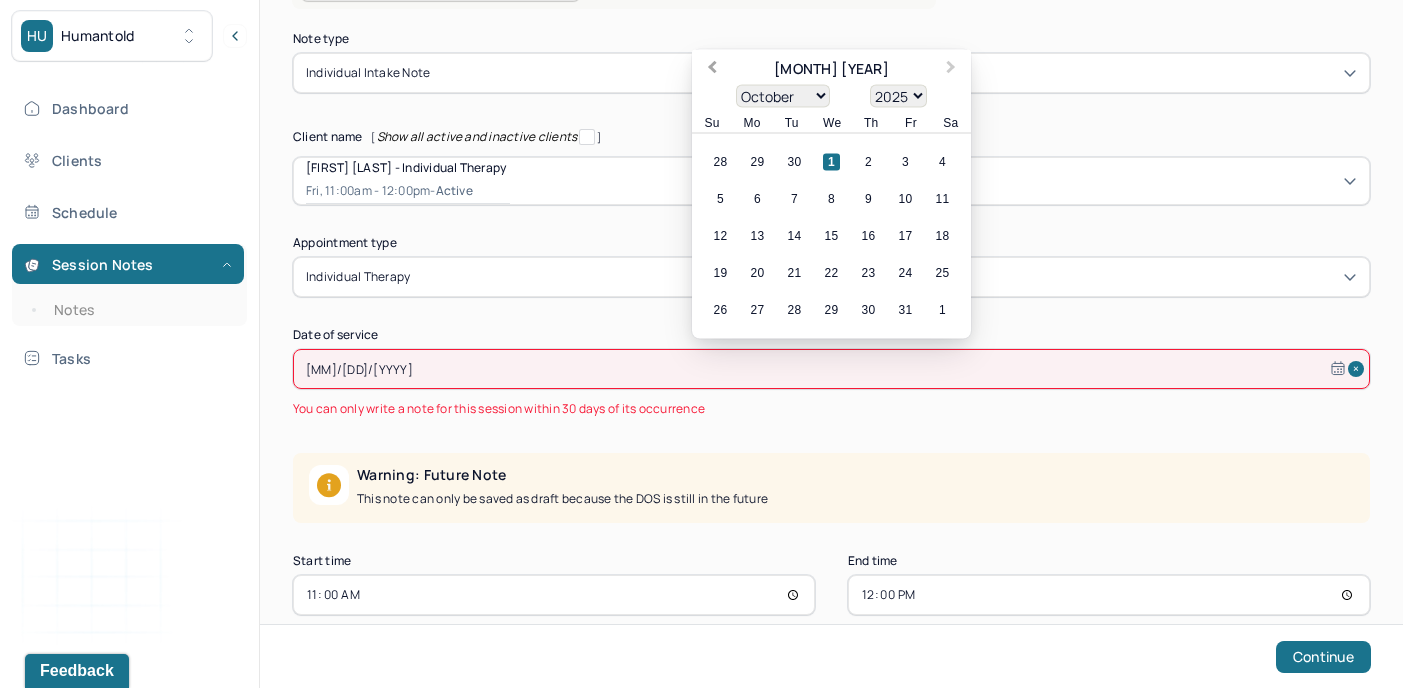 click on "Previous Month" at bounding box center [710, 71] 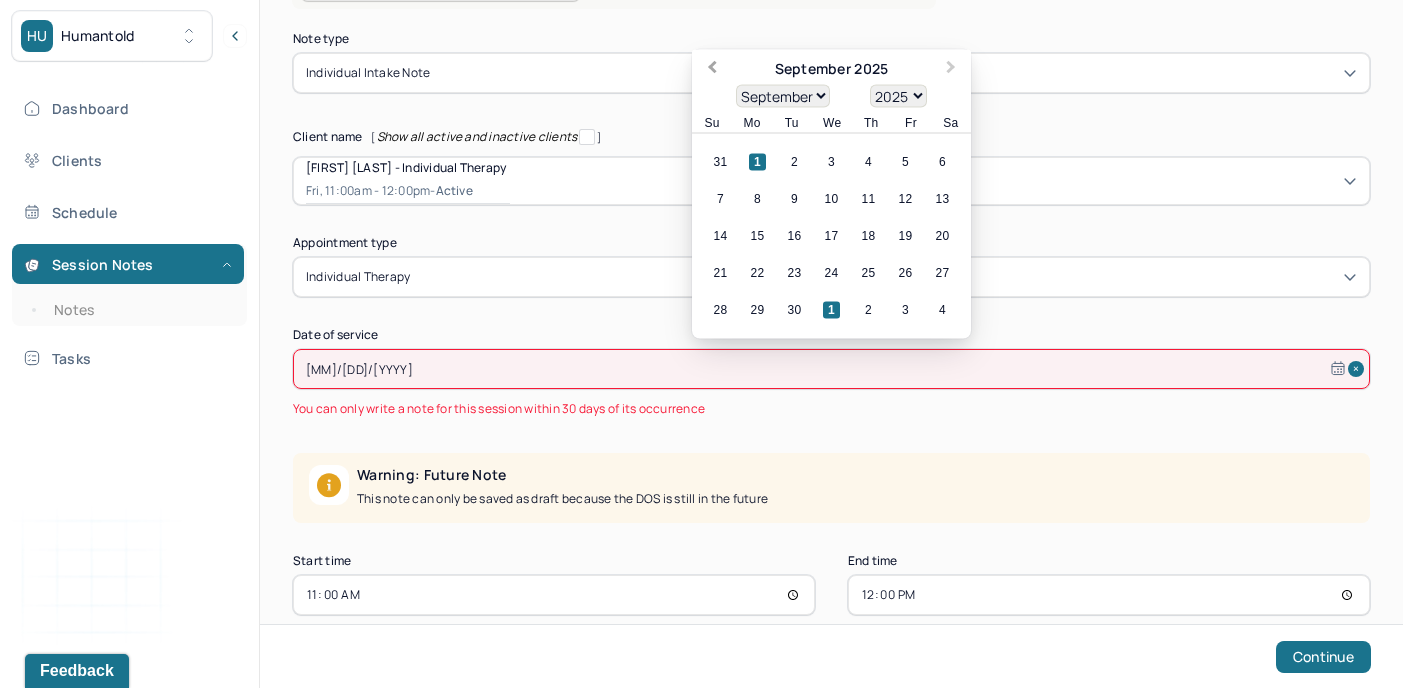 click on "Previous Month" at bounding box center [710, 71] 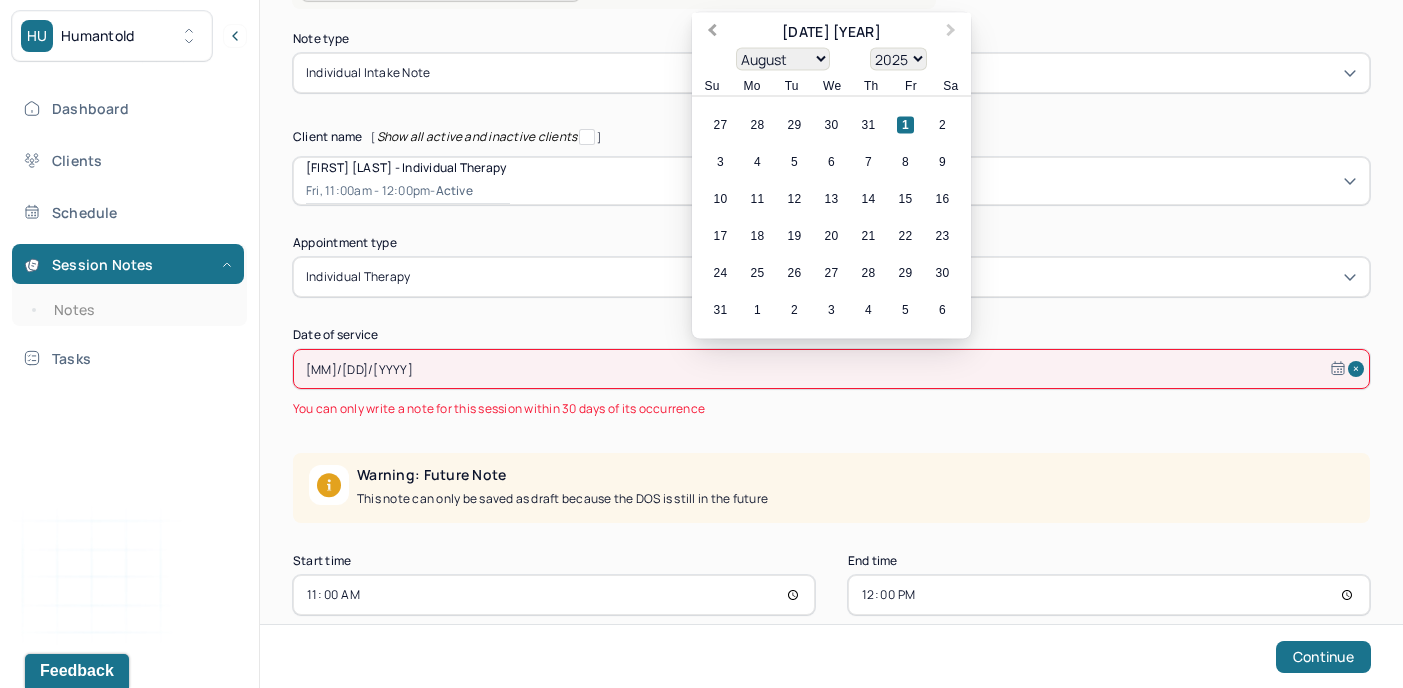 click on "Previous Month" at bounding box center (710, 34) 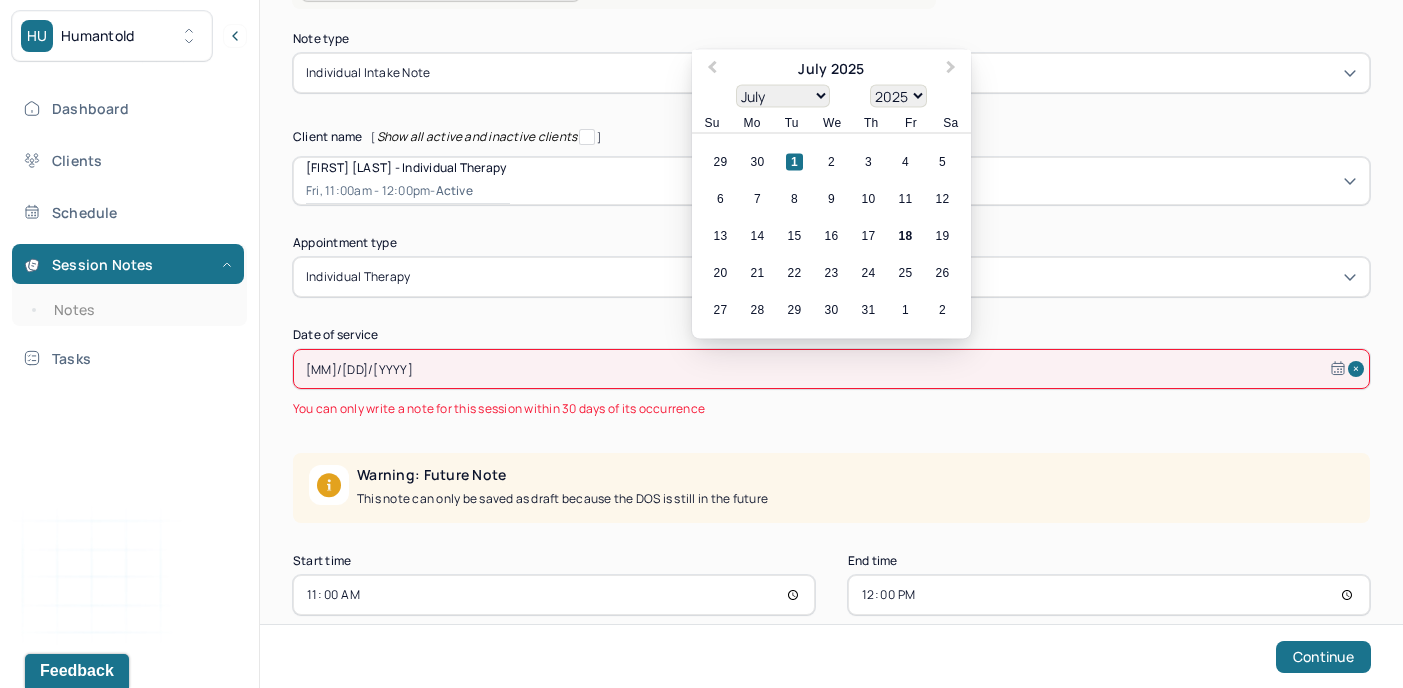 click on "18" at bounding box center [905, 236] 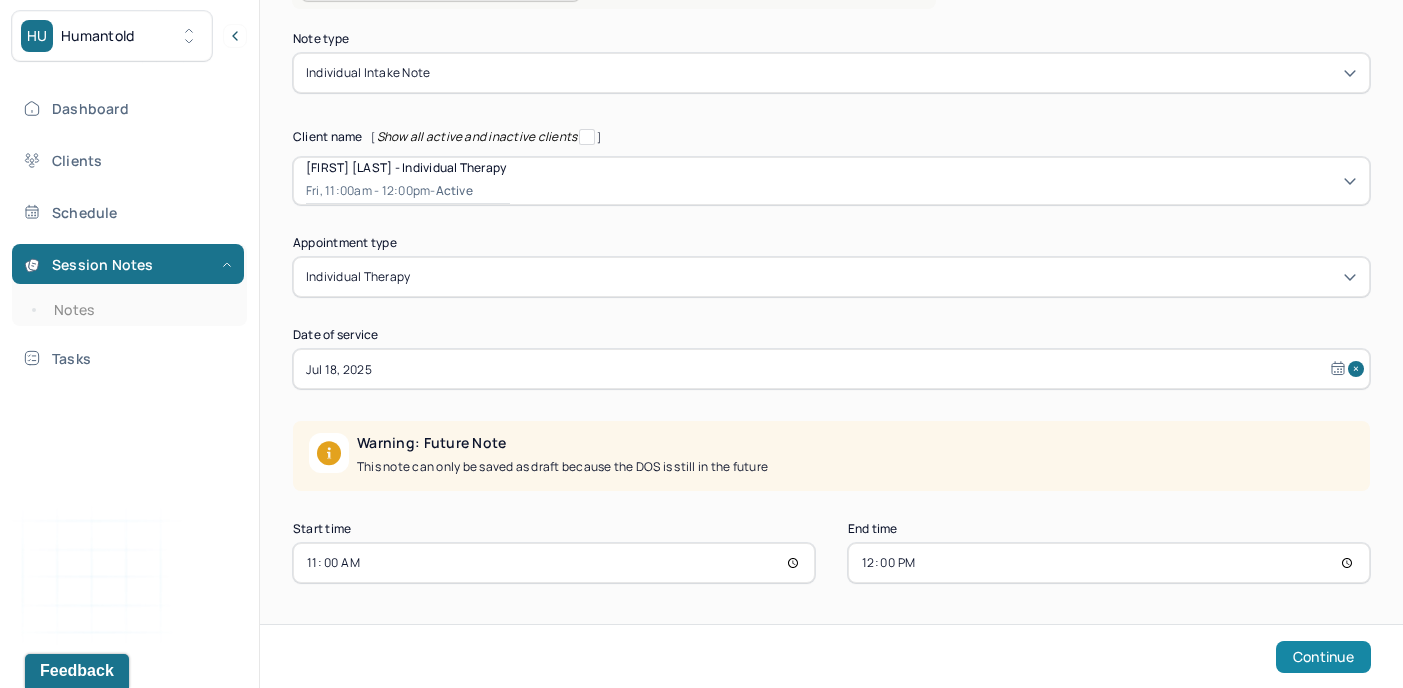 click on "Continue" at bounding box center (1323, 657) 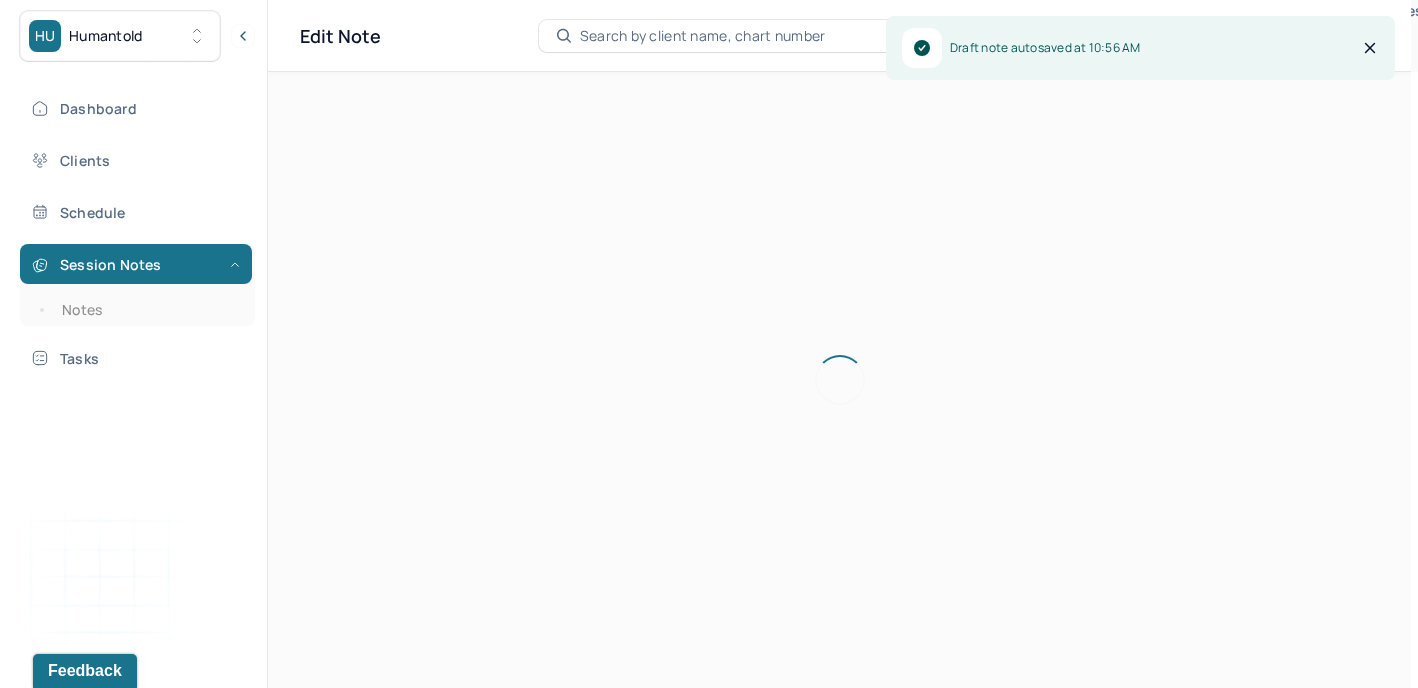 scroll, scrollTop: 0, scrollLeft: 0, axis: both 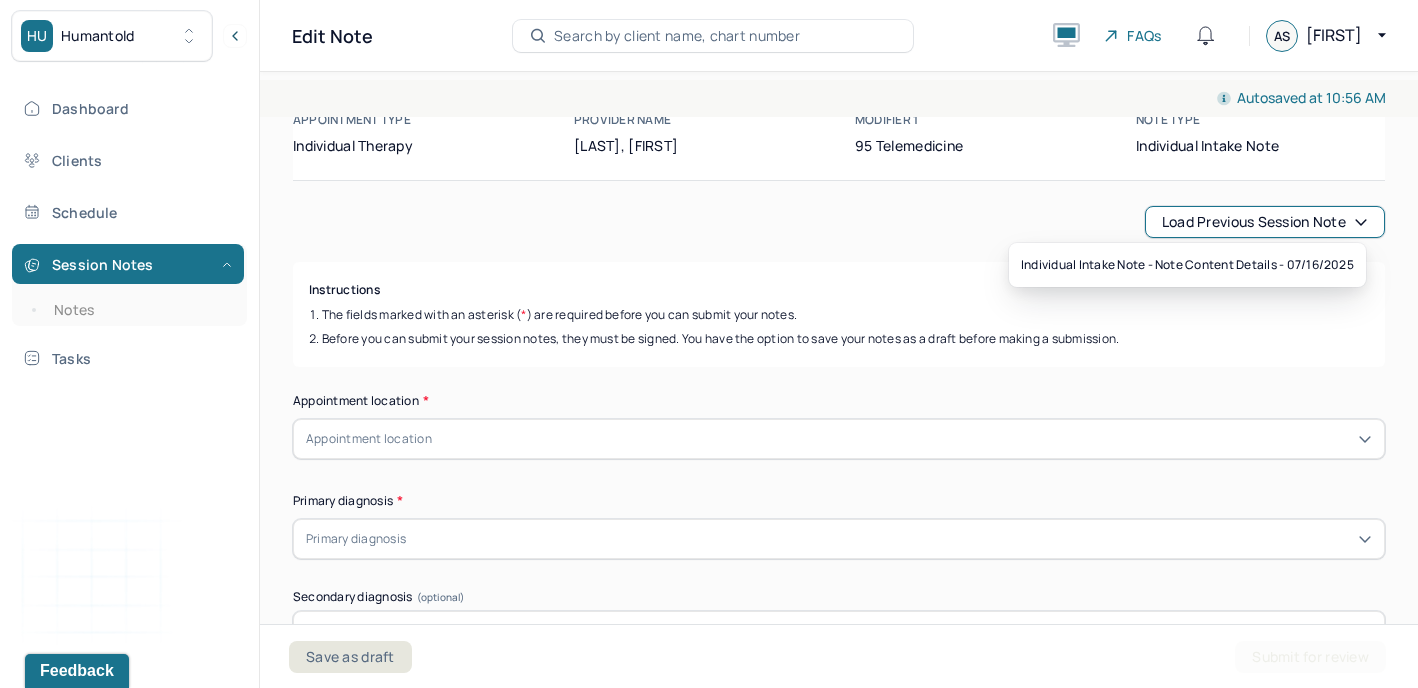 click on "Load previous session note" at bounding box center [1265, 222] 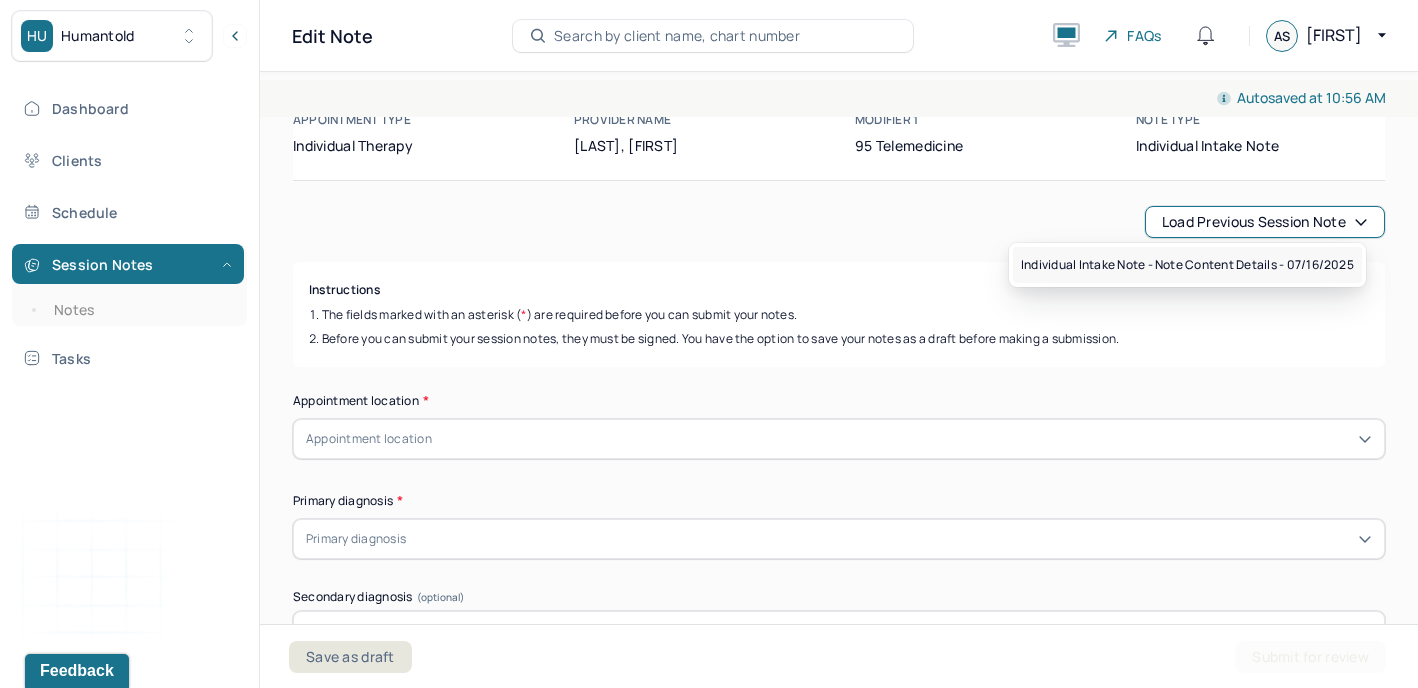 click on "Individual intake note   - Note content Details -   07/16/2025" at bounding box center [1187, 265] 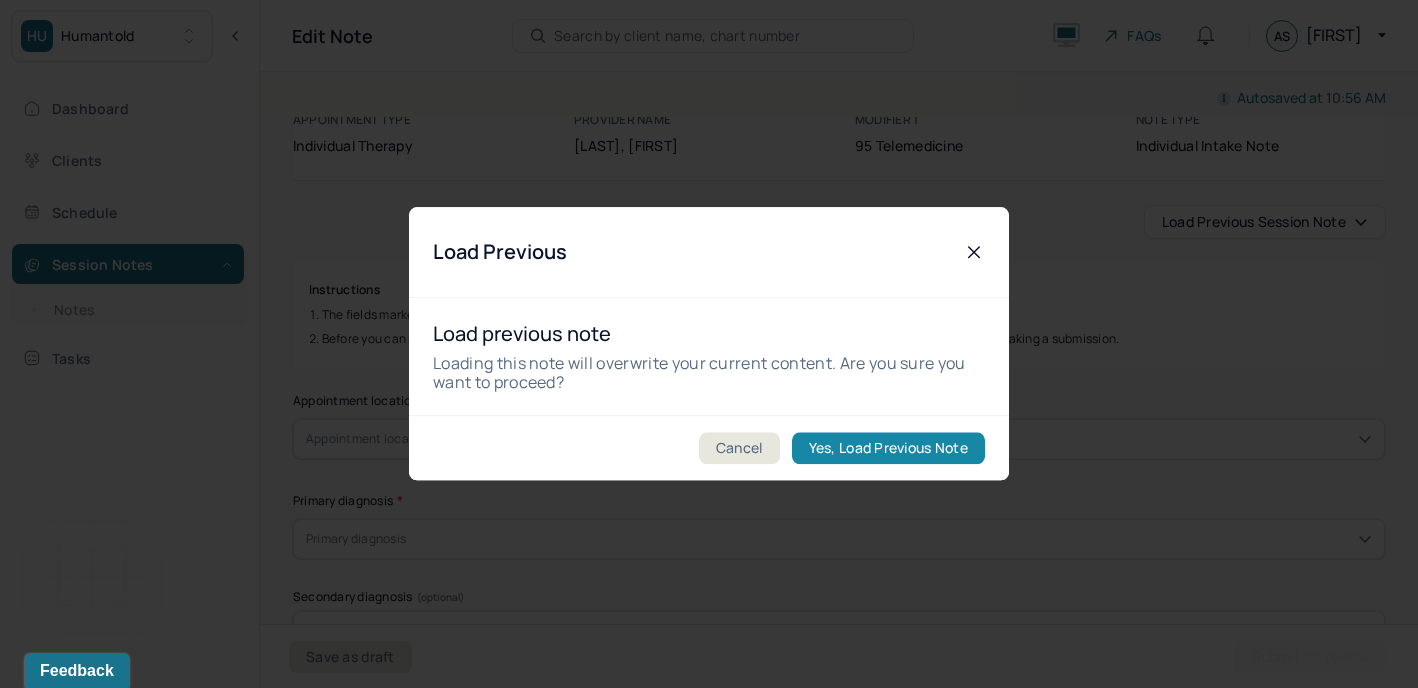 click on "Yes, Load Previous Note" at bounding box center (888, 449) 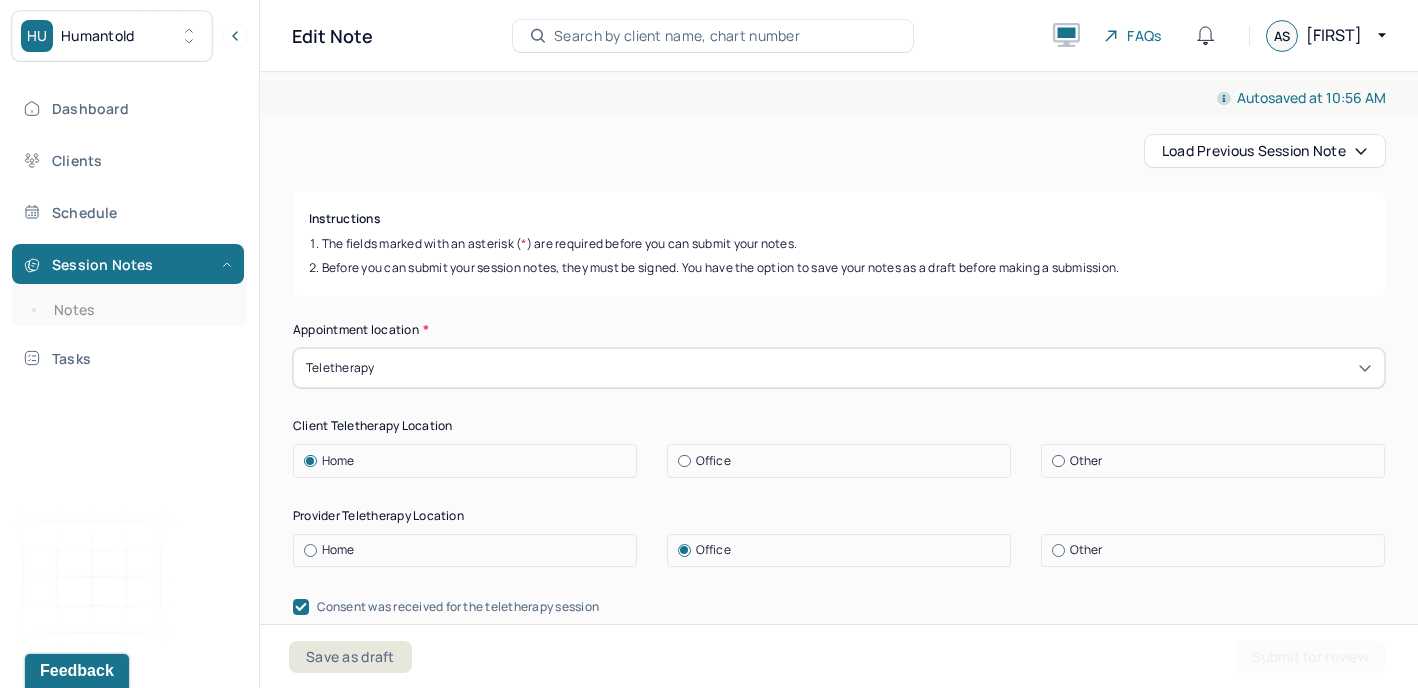 scroll, scrollTop: 237, scrollLeft: 0, axis: vertical 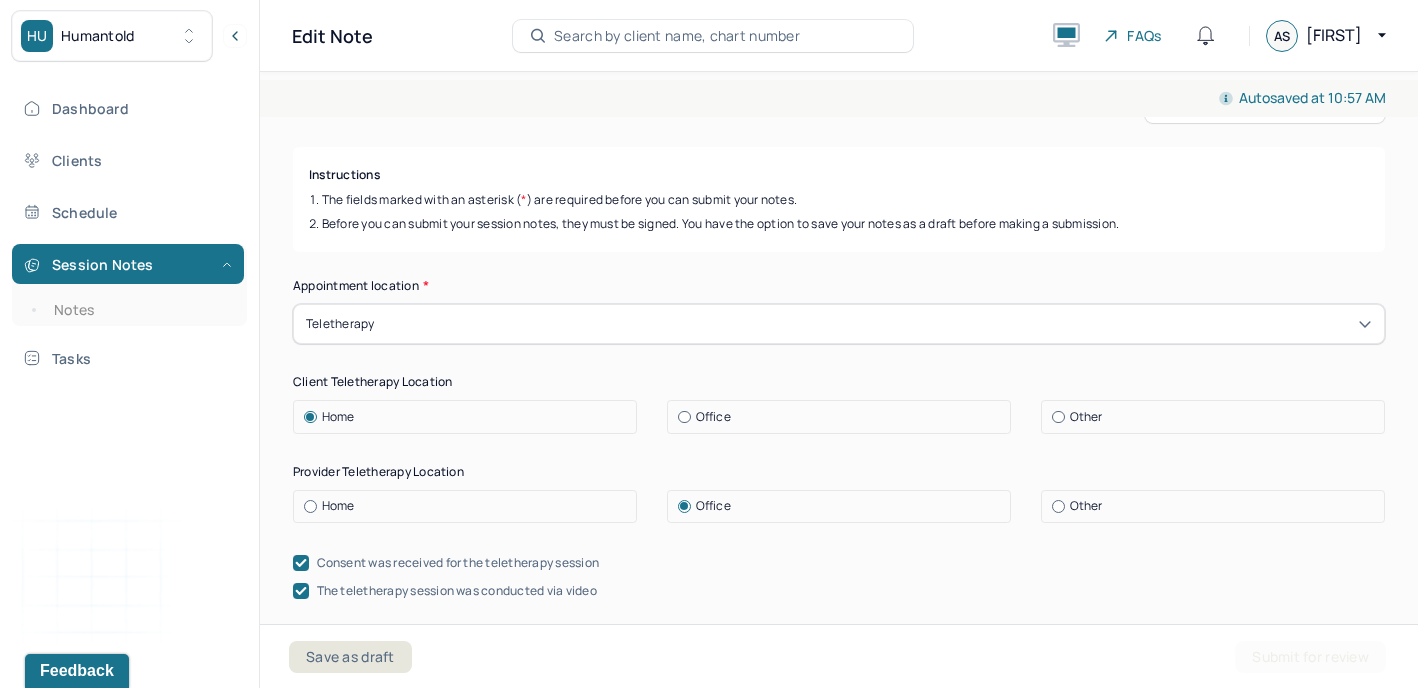 click on "Home" at bounding box center [338, 506] 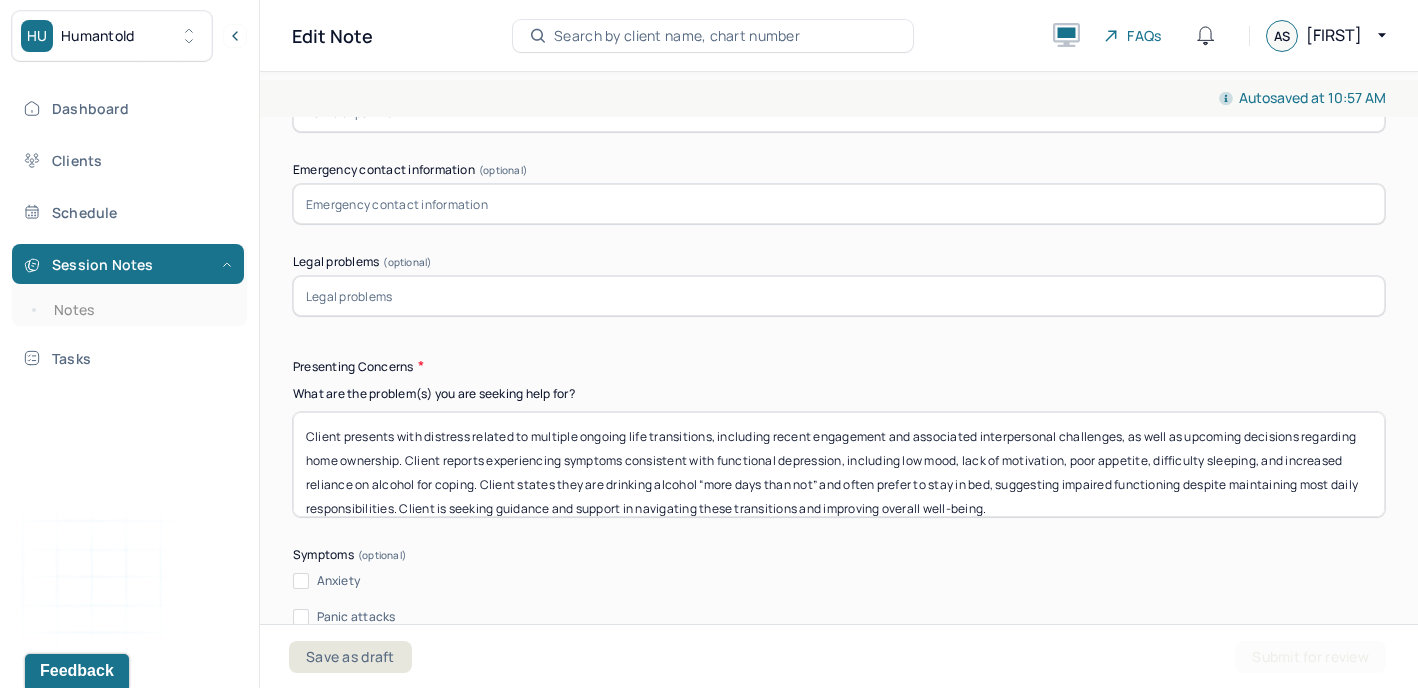 scroll, scrollTop: 2205, scrollLeft: 0, axis: vertical 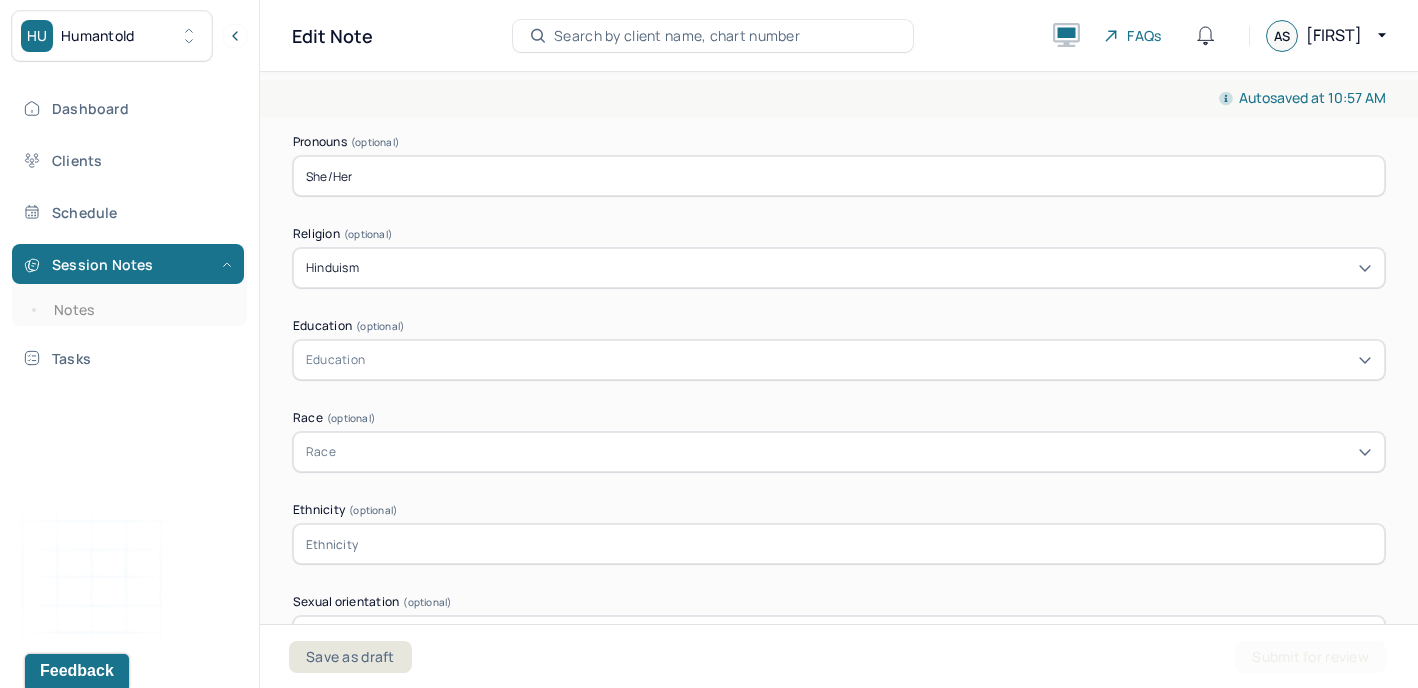 click on "Education" at bounding box center [839, 360] 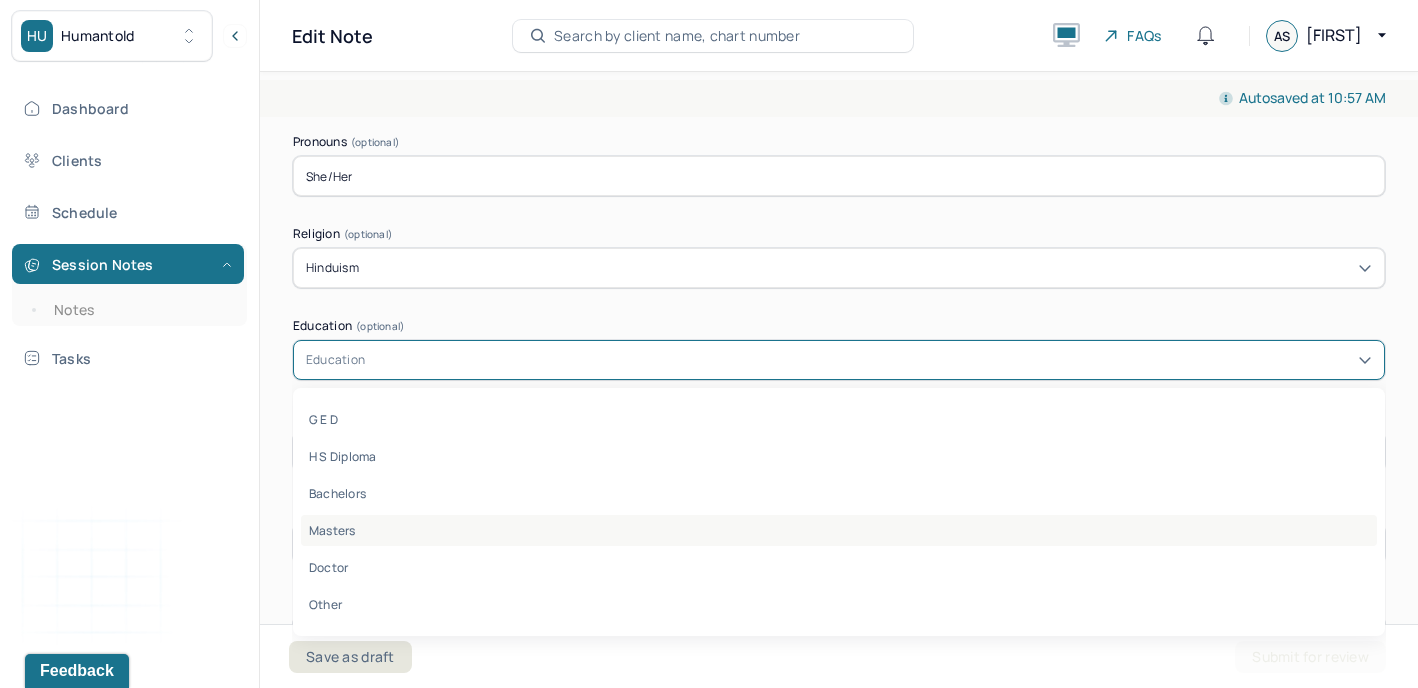 click on "Masters" at bounding box center (839, 530) 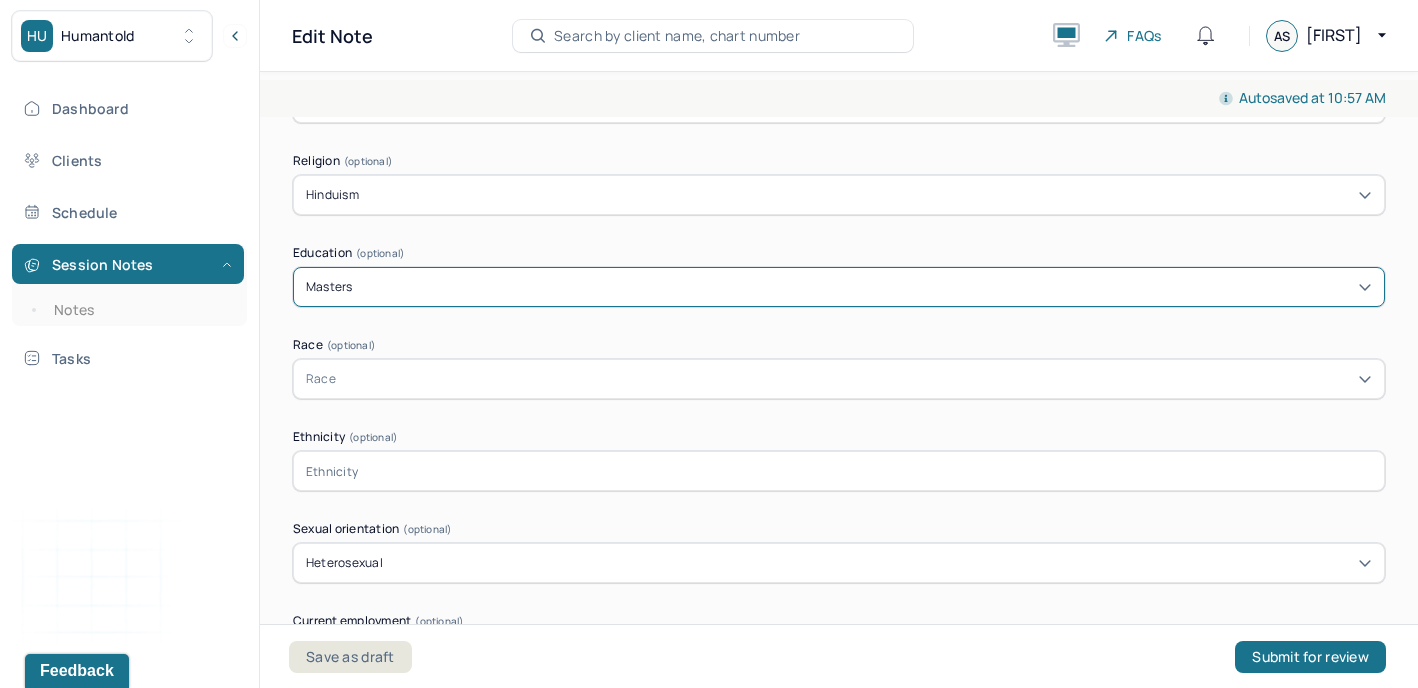 scroll, scrollTop: 1358, scrollLeft: 0, axis: vertical 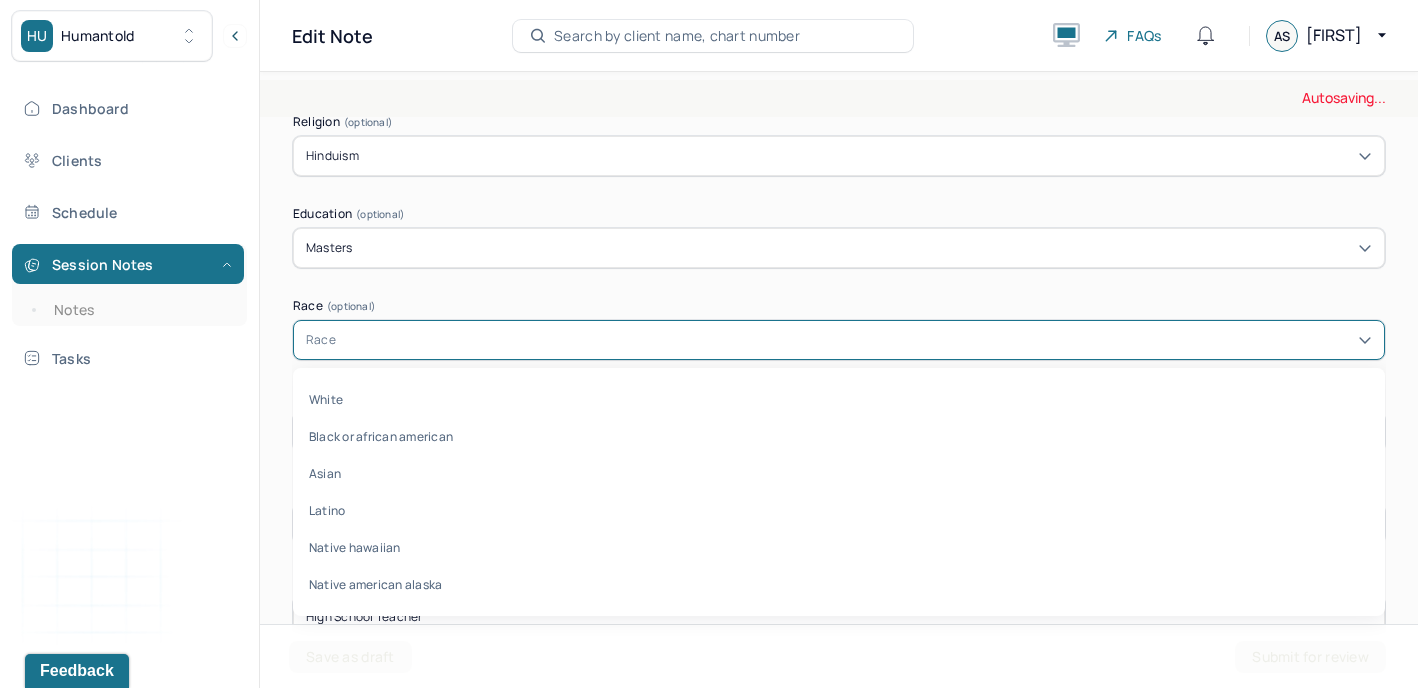 click on "Race" at bounding box center [839, 340] 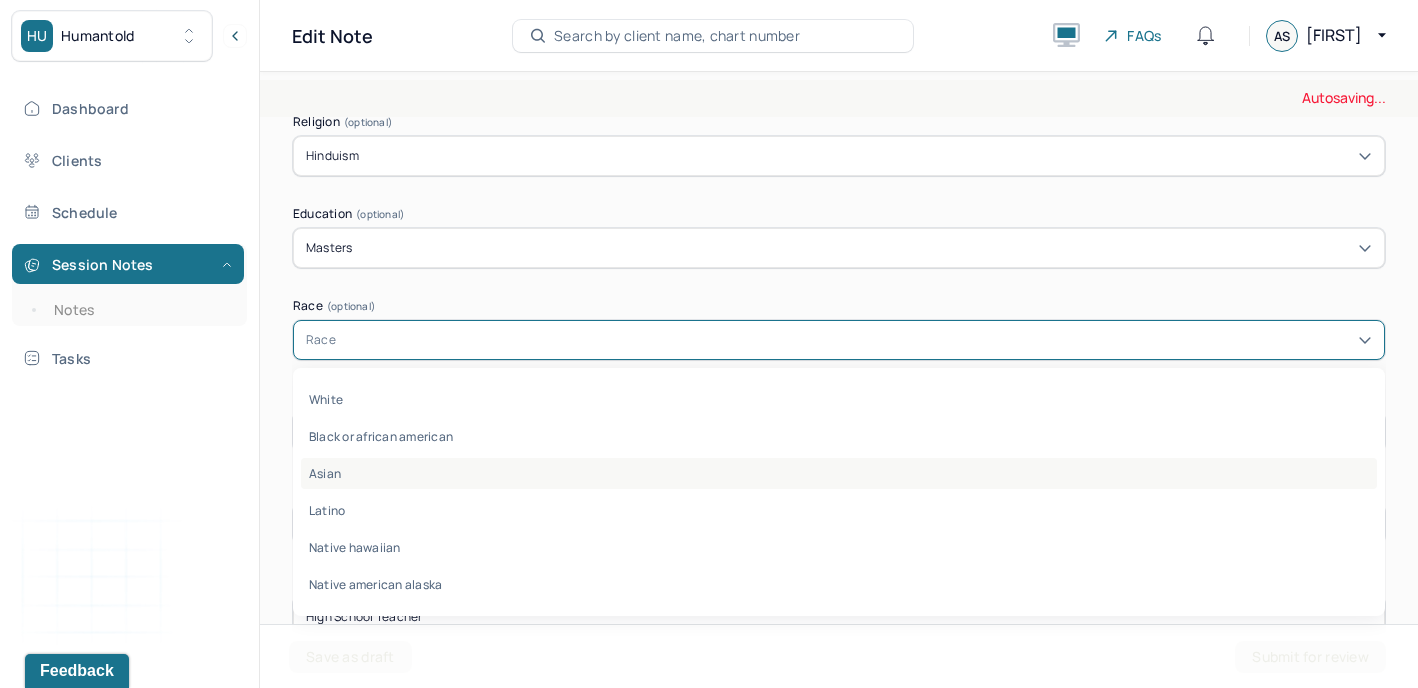 click on "Asian" at bounding box center [839, 473] 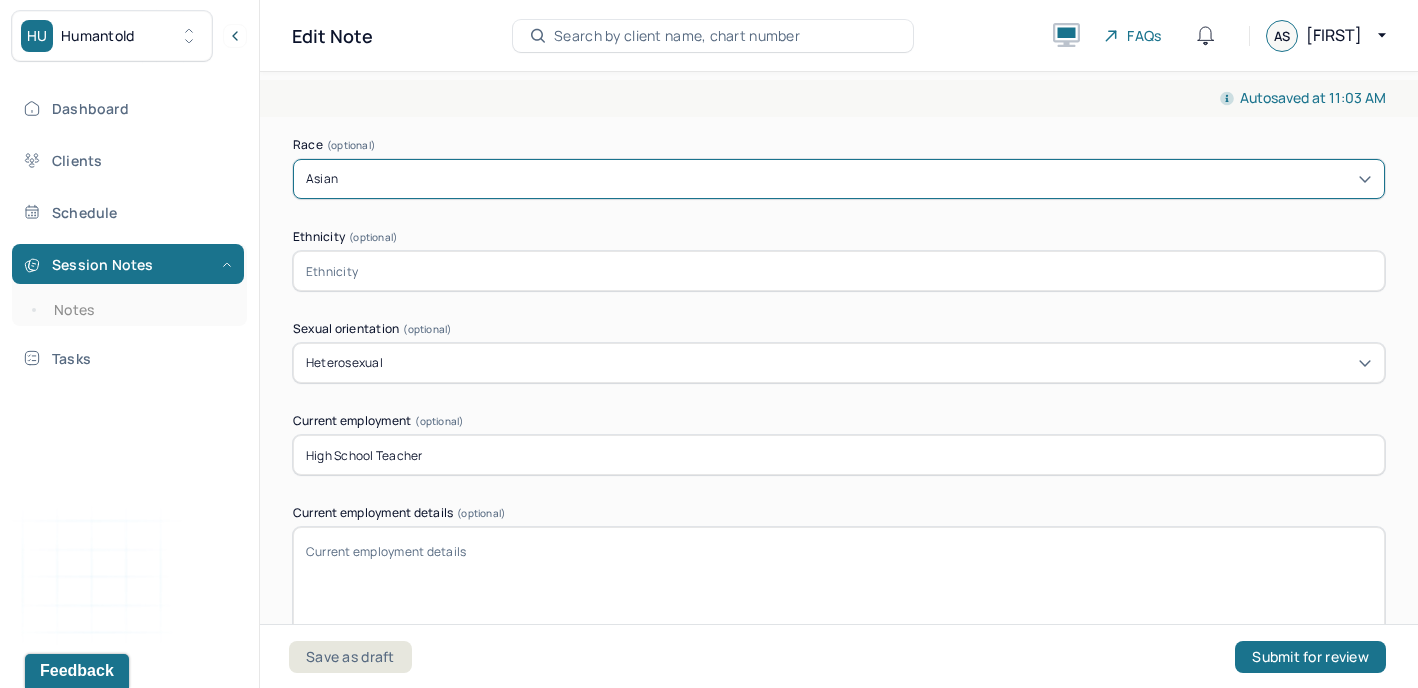 scroll, scrollTop: 1529, scrollLeft: 0, axis: vertical 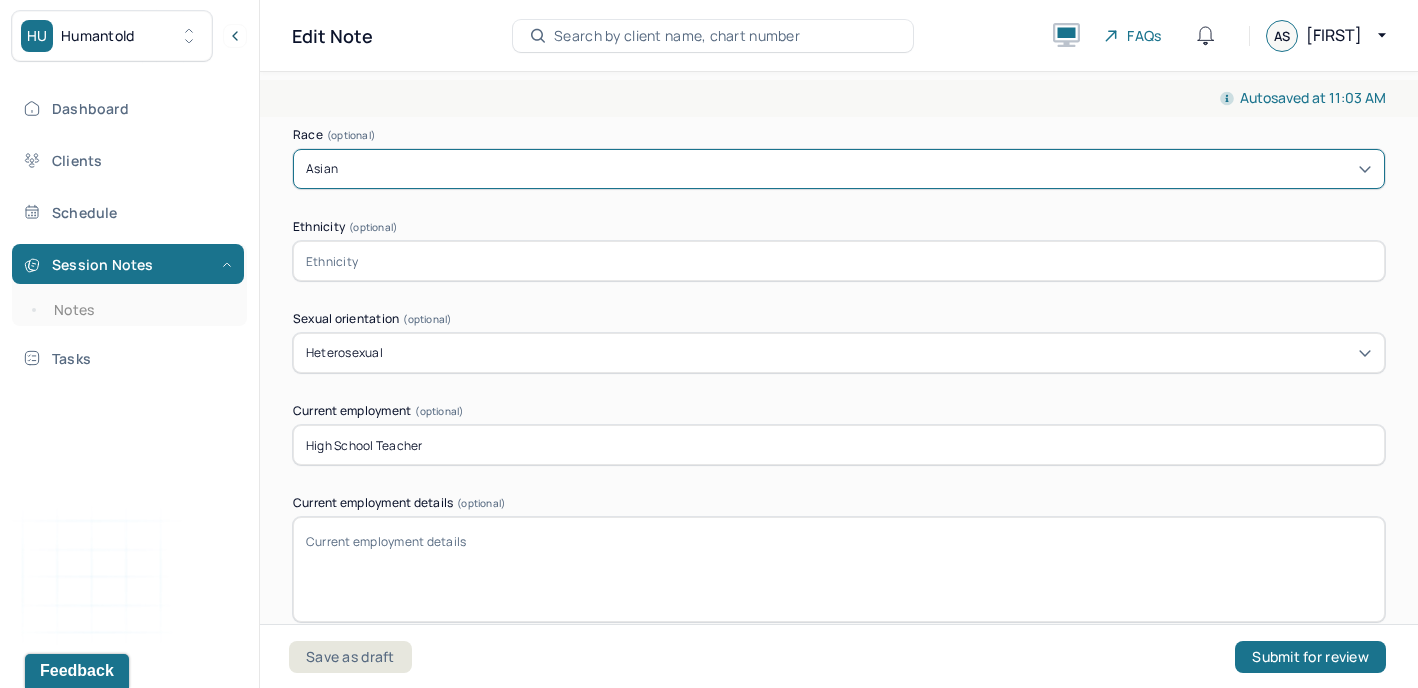 click at bounding box center (839, 261) 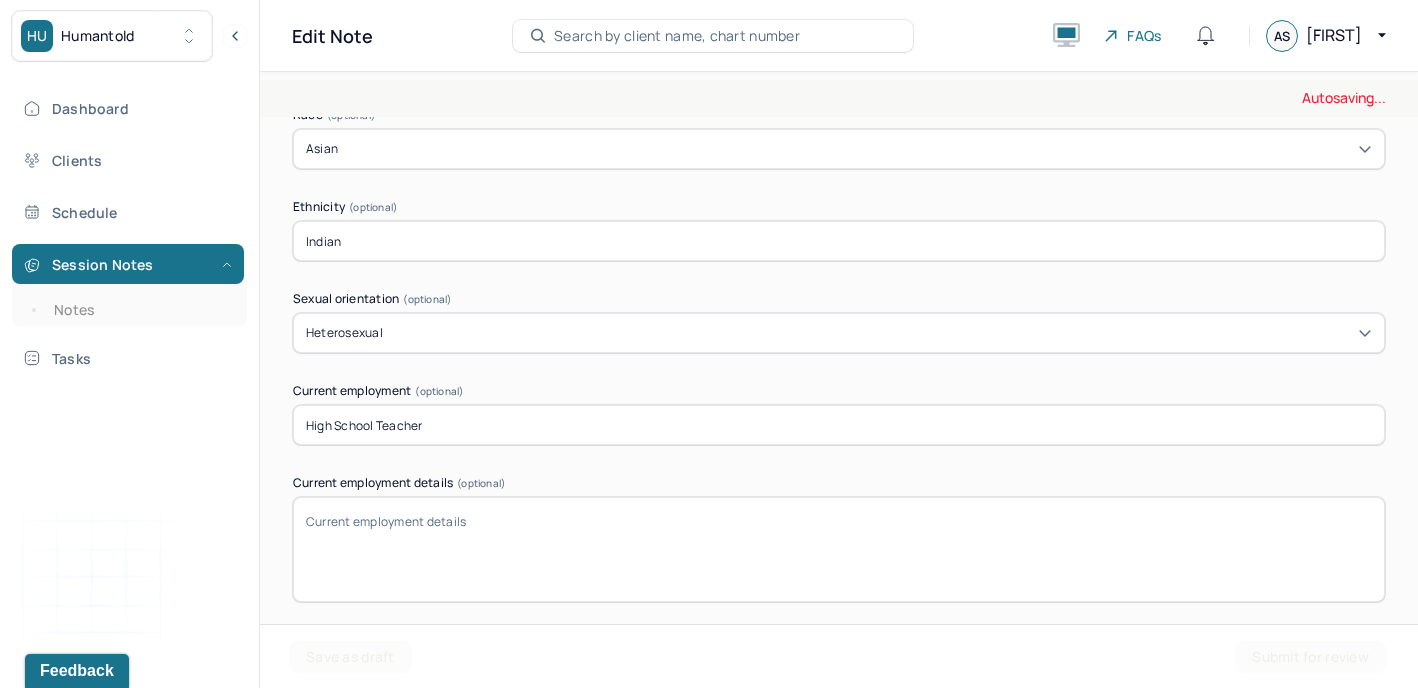 scroll, scrollTop: 1555, scrollLeft: 0, axis: vertical 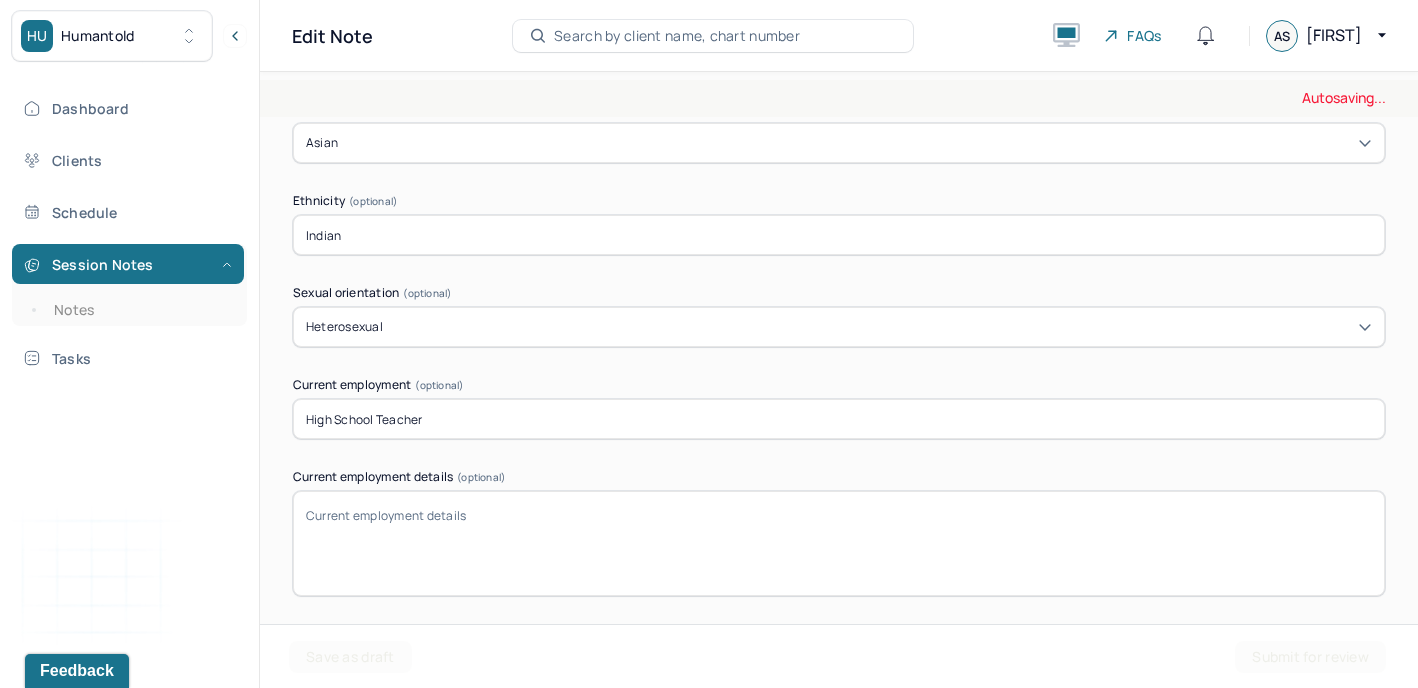 type on "Indian" 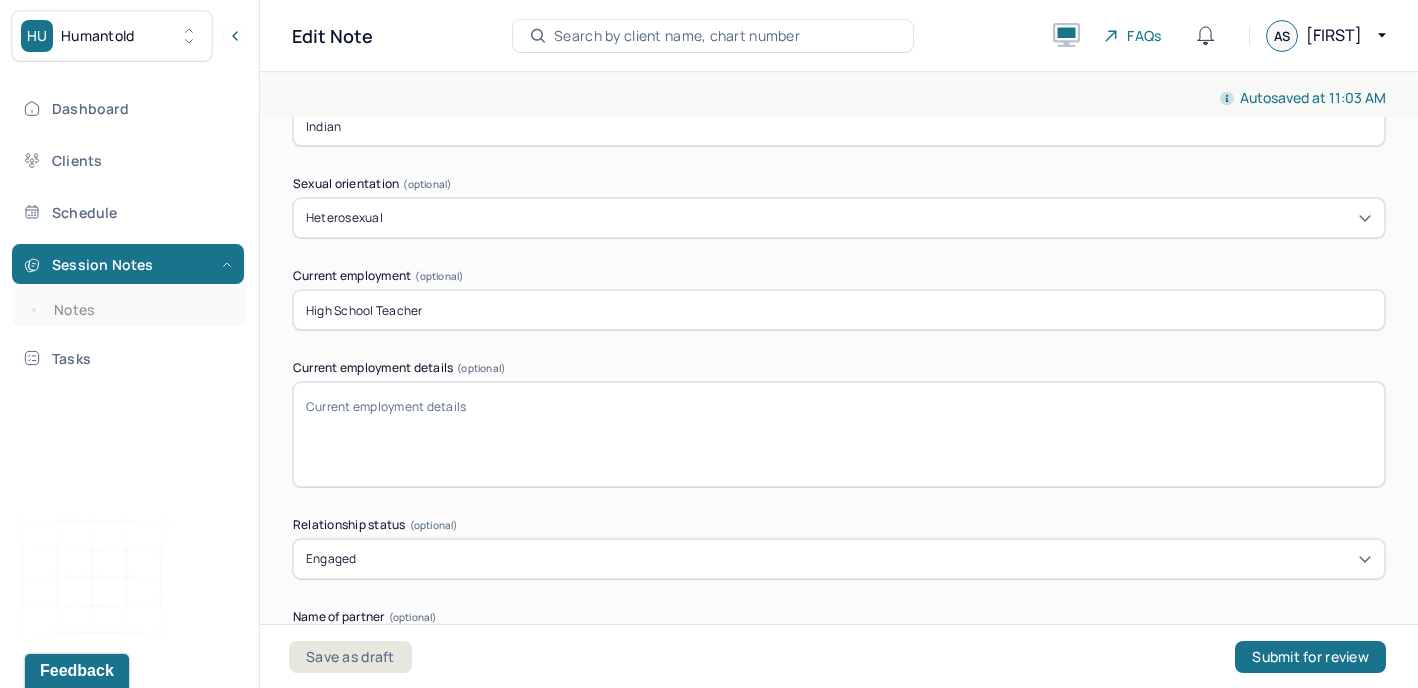 scroll, scrollTop: 1711, scrollLeft: 0, axis: vertical 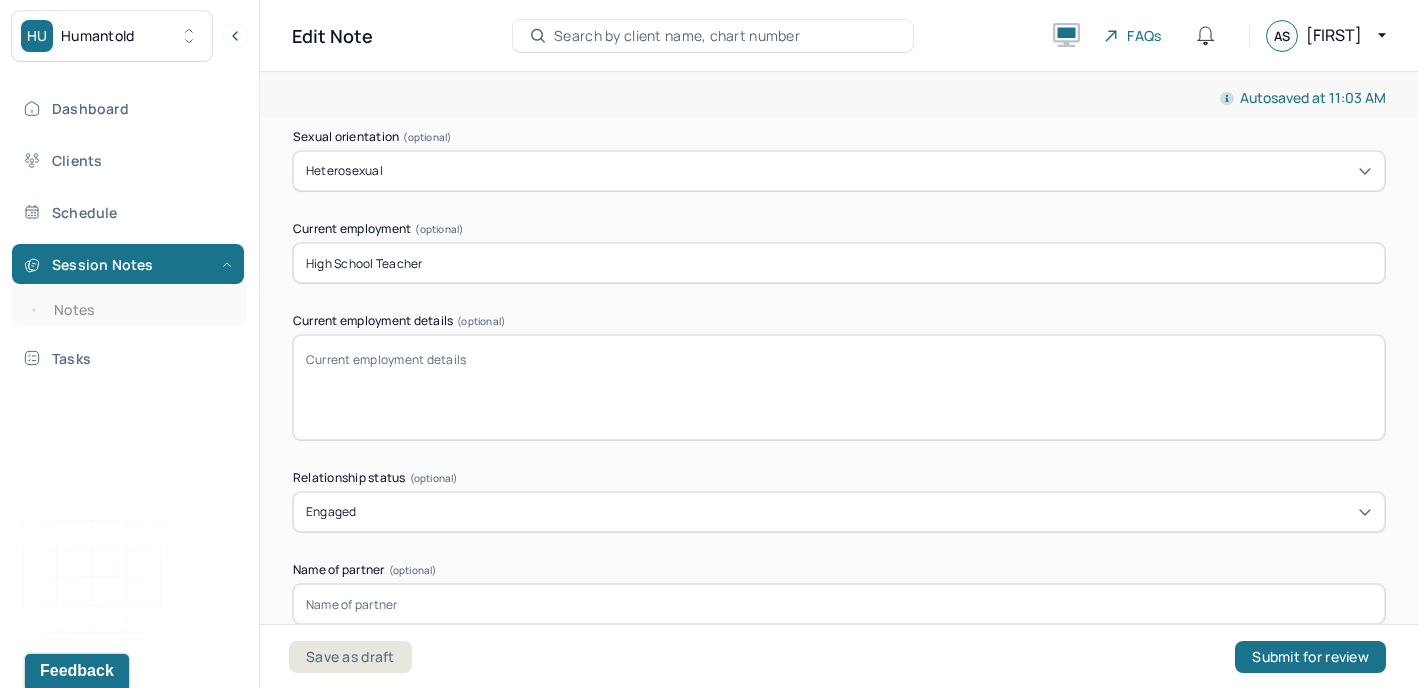 click on "Current employment details (optional)" at bounding box center [839, 387] 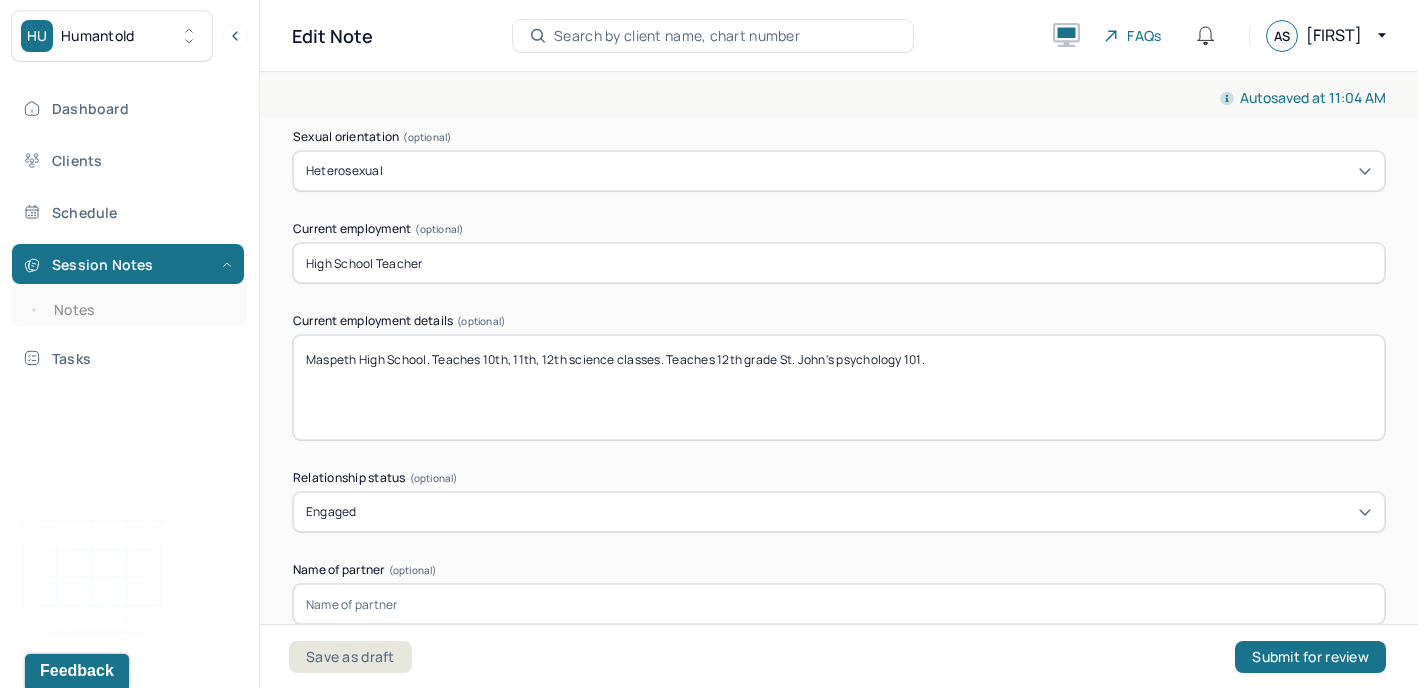 type on "Maspeth High School. Teaches 10th, 11th, 12th science classes. Teaches 12th grade St. John's psychology 101." 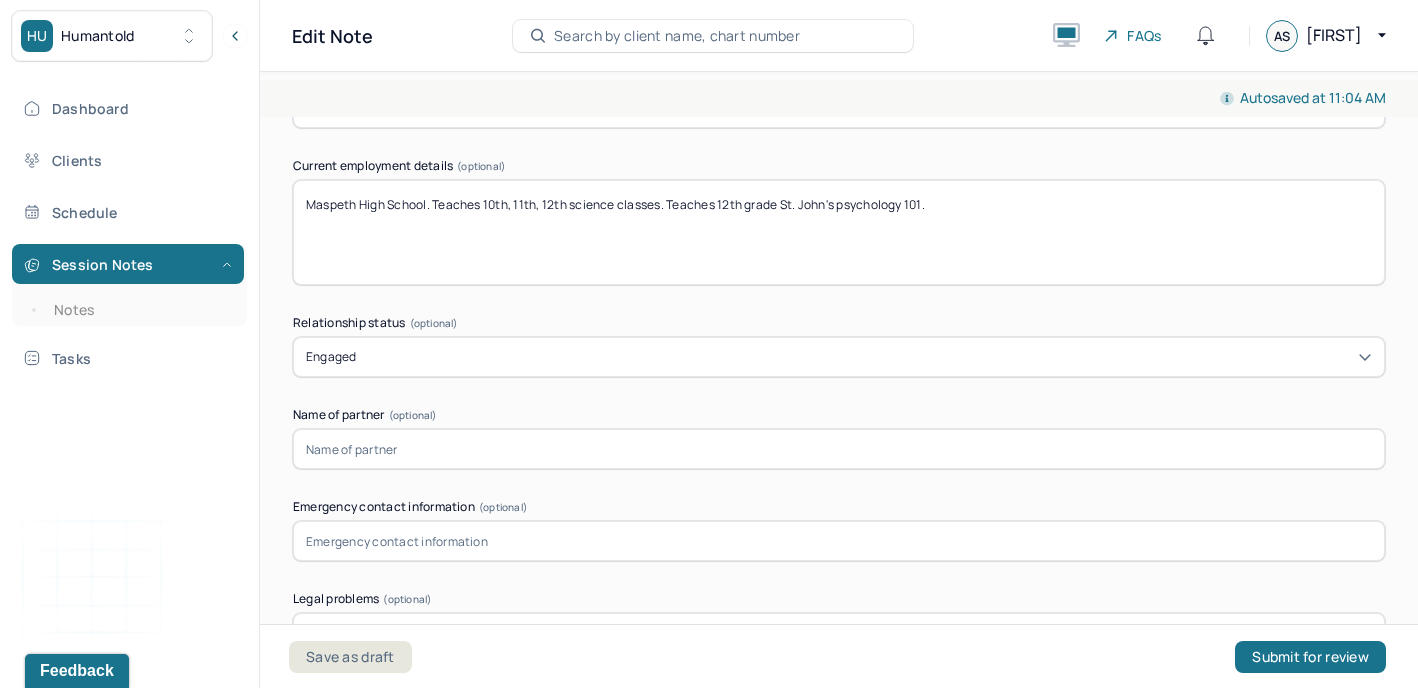 scroll, scrollTop: 1936, scrollLeft: 0, axis: vertical 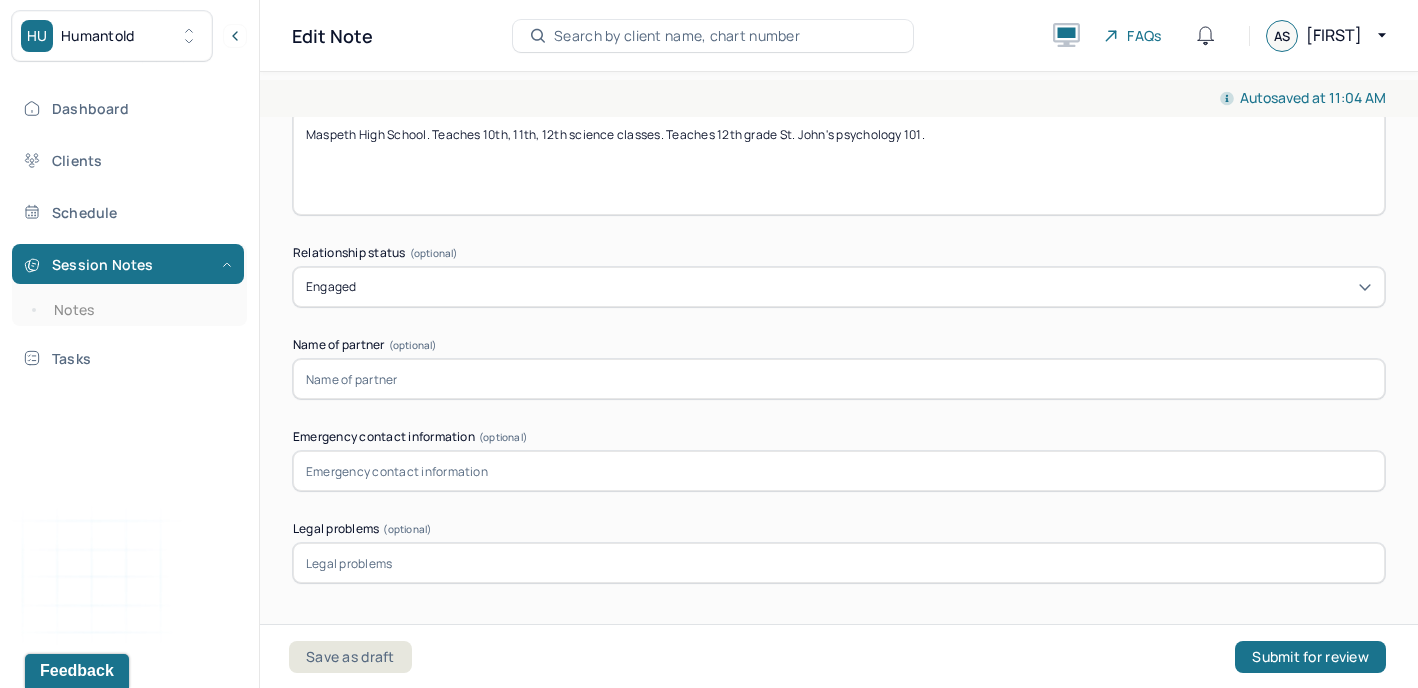 click at bounding box center [839, 379] 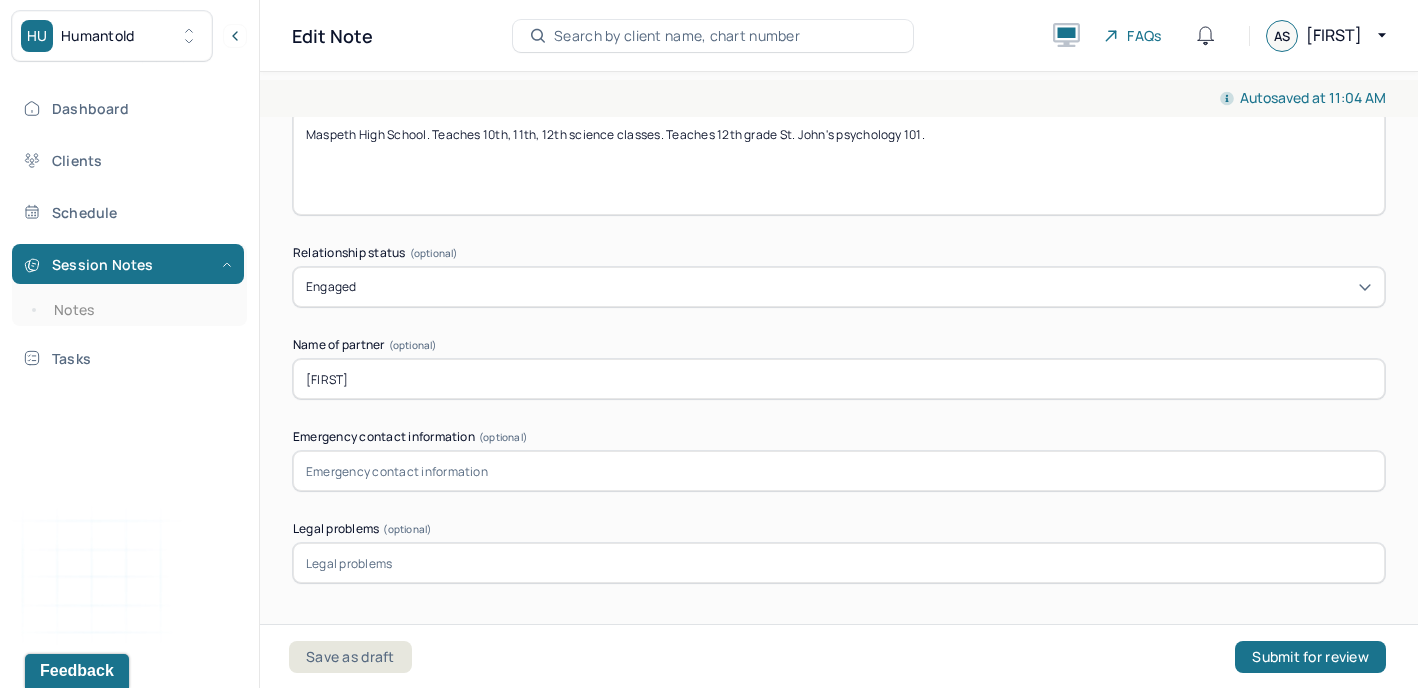 type on "[NAME]" 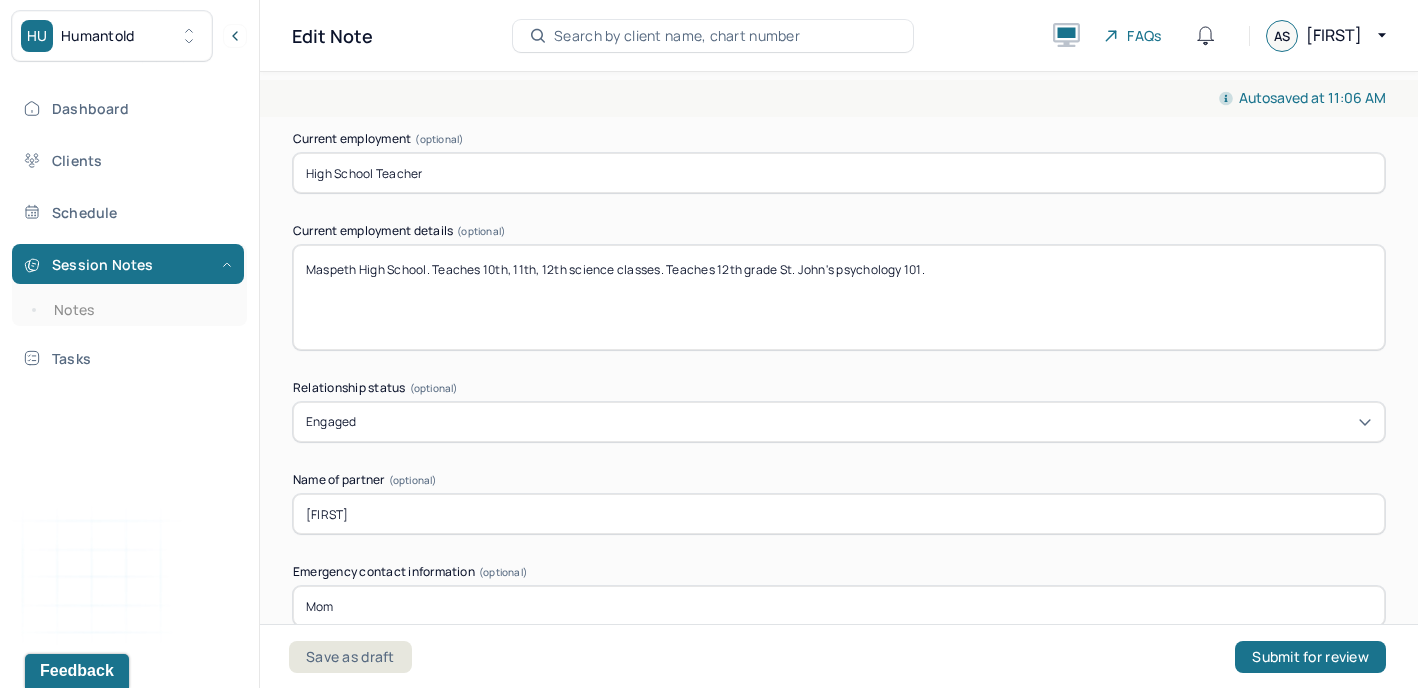 scroll, scrollTop: 1802, scrollLeft: 0, axis: vertical 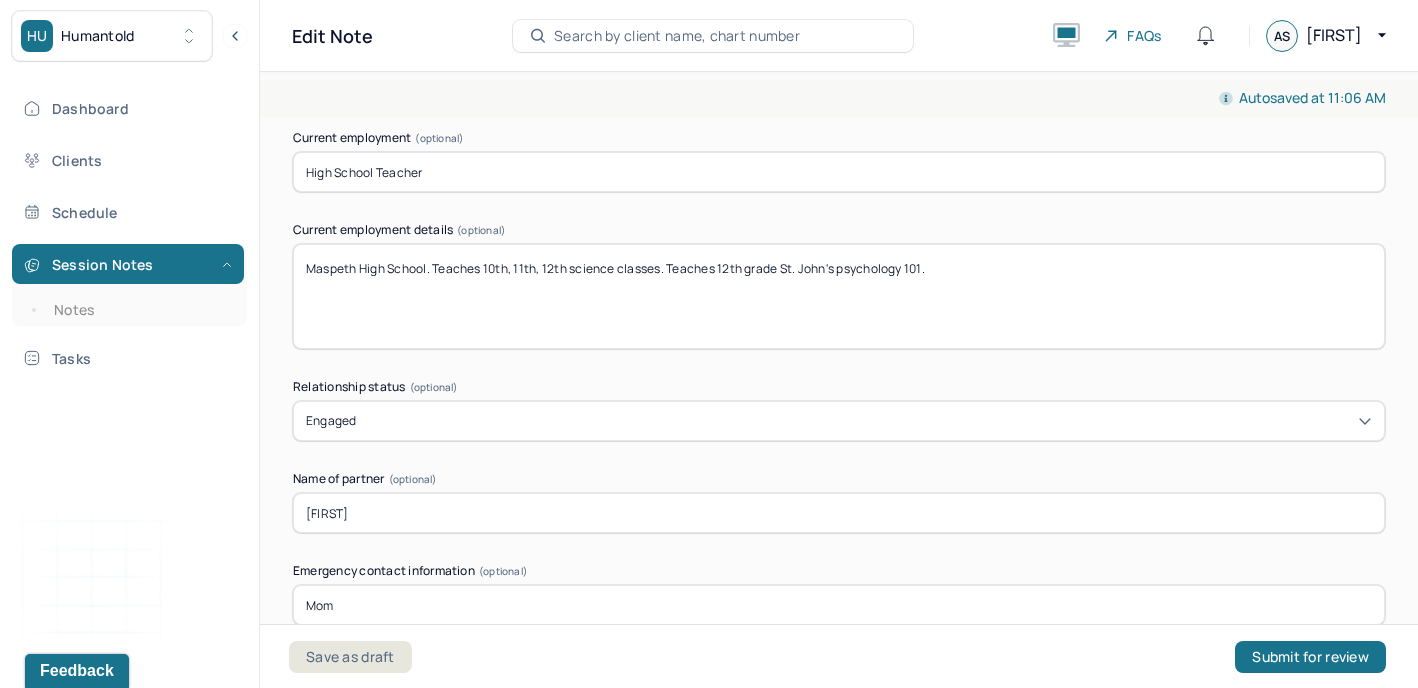 click on "[NAME]" at bounding box center [839, 513] 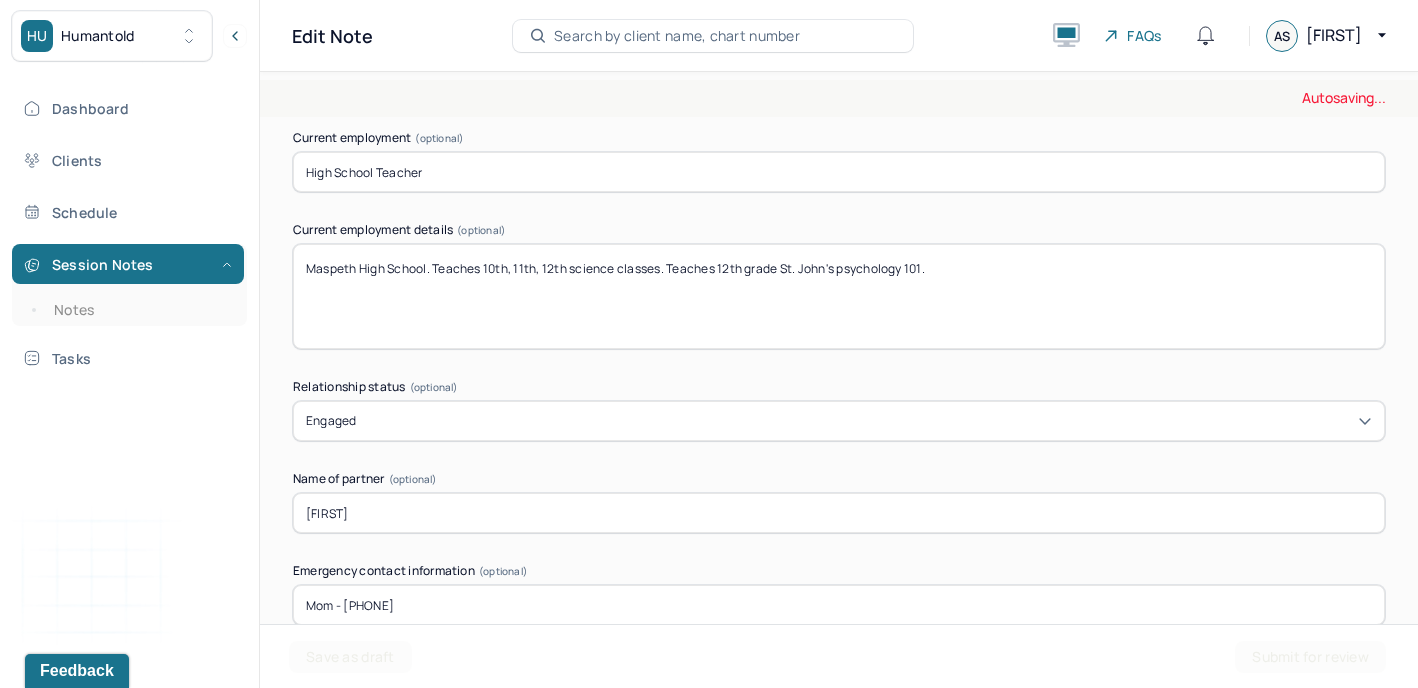click on "Mom - 347-393-0066" at bounding box center [839, 605] 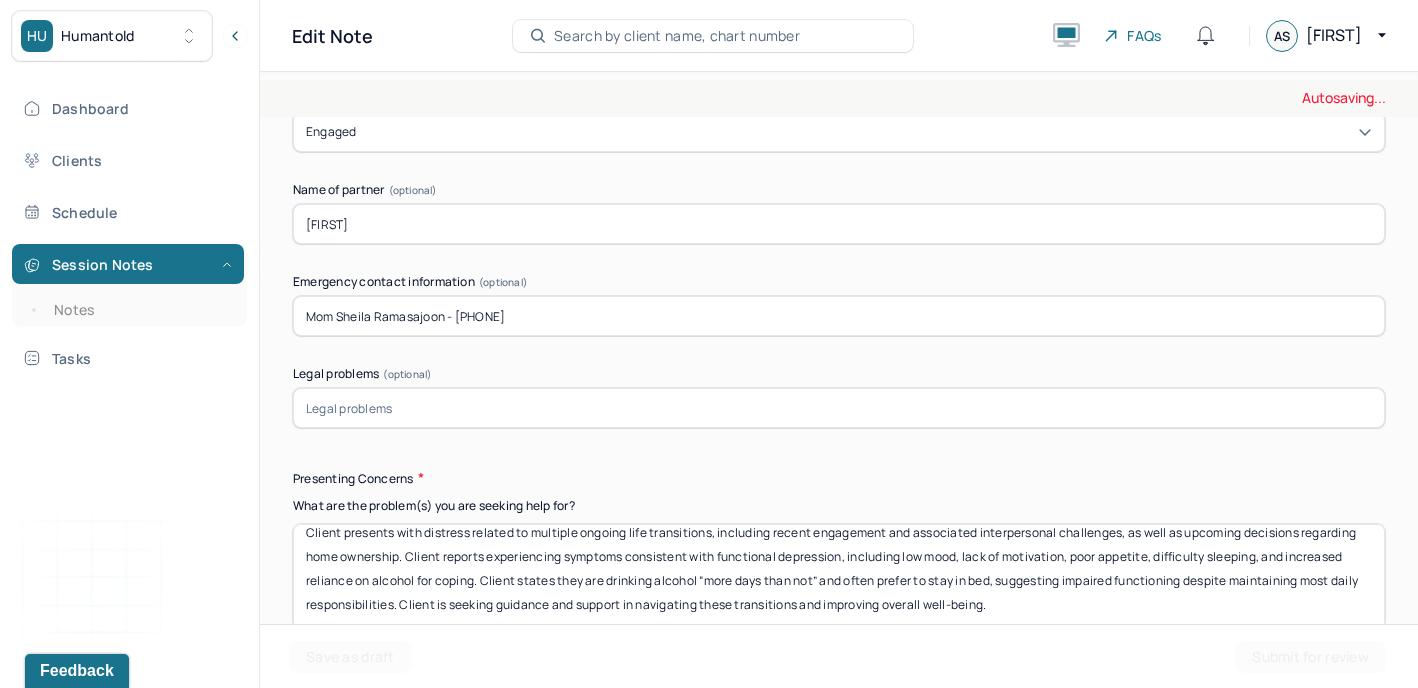 scroll, scrollTop: 2095, scrollLeft: 0, axis: vertical 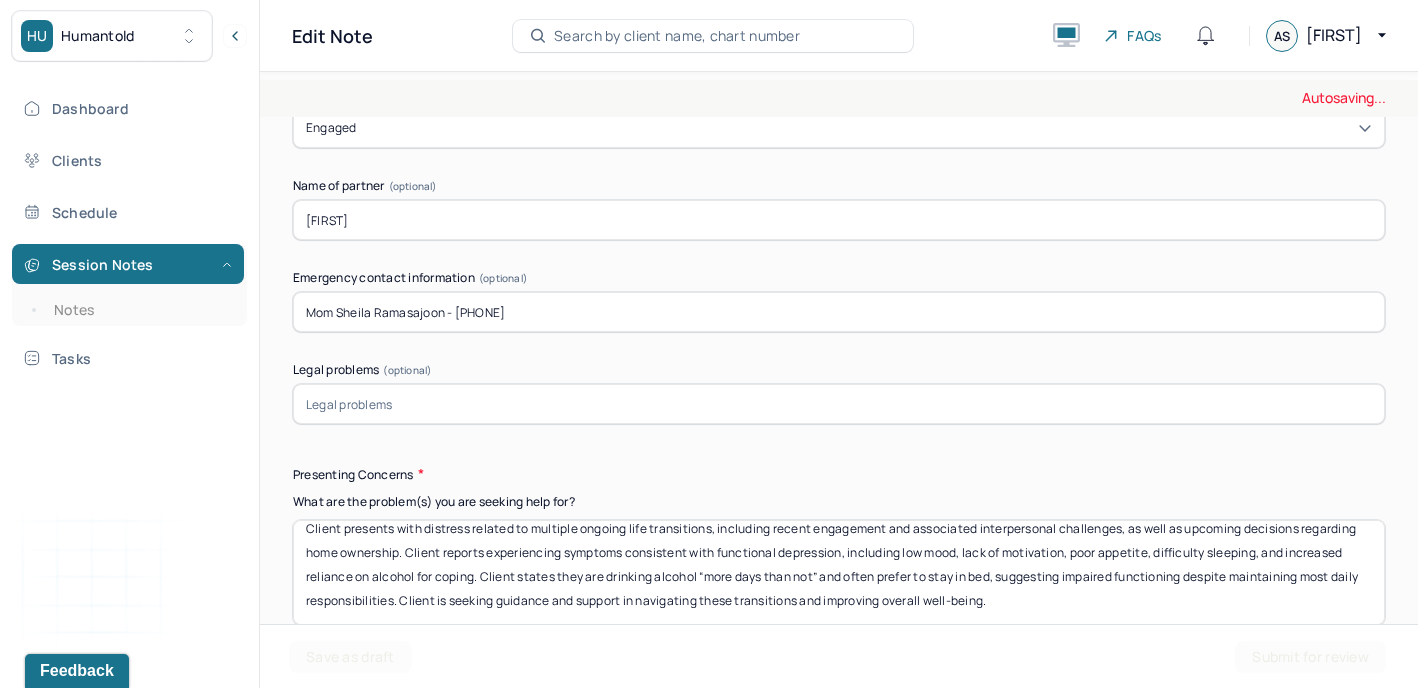 type on "Mom Sheila Ramasajoon - [PHONE]" 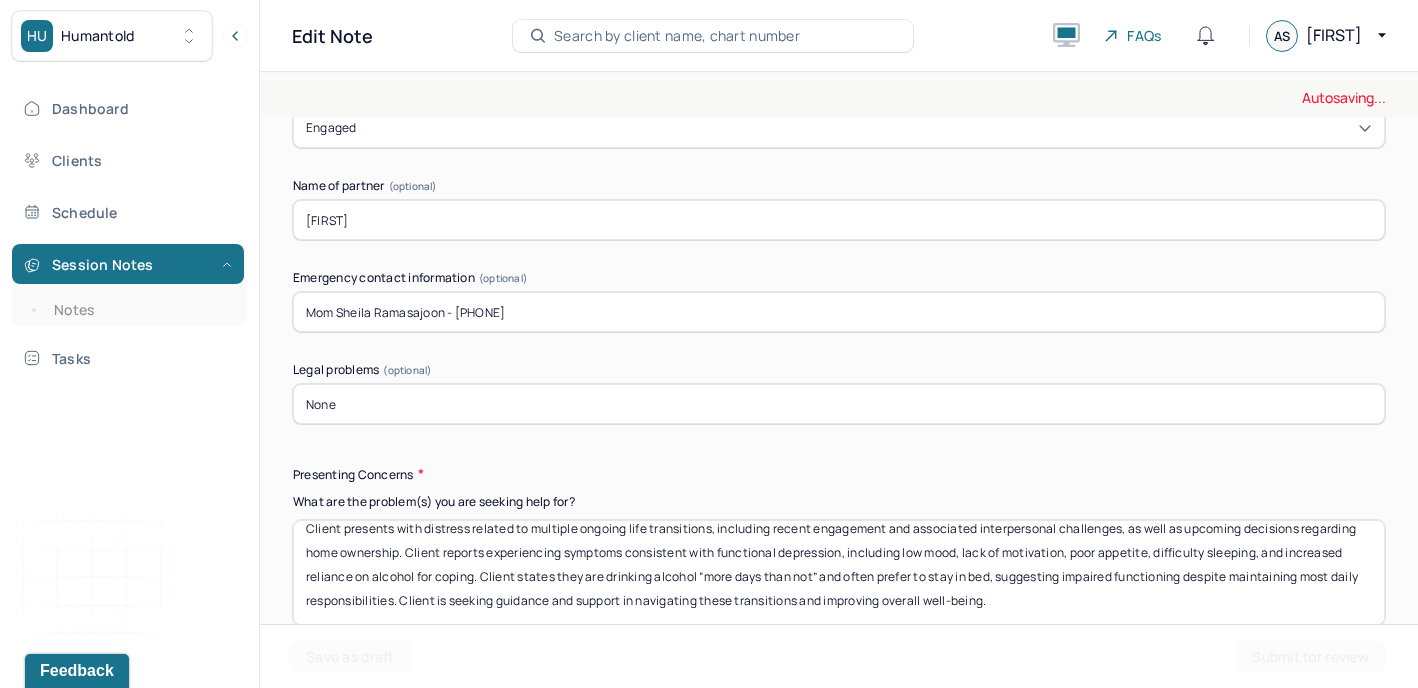 type on "None" 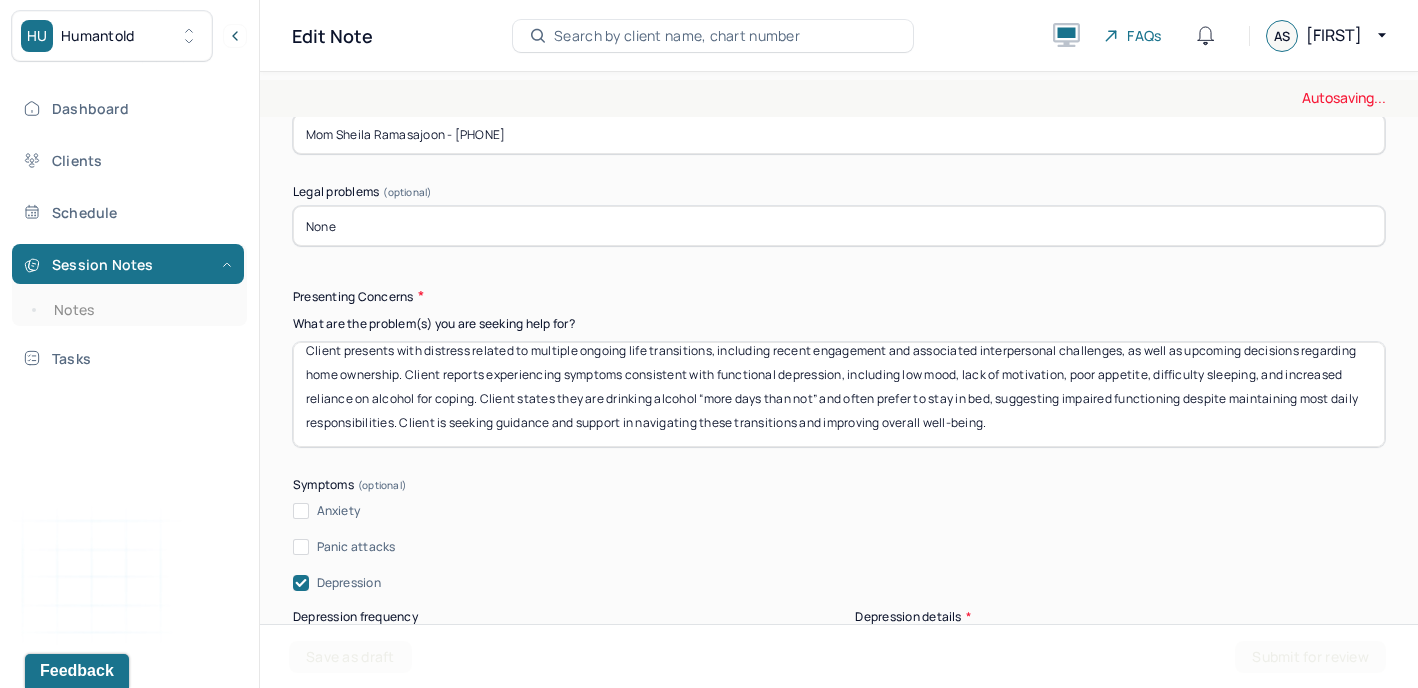 scroll, scrollTop: 2282, scrollLeft: 0, axis: vertical 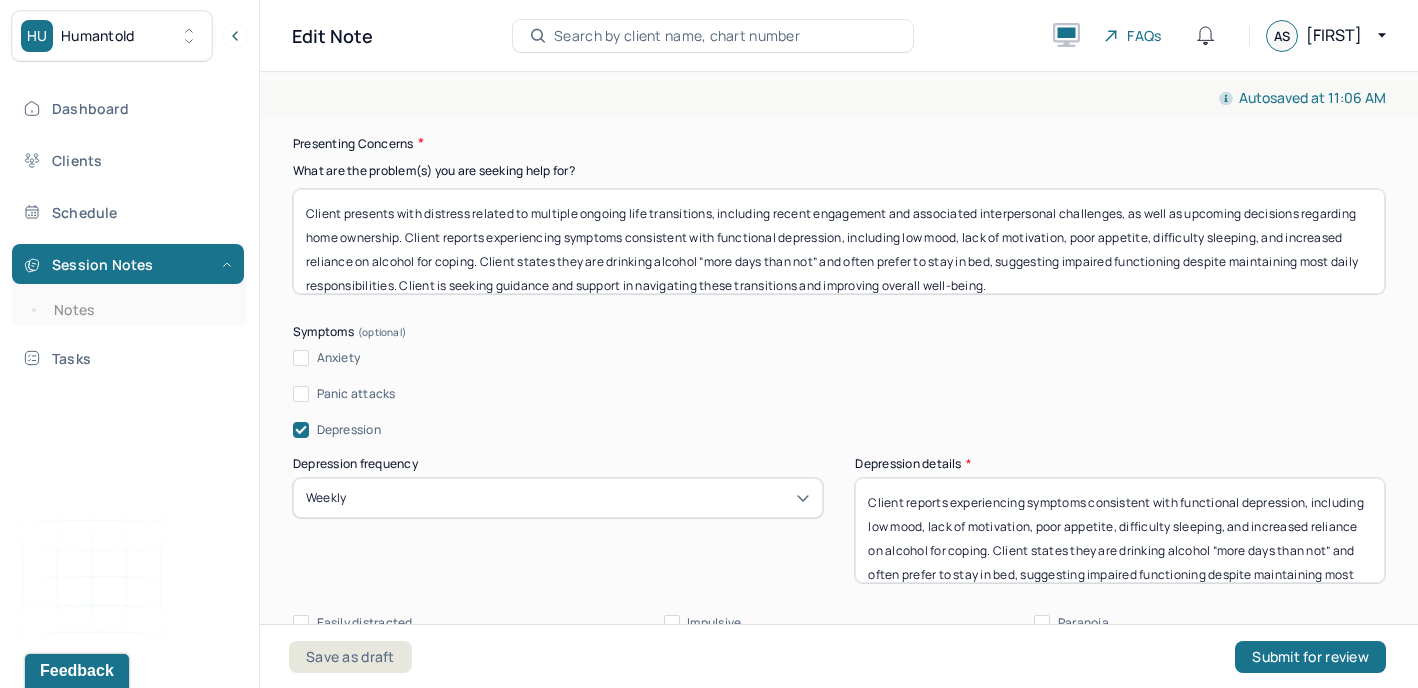 click on "Anxiety" at bounding box center [839, 358] 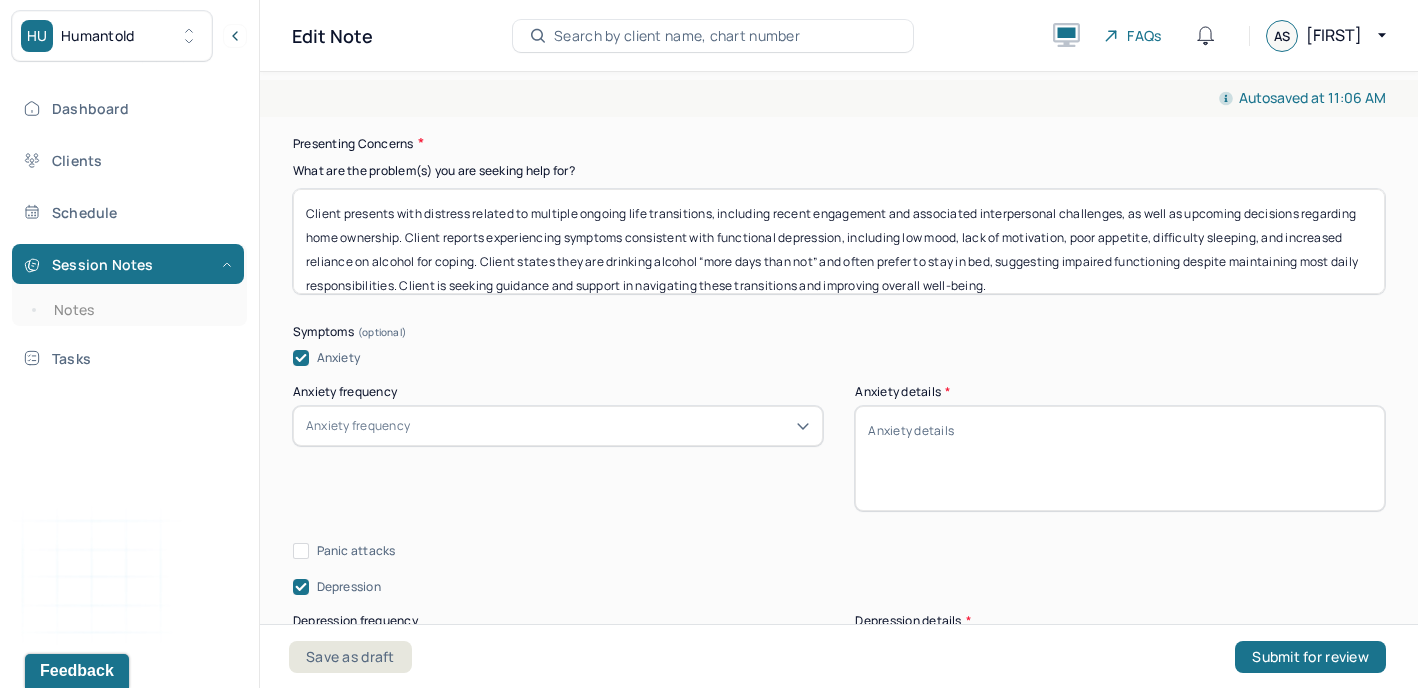 click on "Anxiety frequency" at bounding box center (358, 426) 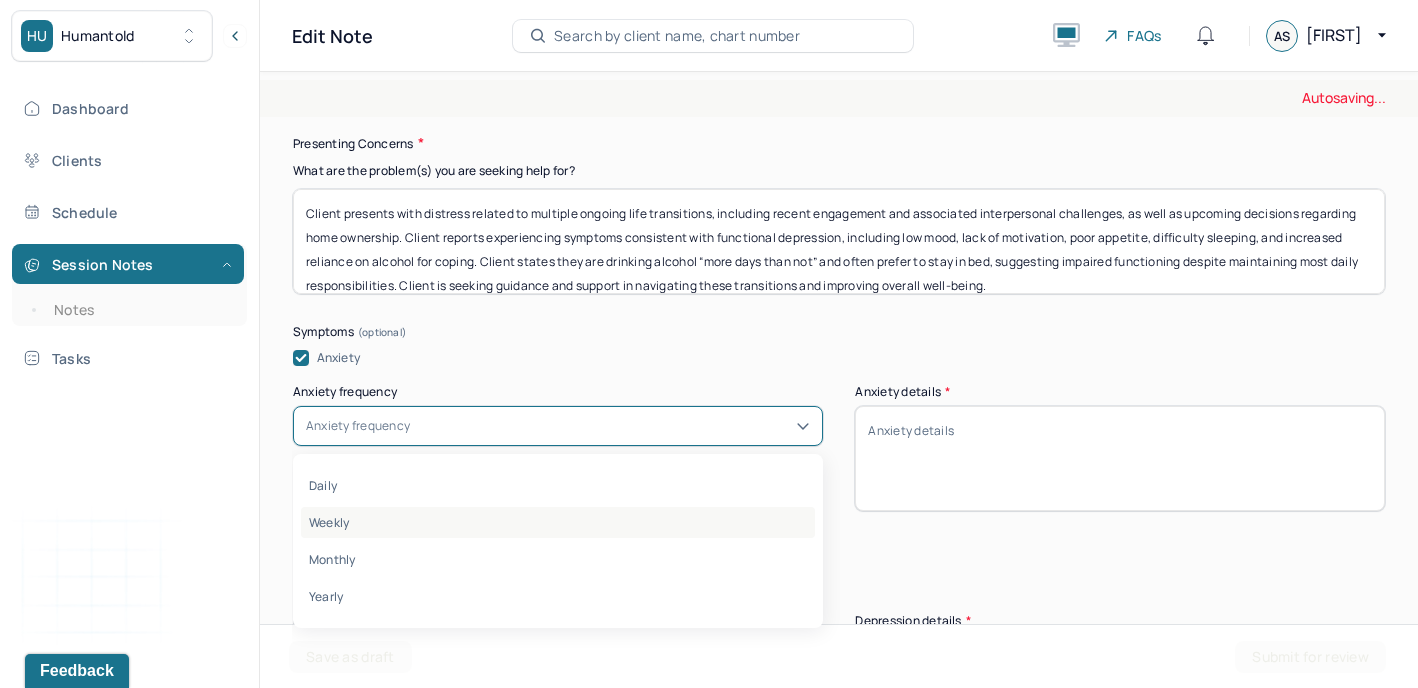 click on "Weekly" at bounding box center [558, 522] 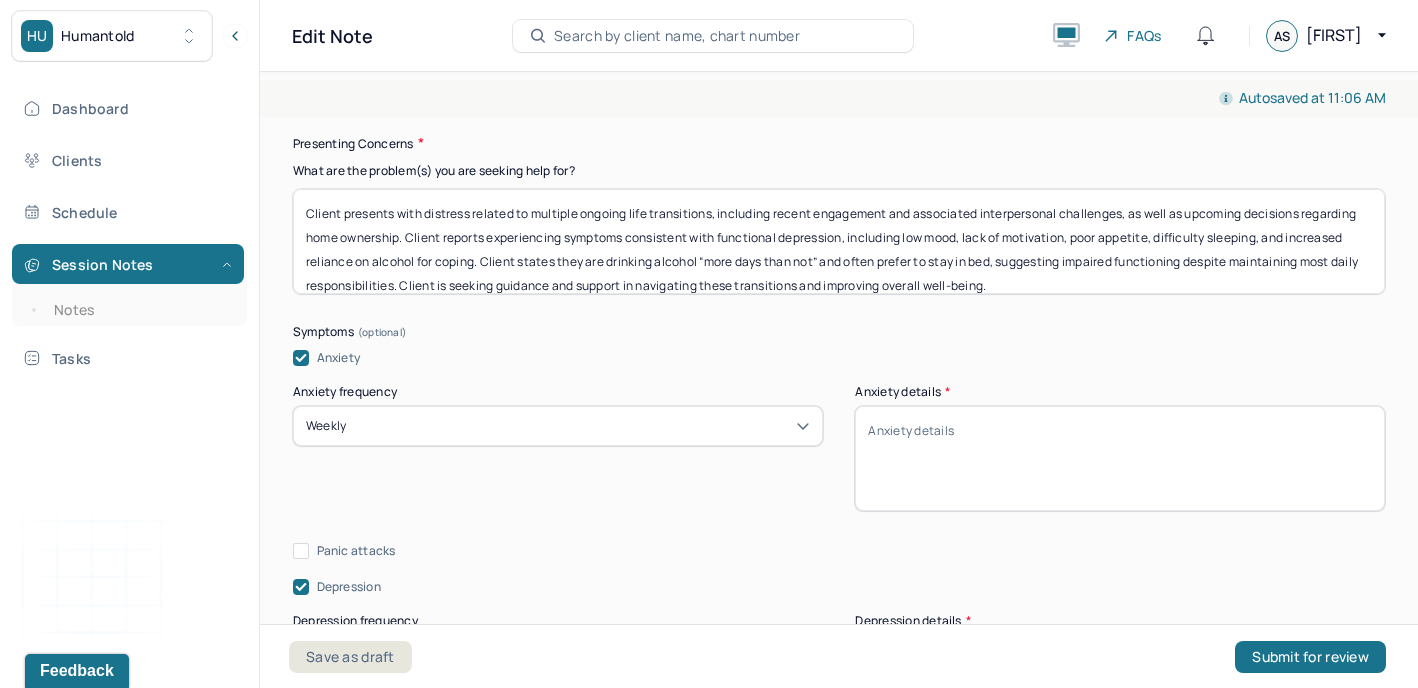 click on "Anxiety details *" at bounding box center (1120, 458) 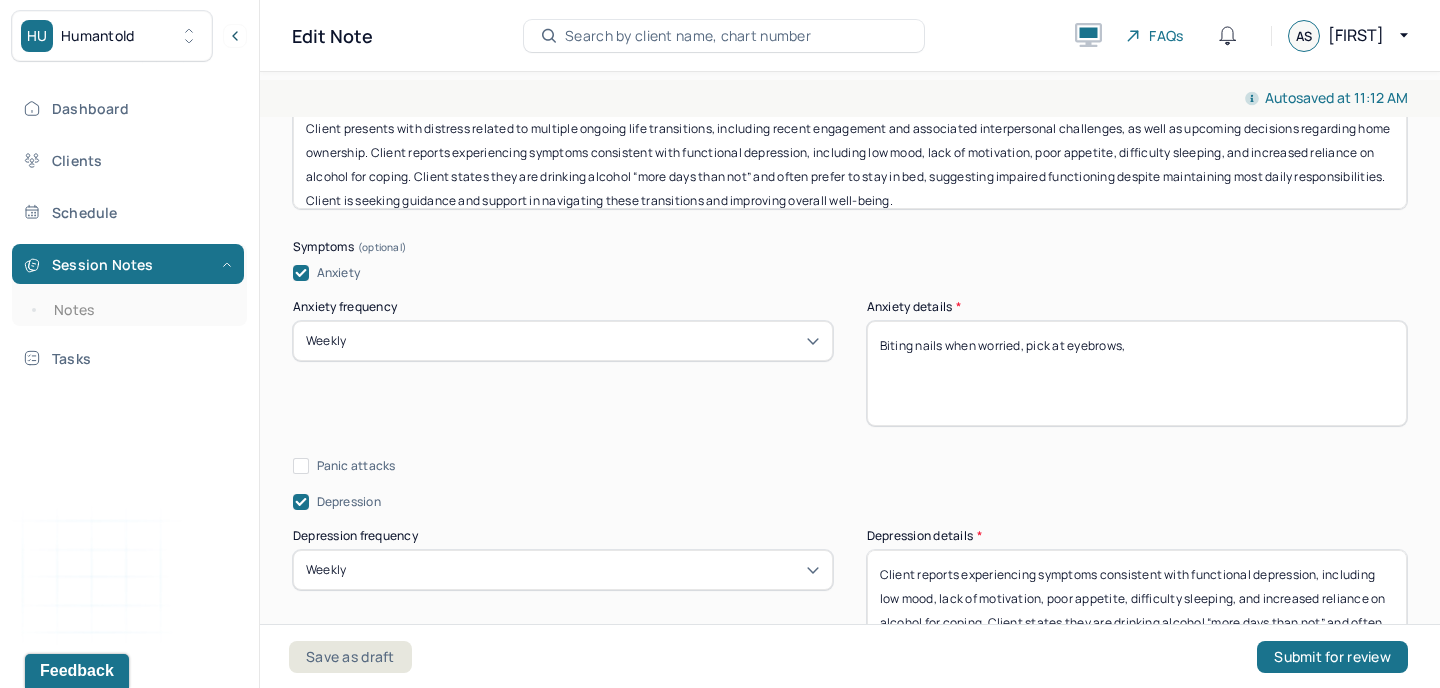 scroll, scrollTop: 2524, scrollLeft: 0, axis: vertical 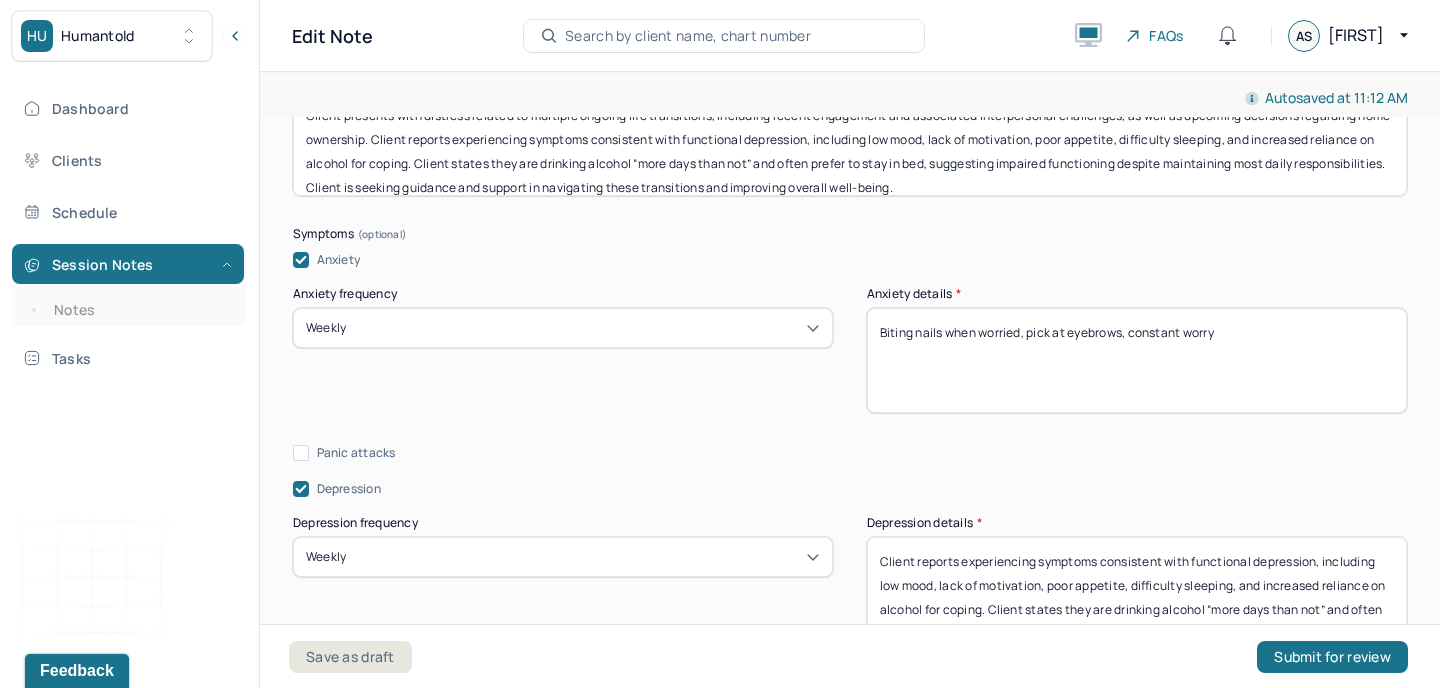 type on "Biting nails when worried, pick at eyebrows, constant worry" 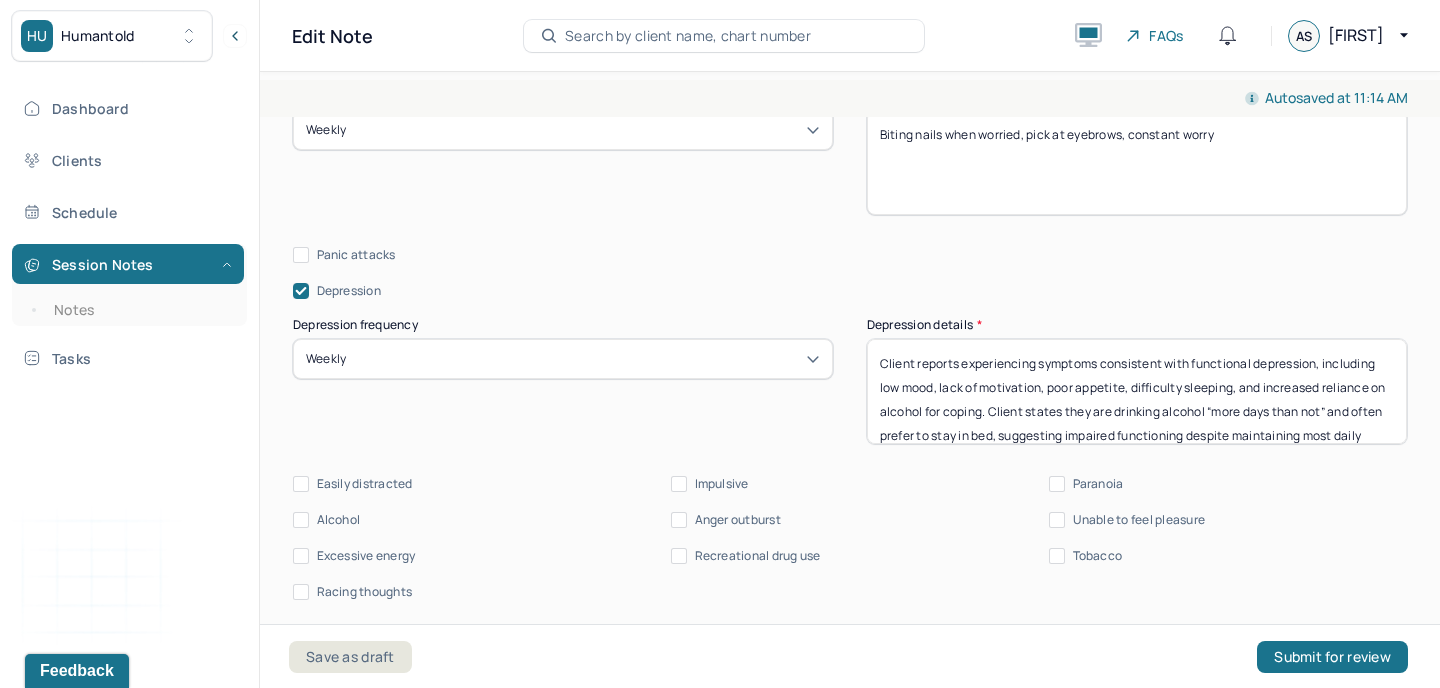 scroll, scrollTop: 2733, scrollLeft: 0, axis: vertical 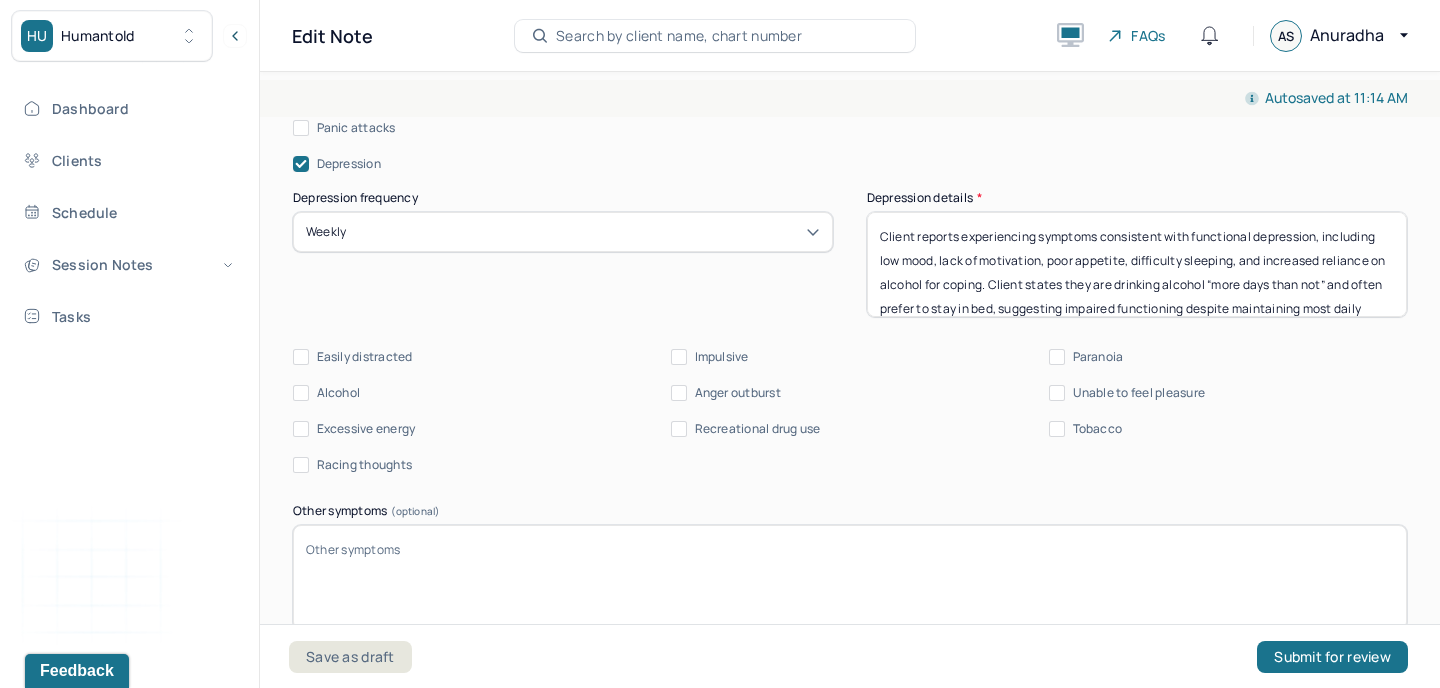 click on "Racing thoughts" at bounding box center [365, 465] 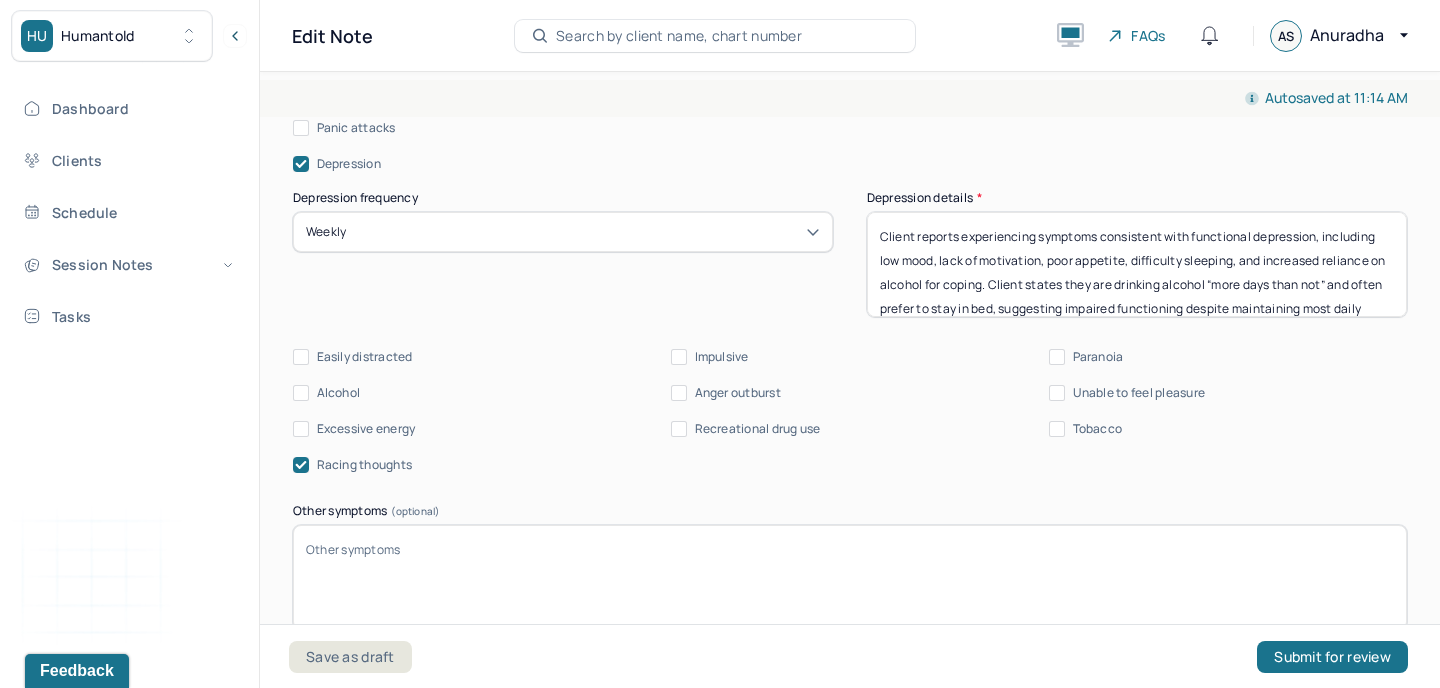 click on "Other symptoms (optional)" at bounding box center (850, 577) 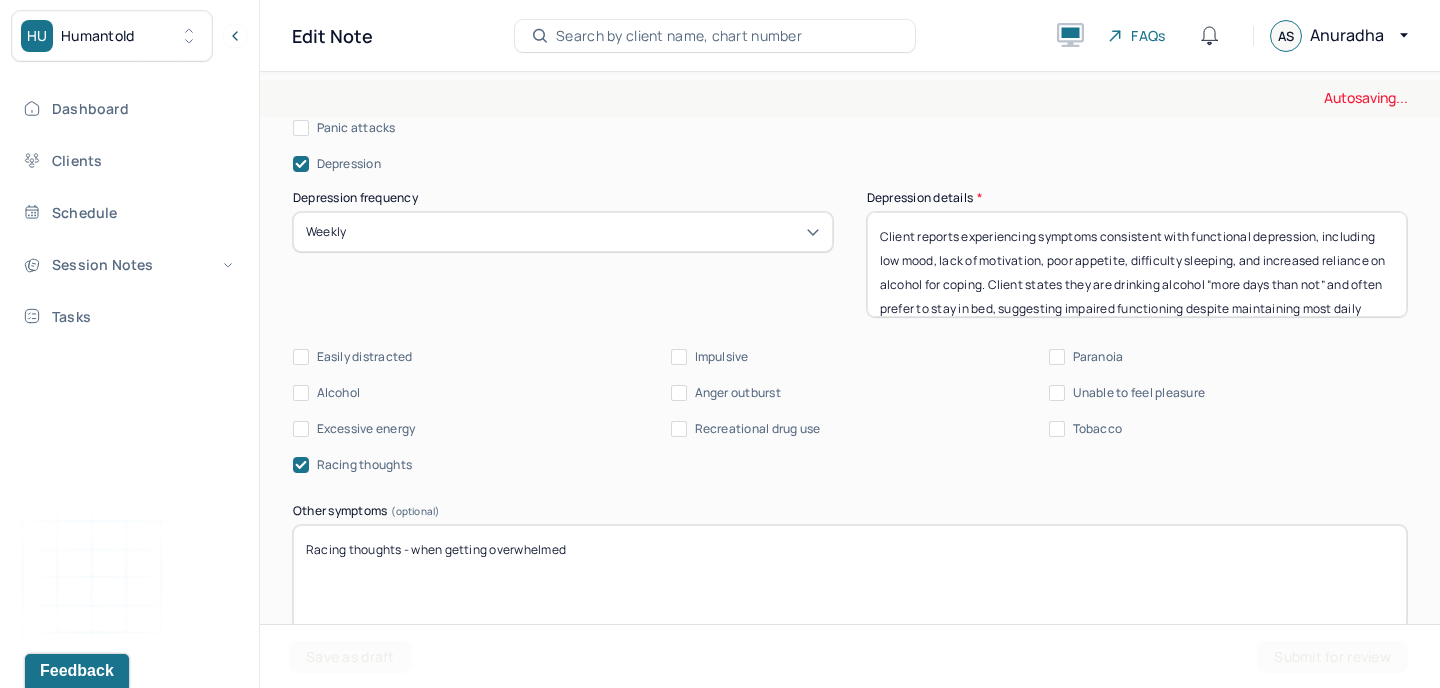 type on "Racing thoughts - when getting overwhelmed" 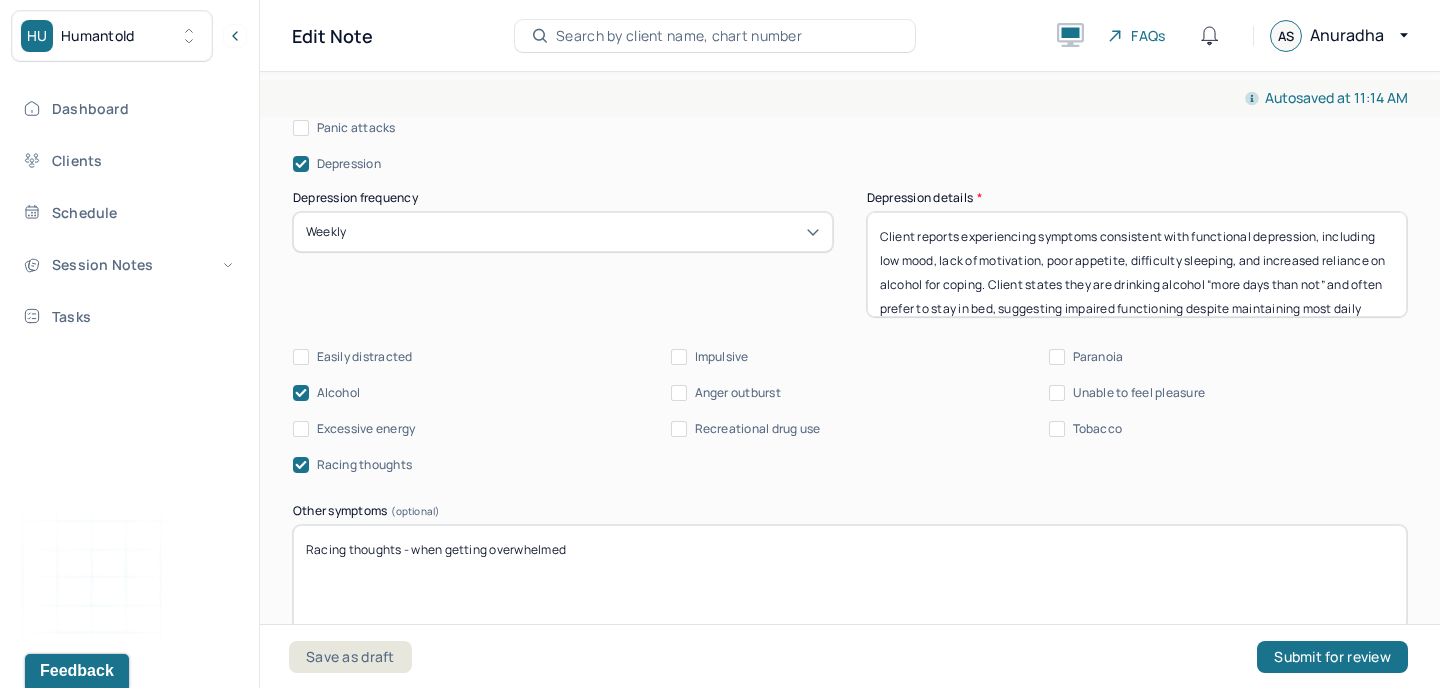 click on "Racing thoughts - when getting overwhelmed" at bounding box center (850, 577) 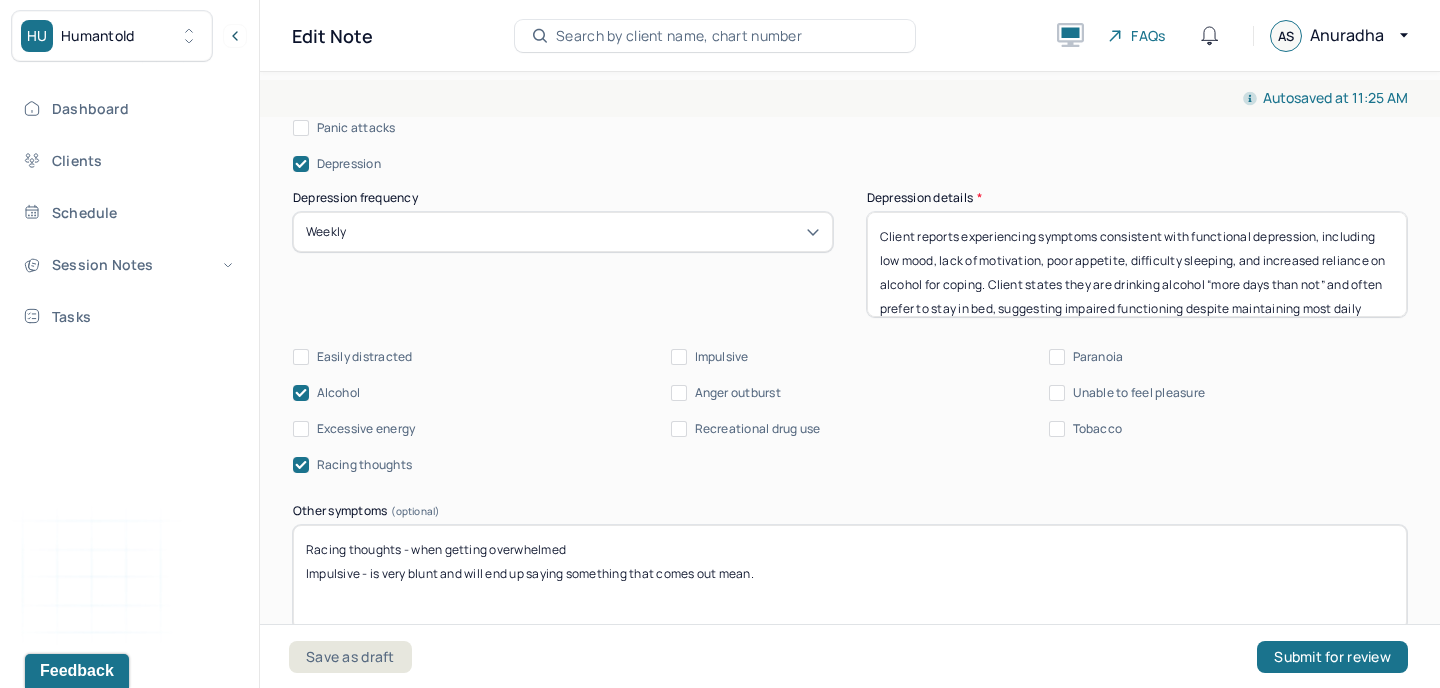 type on "Racing thoughts - when getting overwhelmed
Impulsive - is very blunt and will end up saying something that comes out mean." 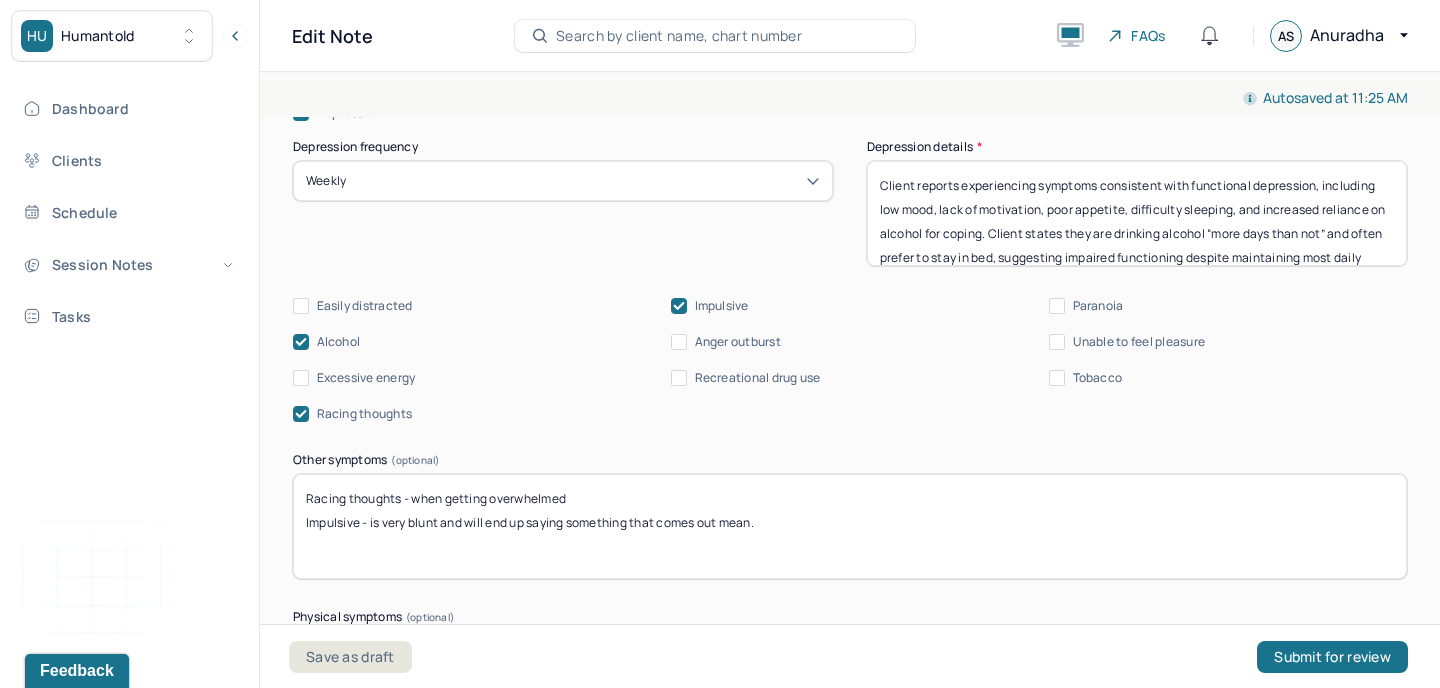 scroll, scrollTop: 2905, scrollLeft: 0, axis: vertical 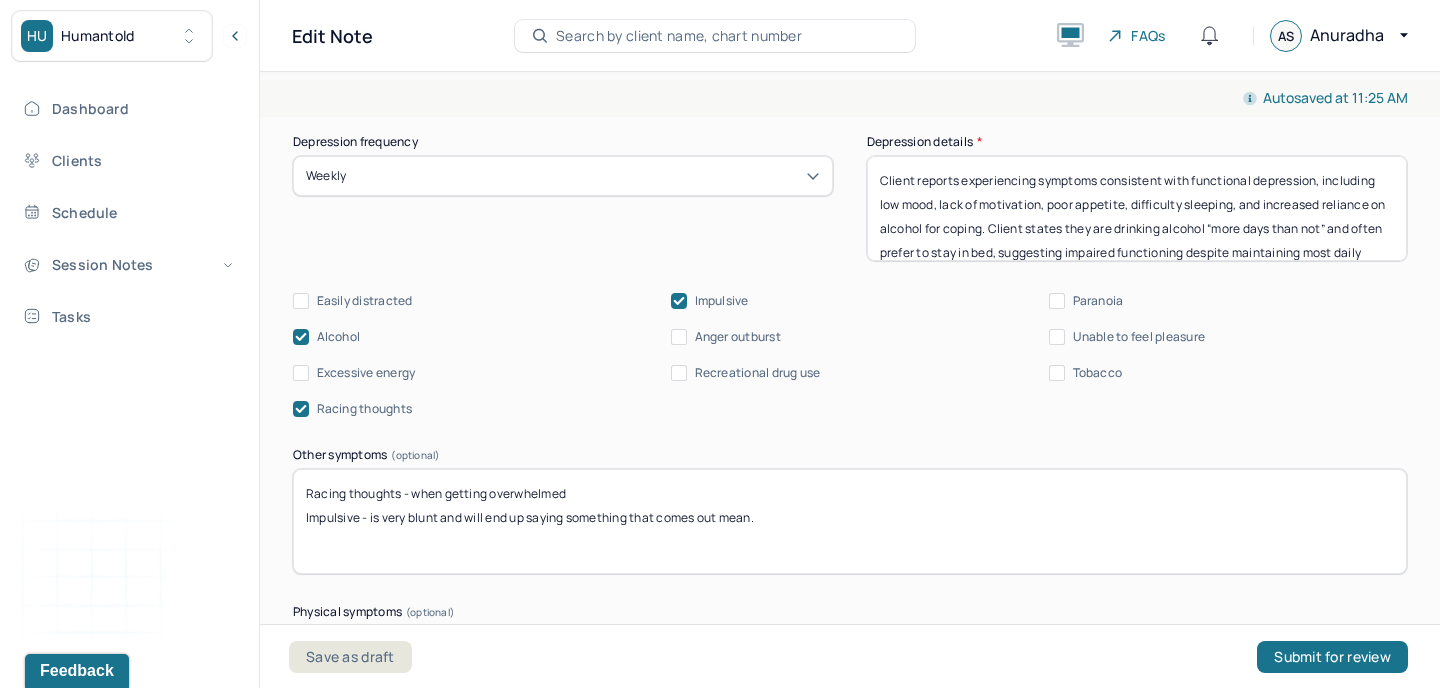click on "Easily distracted Impulsive Paranoia Alcohol Anger outburst Unable to feel pleasure Excessive energy Recreational drug use Tobacco Racing thoughts" at bounding box center (850, 355) 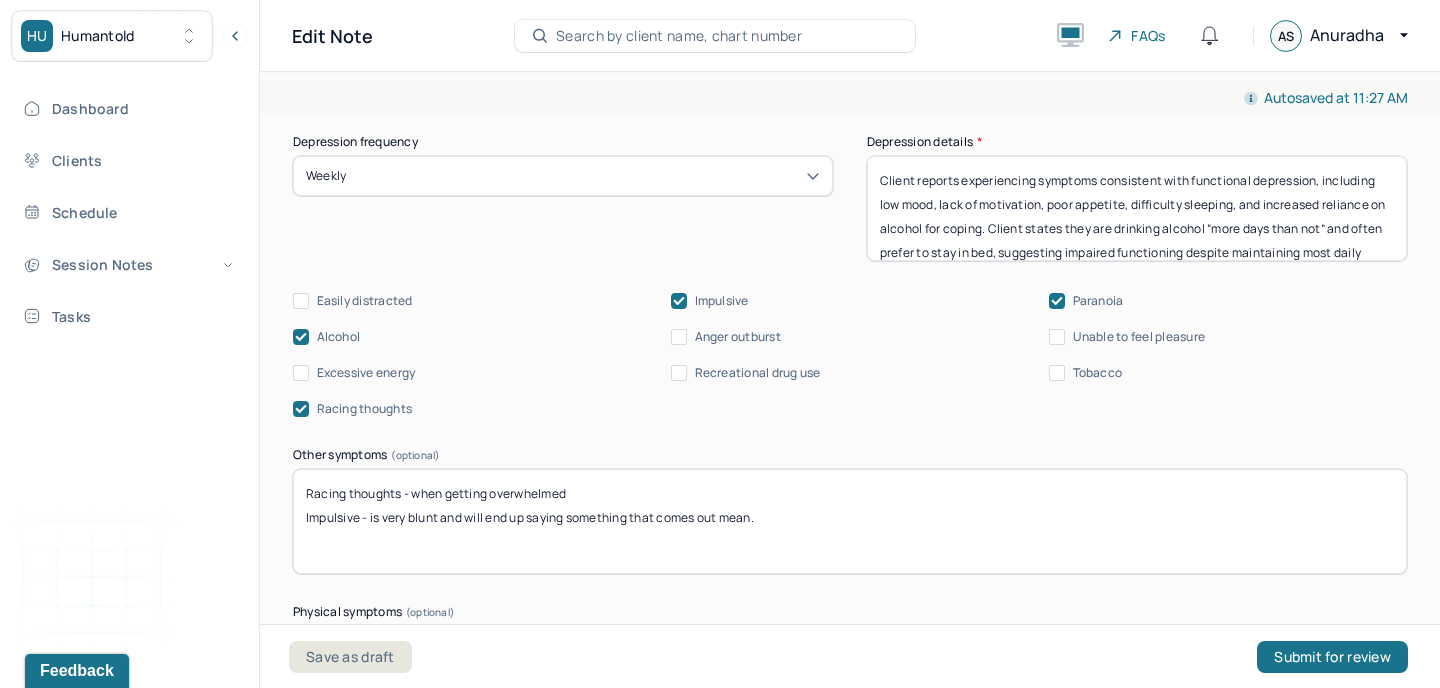 click on "Racing thoughts - when getting overwhelmed
Impulsive - is very blunt and will end up saying something that comes out mean." at bounding box center [850, 521] 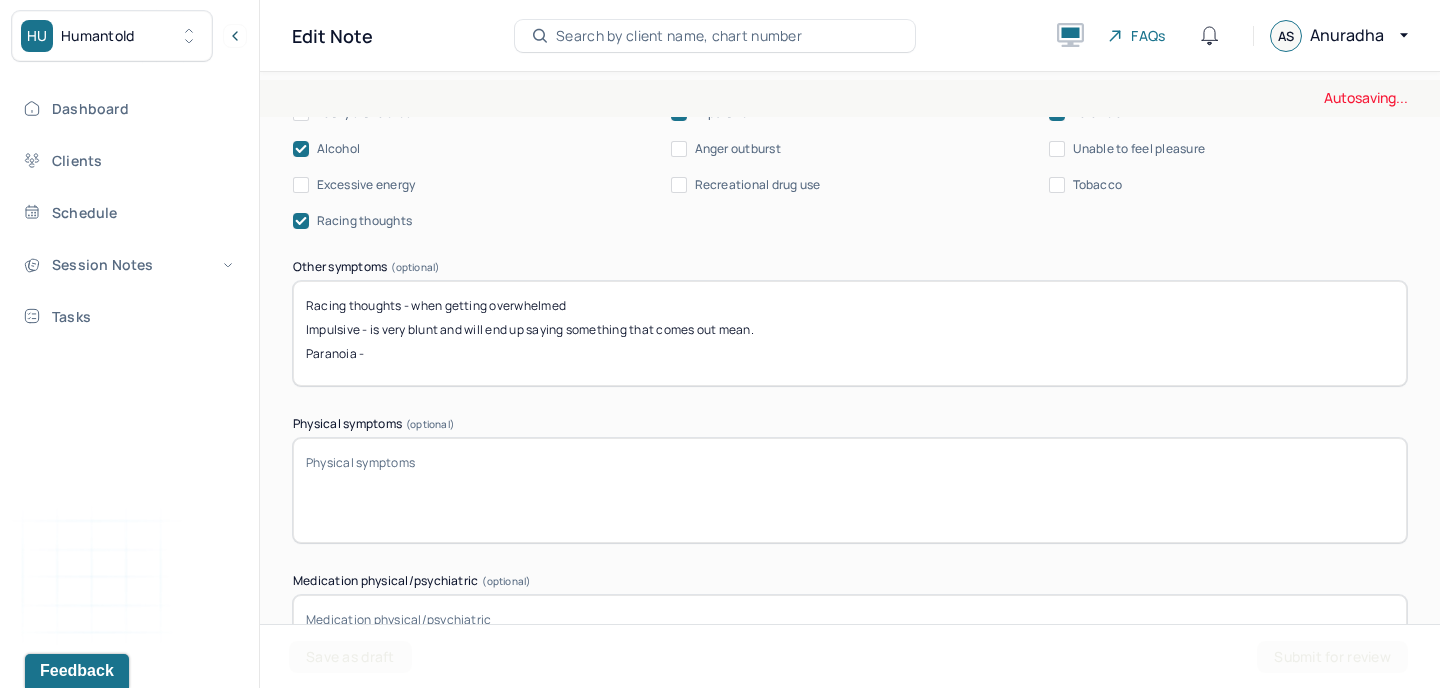 scroll, scrollTop: 3224, scrollLeft: 0, axis: vertical 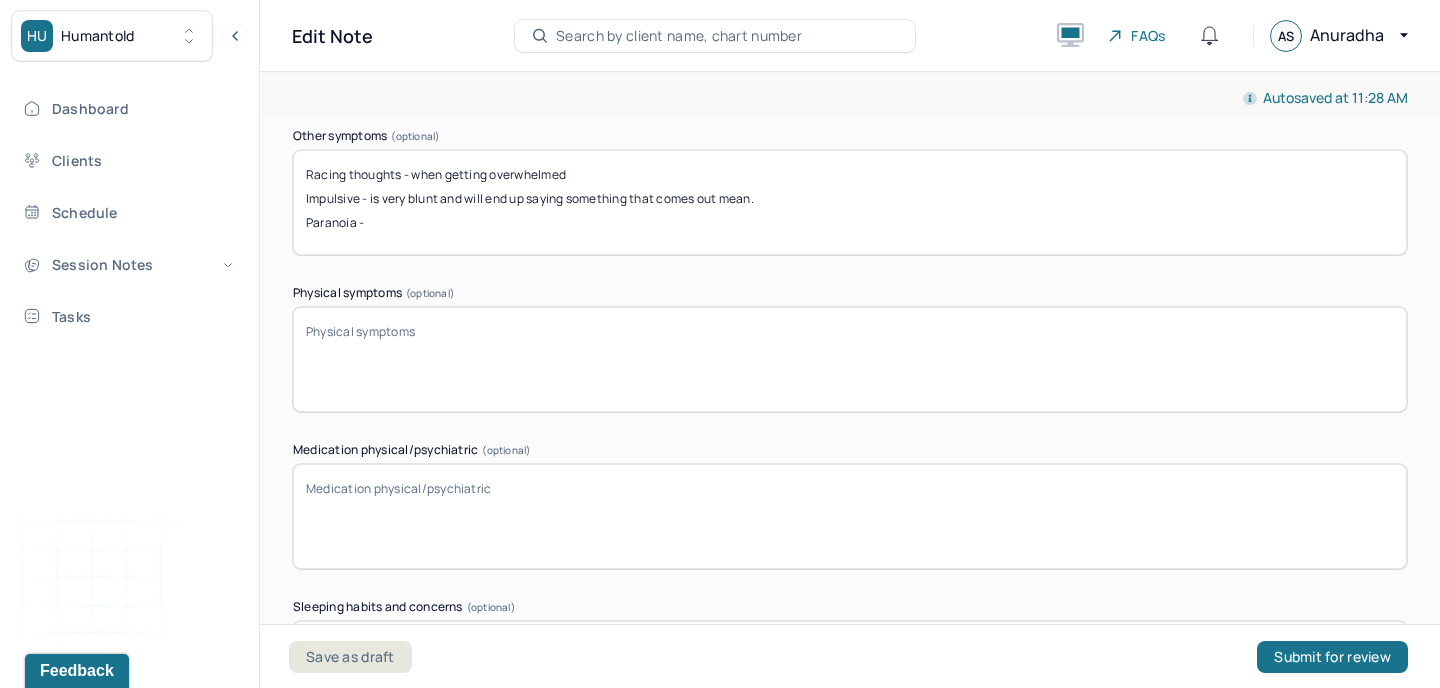type on "Racing thoughts - when getting overwhelmed
Impulsive - is very blunt and will end up saying something that comes out mean.
Paranoia -" 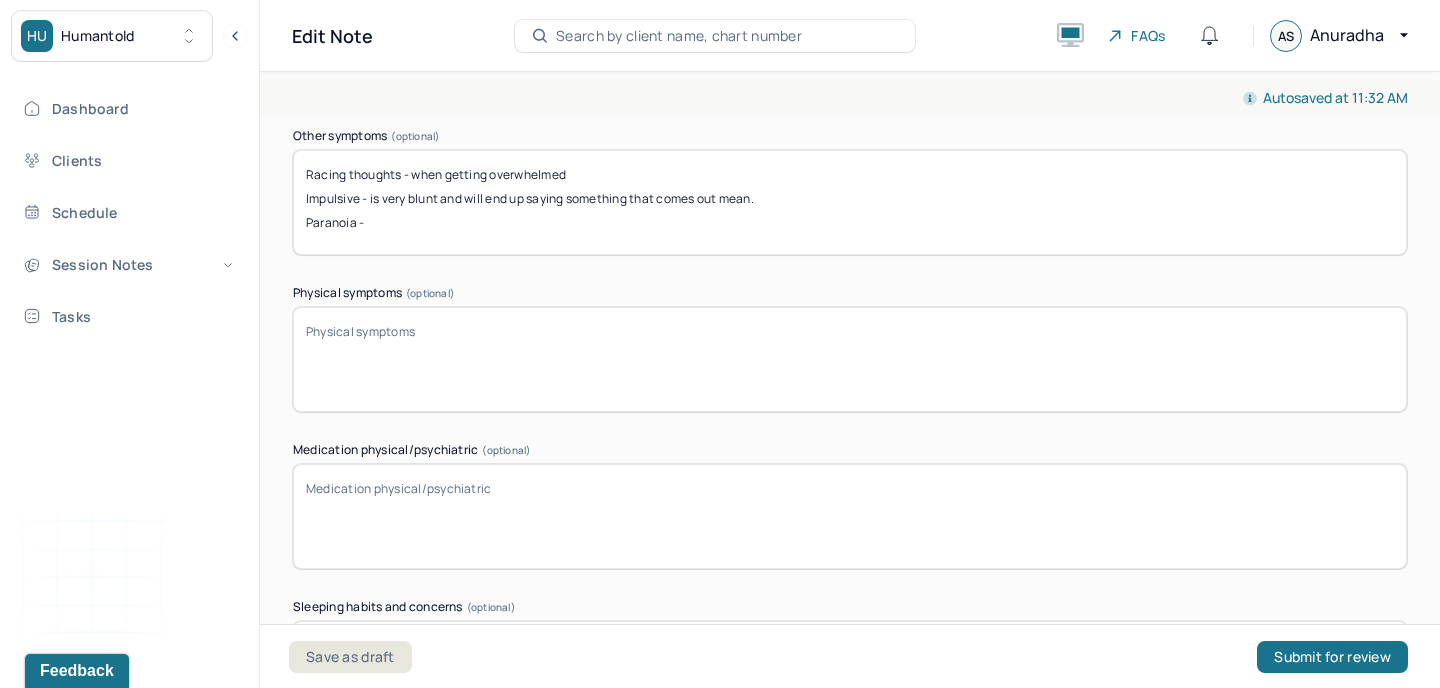 click on "Physical symptoms (optional)" at bounding box center [850, 359] 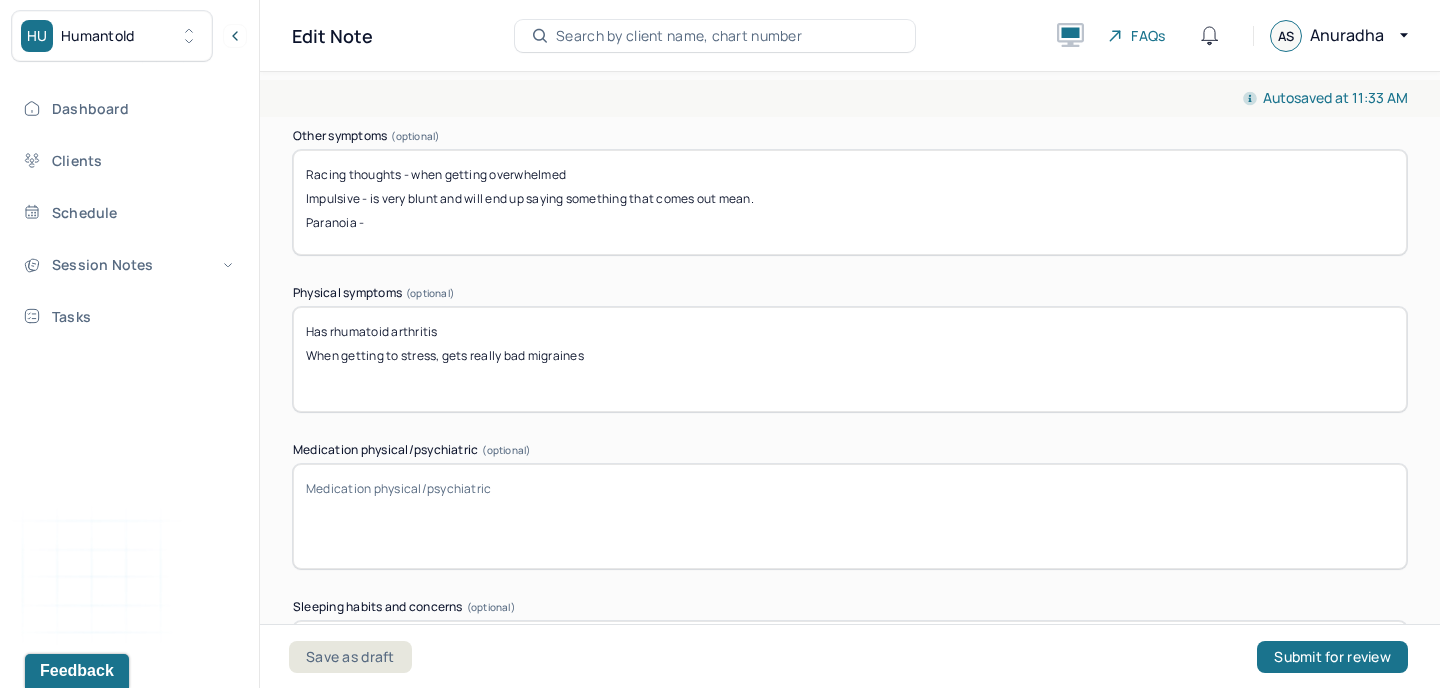 type on "Has rhumatoid arthritis
When getting to stress, gets really bad migraines" 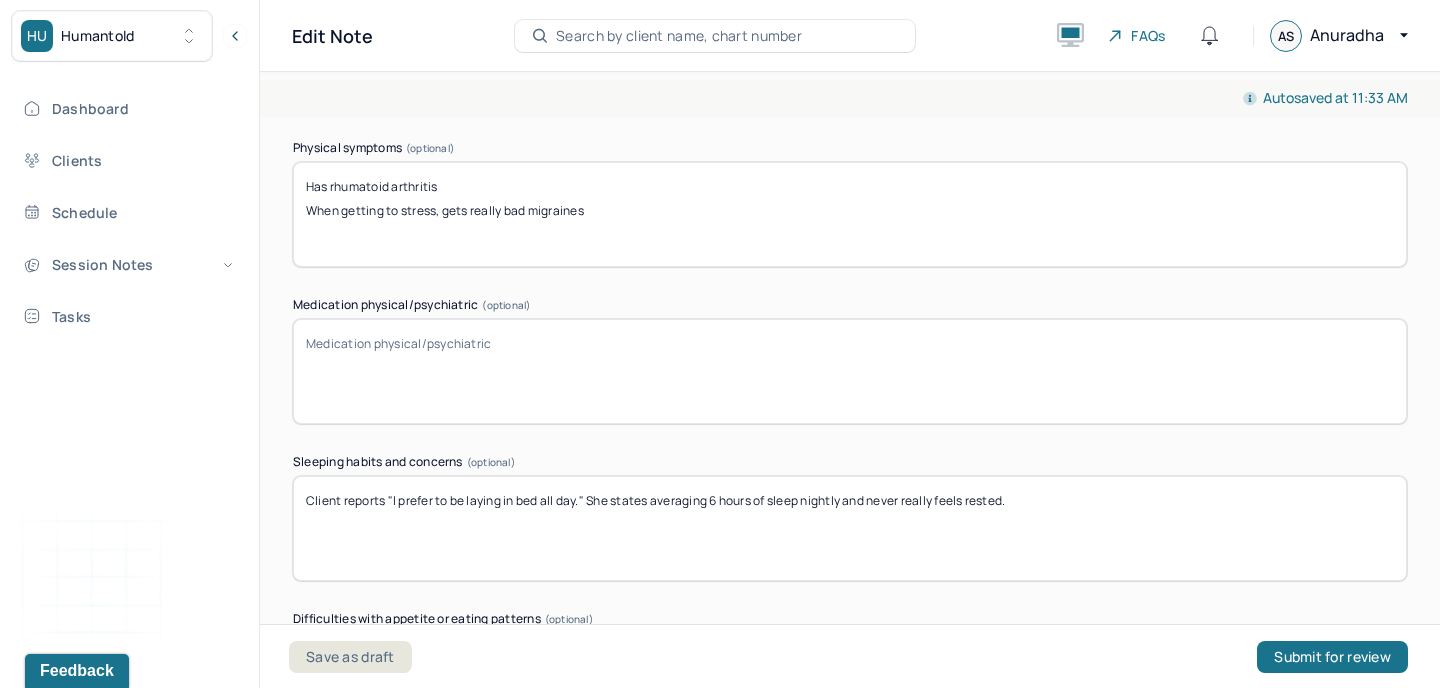scroll, scrollTop: 3371, scrollLeft: 0, axis: vertical 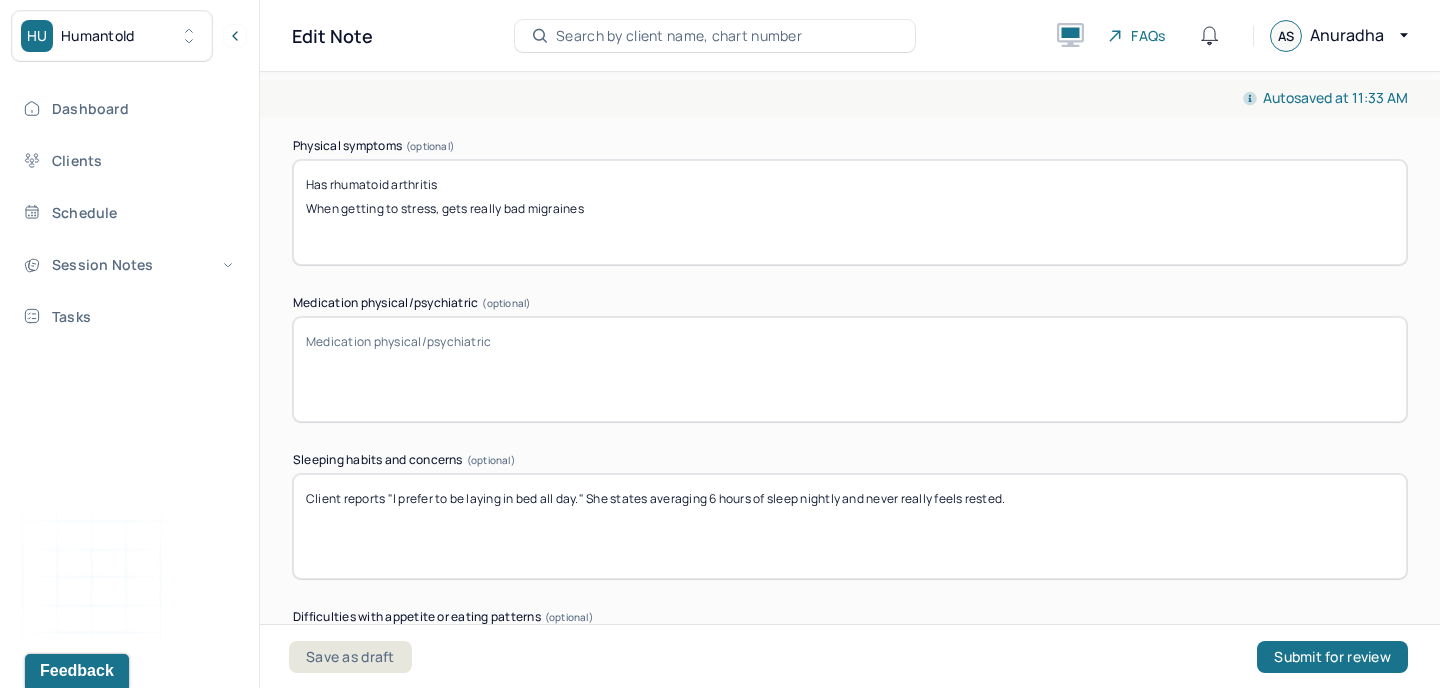 click on "Medication physical/psychiatric (optional)" at bounding box center [850, 369] 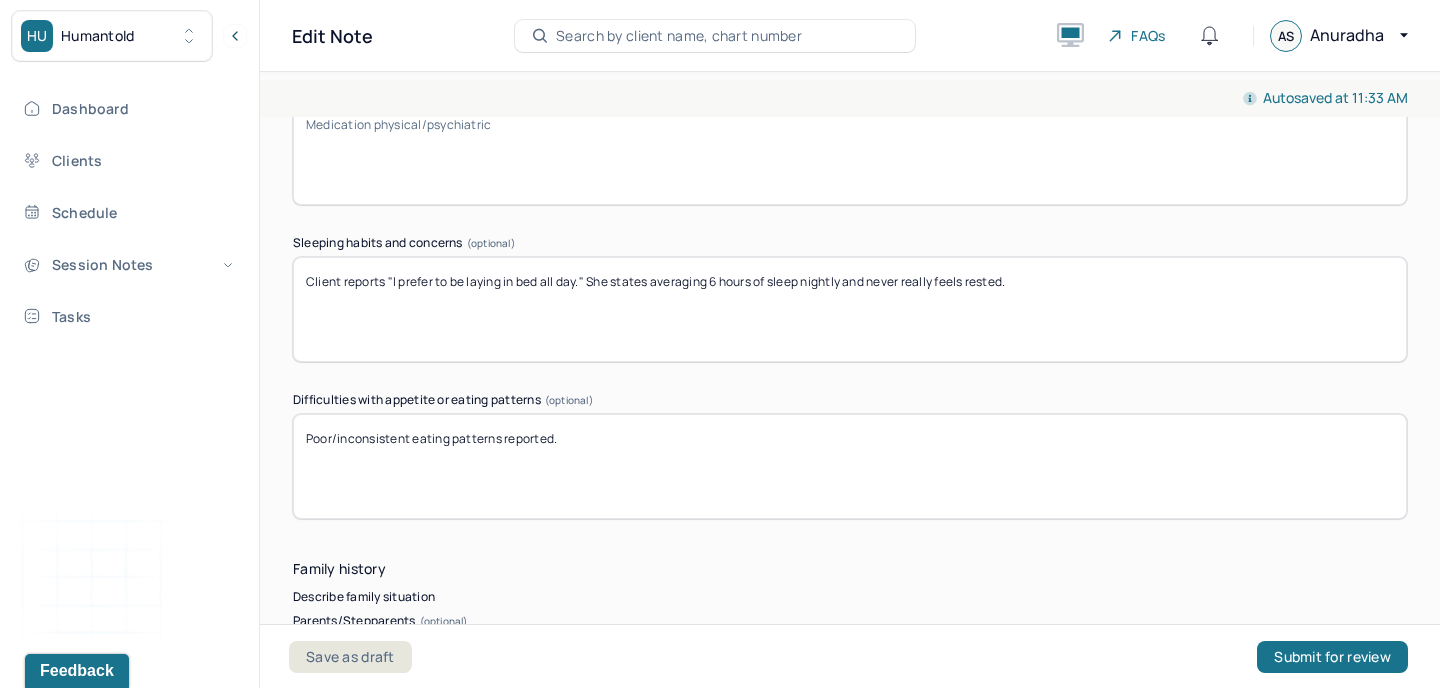 scroll, scrollTop: 3587, scrollLeft: 0, axis: vertical 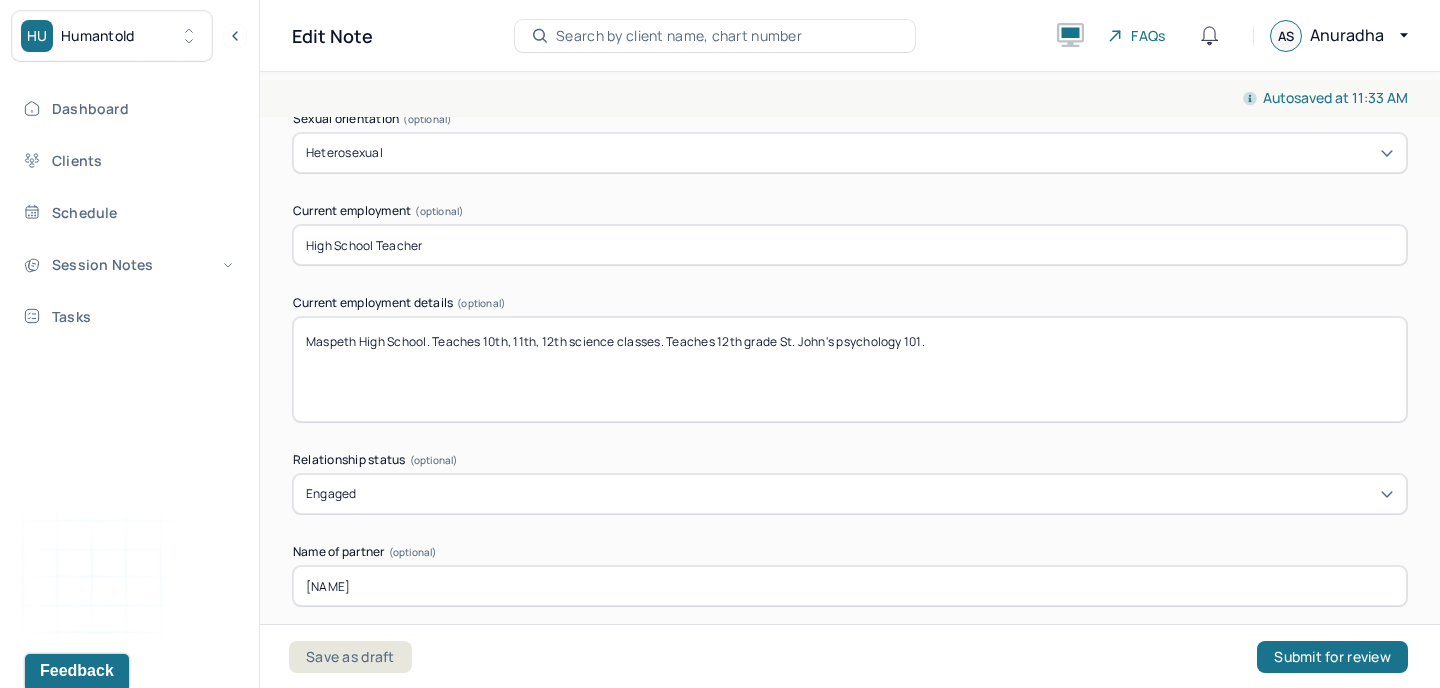 click on "Maspeth High School. Teaches 10th, 11th, 12th science classes. Teaches 12th grade St. John's psychology 101." at bounding box center [850, 369] 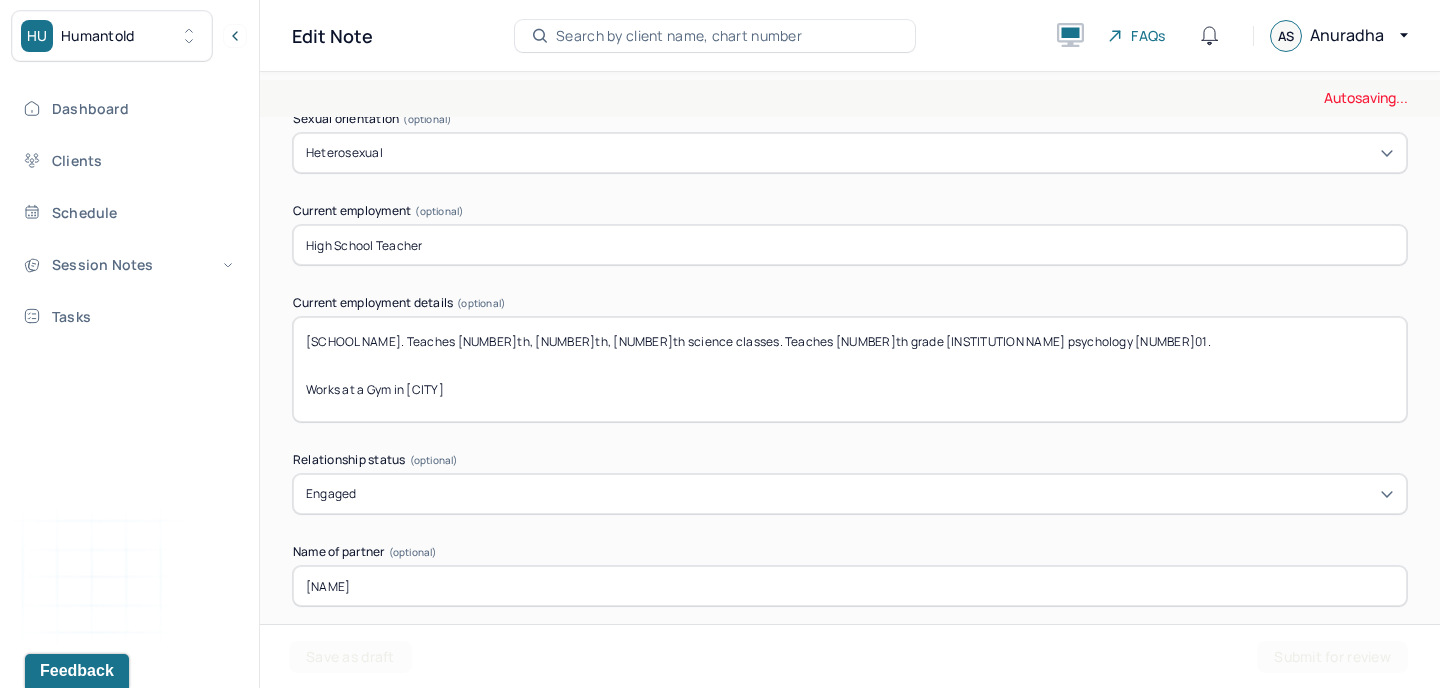 type on "[SCHOOL NAME]. Teaches [NUMBER]th, [NUMBER]th, [NUMBER]th science classes. Teaches [NUMBER]th grade [INSTITUTION NAME] psychology [NUMBER]01.
Works at a Gym in [CITY]" 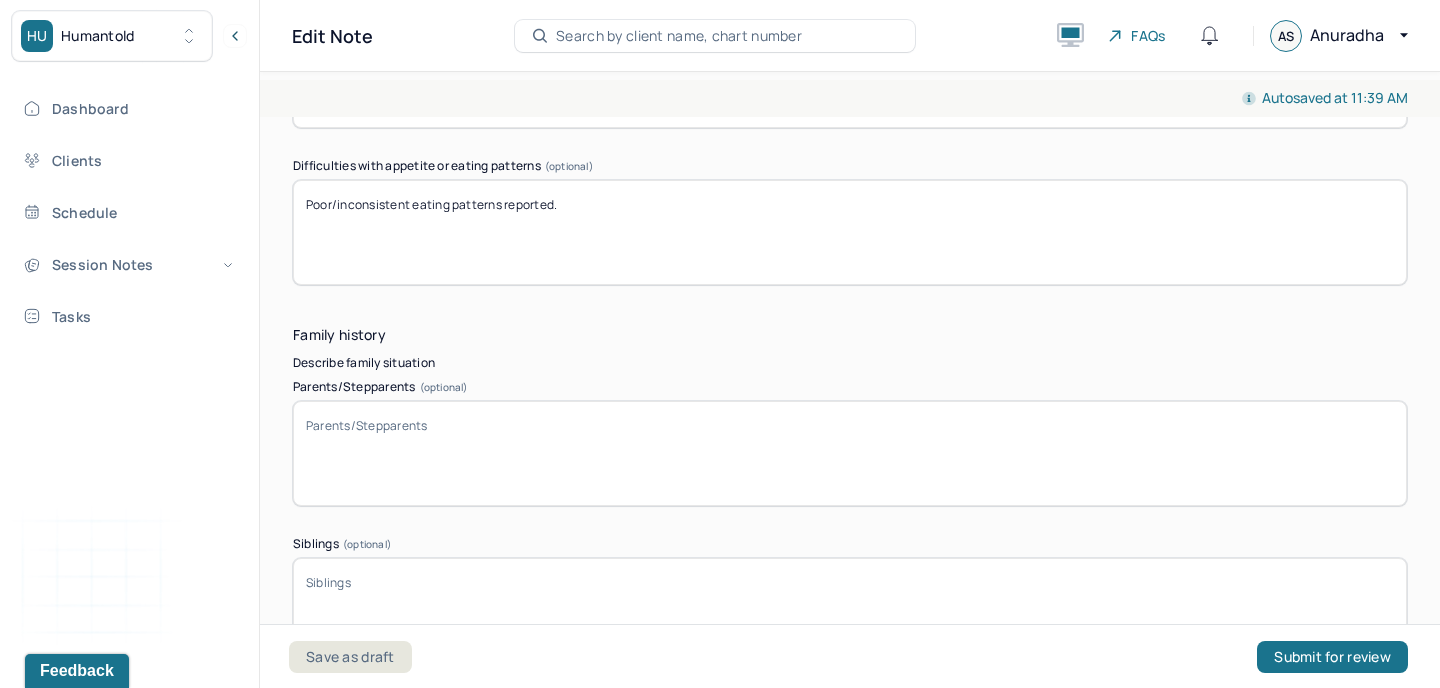 scroll, scrollTop: 3810, scrollLeft: 0, axis: vertical 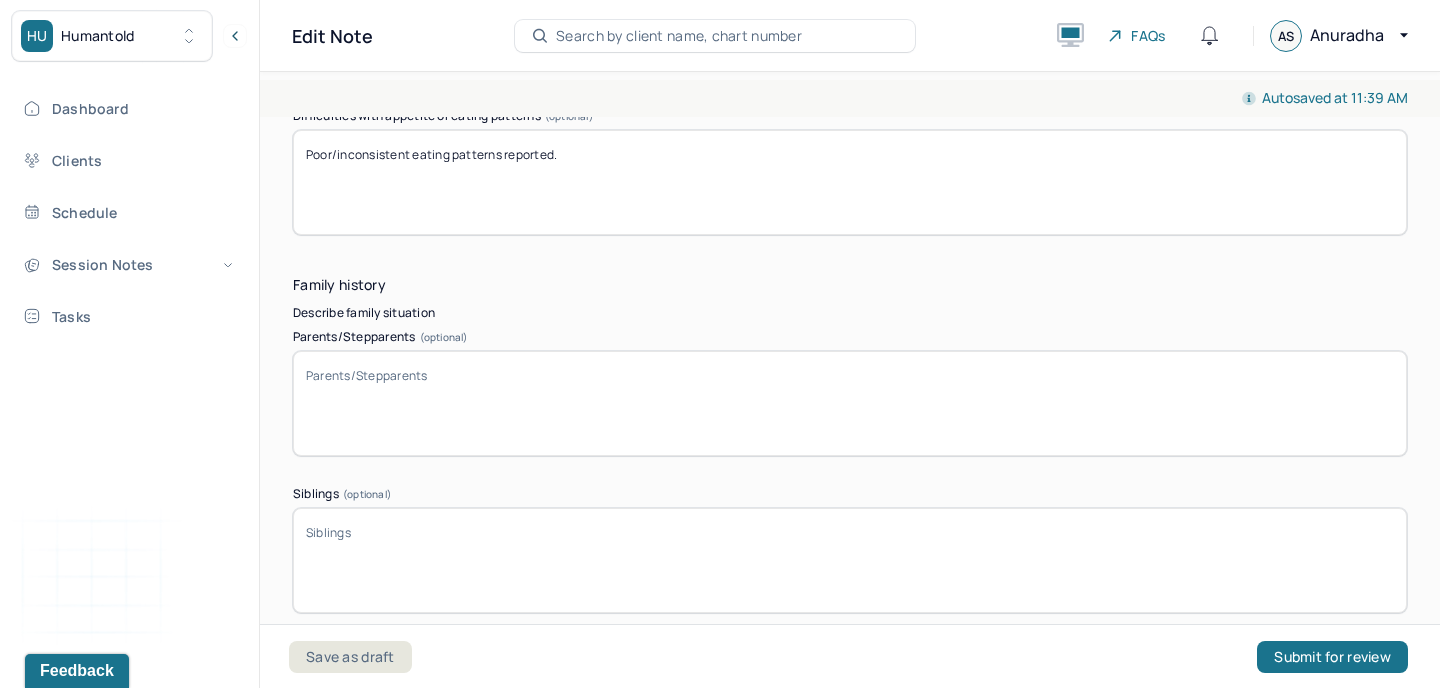 click on "Parents/Stepparents (optional)" at bounding box center (850, 403) 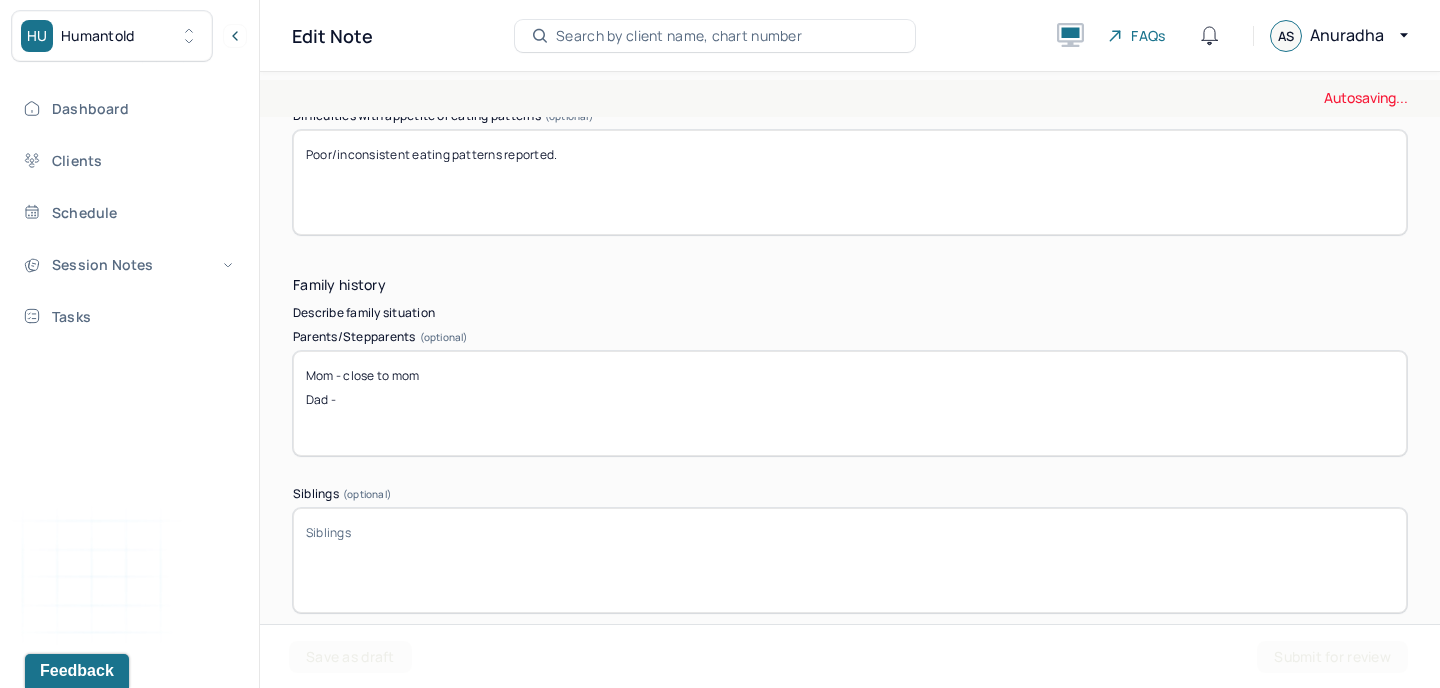 click on "Mom - close to mom
Dad -" at bounding box center [850, 403] 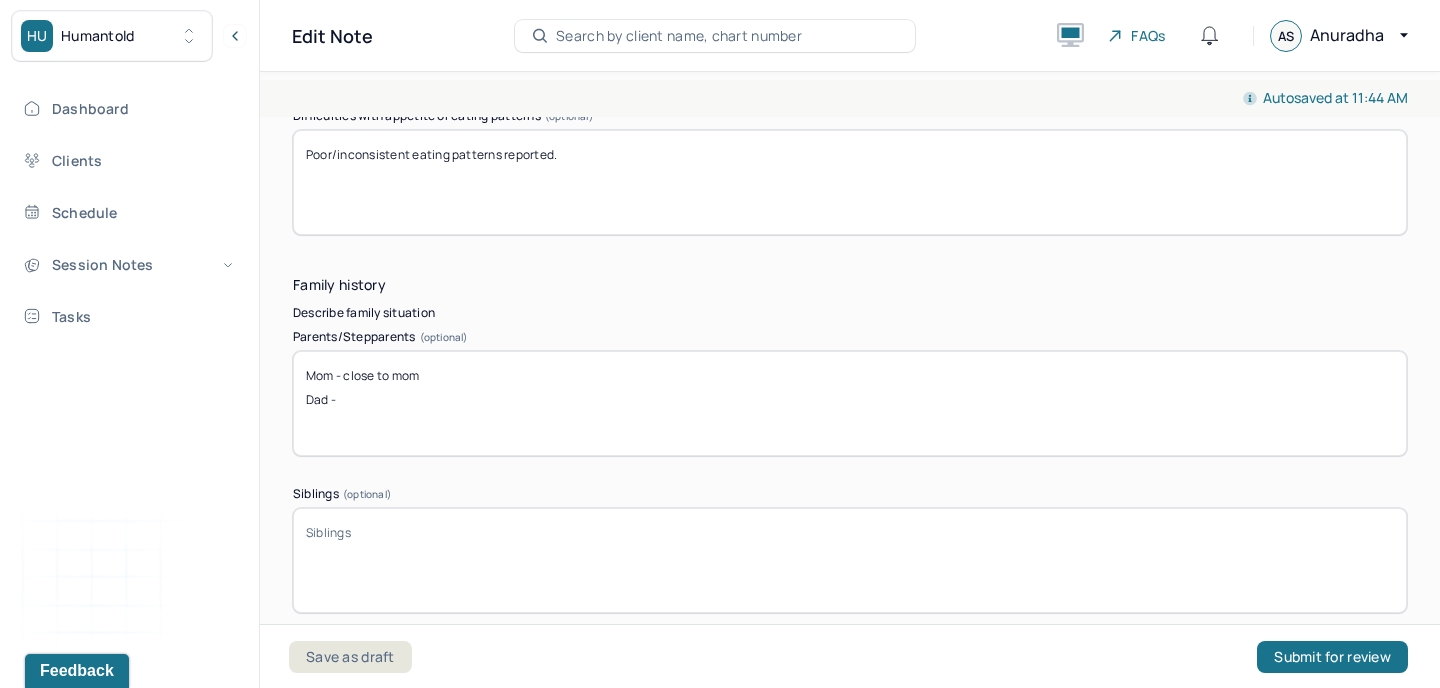 drag, startPoint x: 350, startPoint y: 397, endPoint x: 298, endPoint y: 371, distance: 58.137768 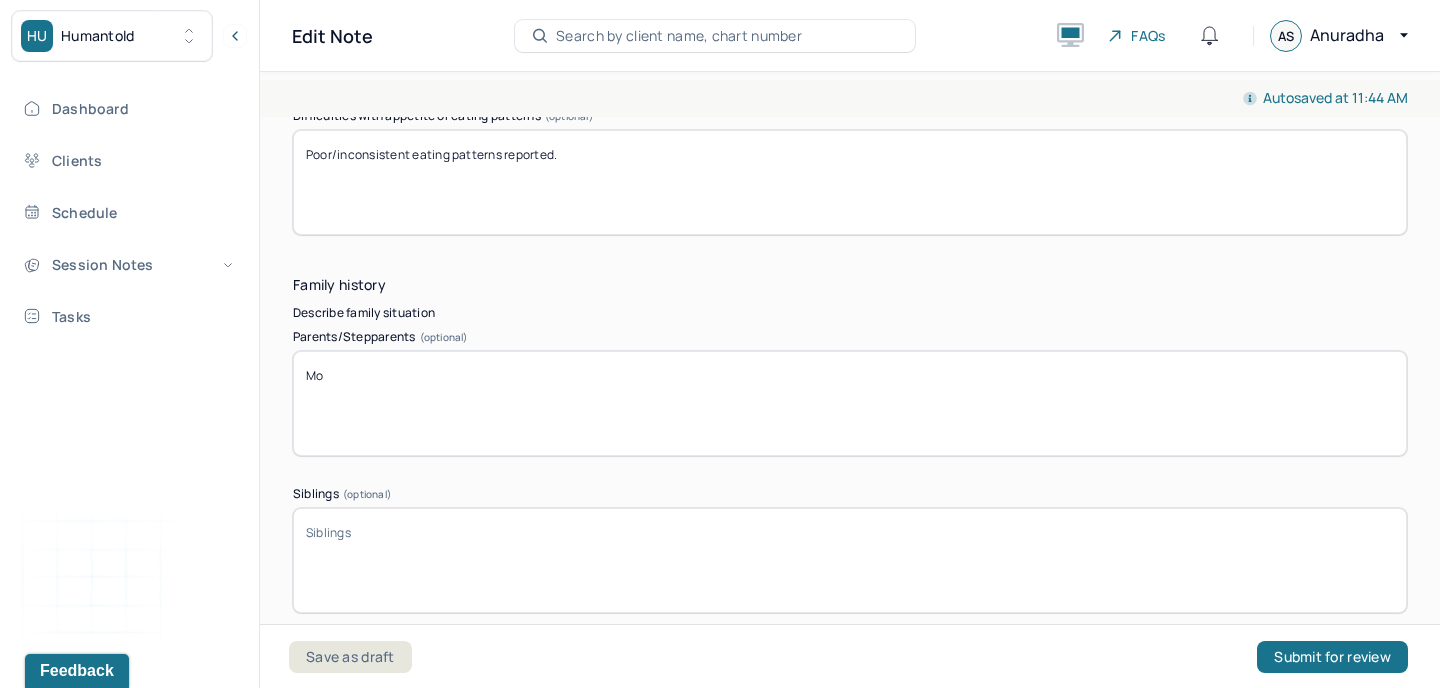 type on "M" 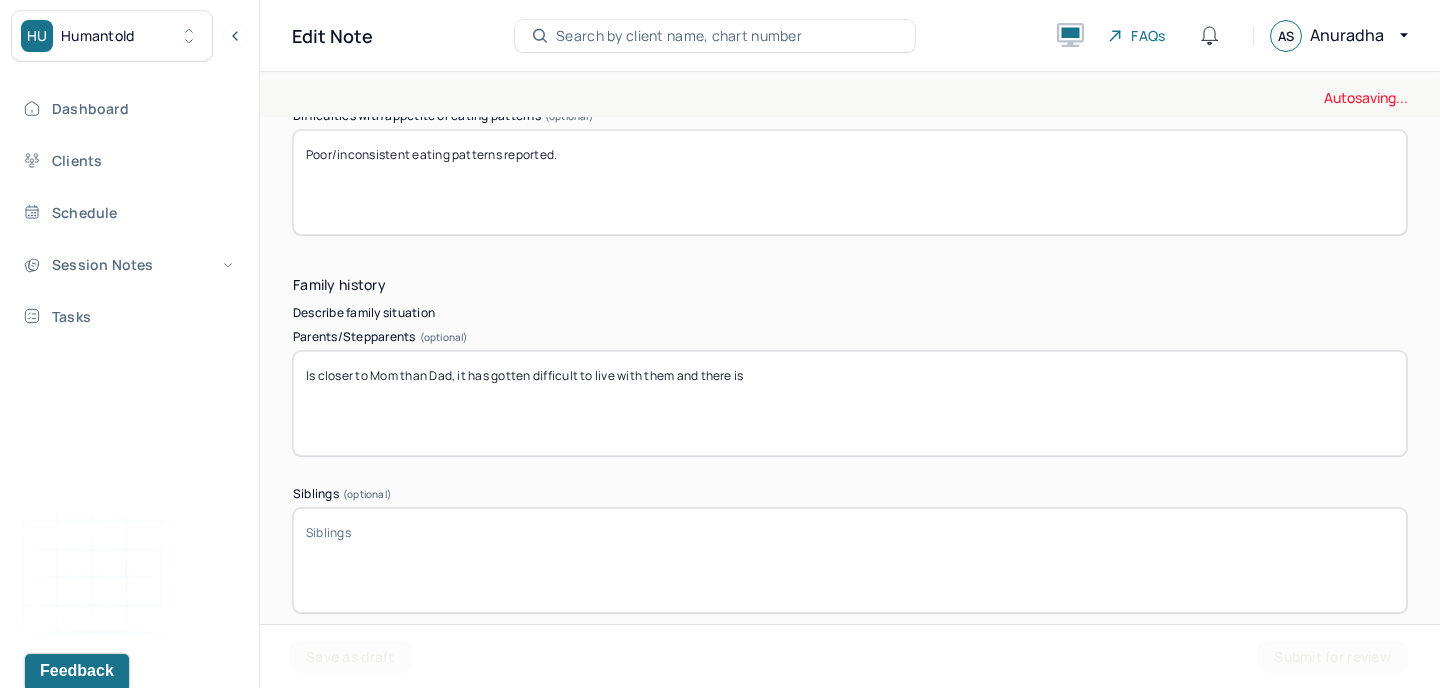 type on "Is closer to Mom than Dad, it has gotten difficult to live with them and there is" 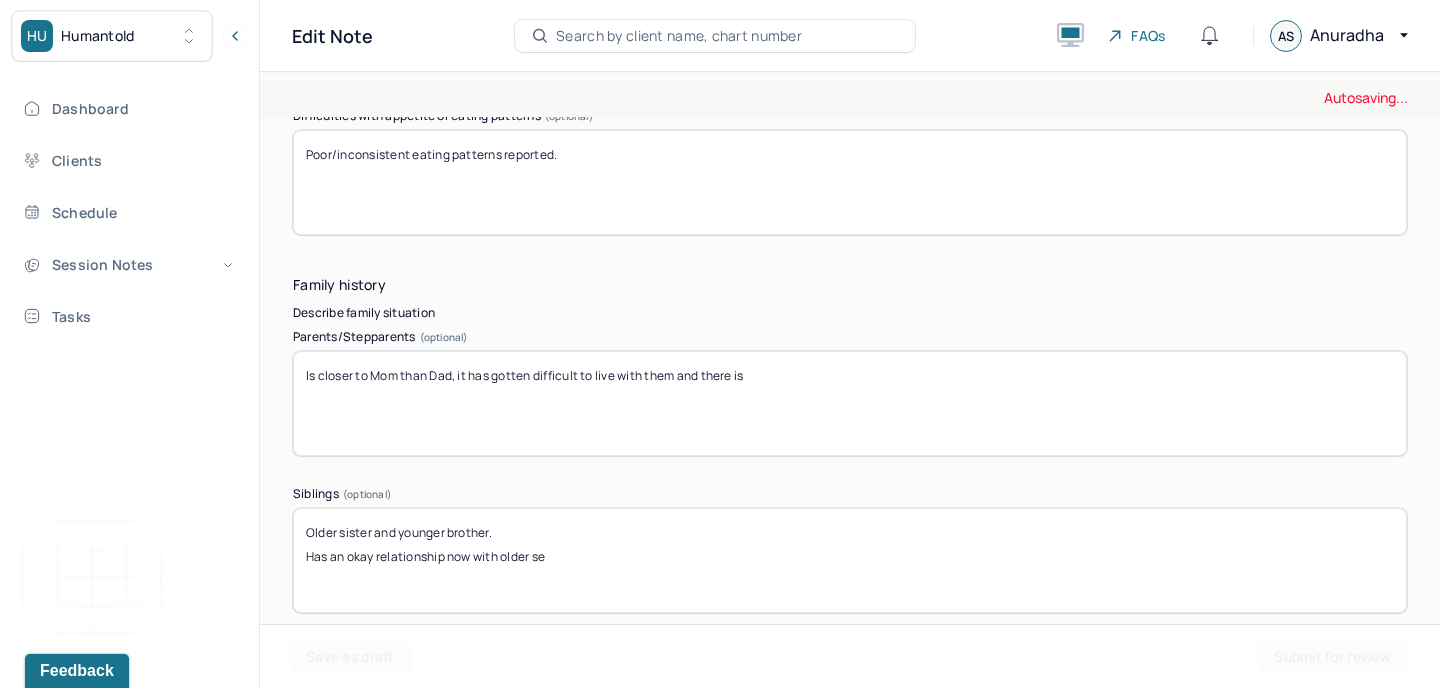 type on "Older sister and younger brother.
Has an okay relationship now with older se" 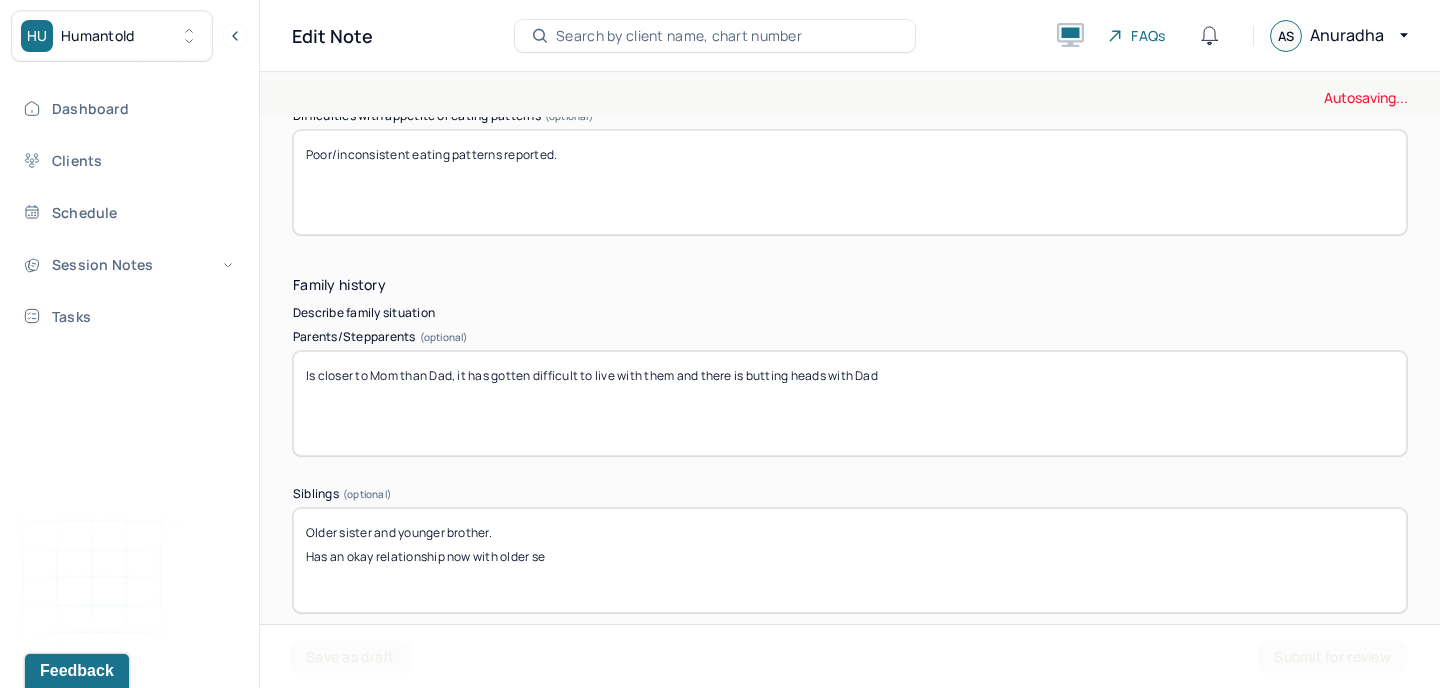 type on "Is closer to Mom than Dad, it has gotten difficult to live with them and there is butting heads with Dad" 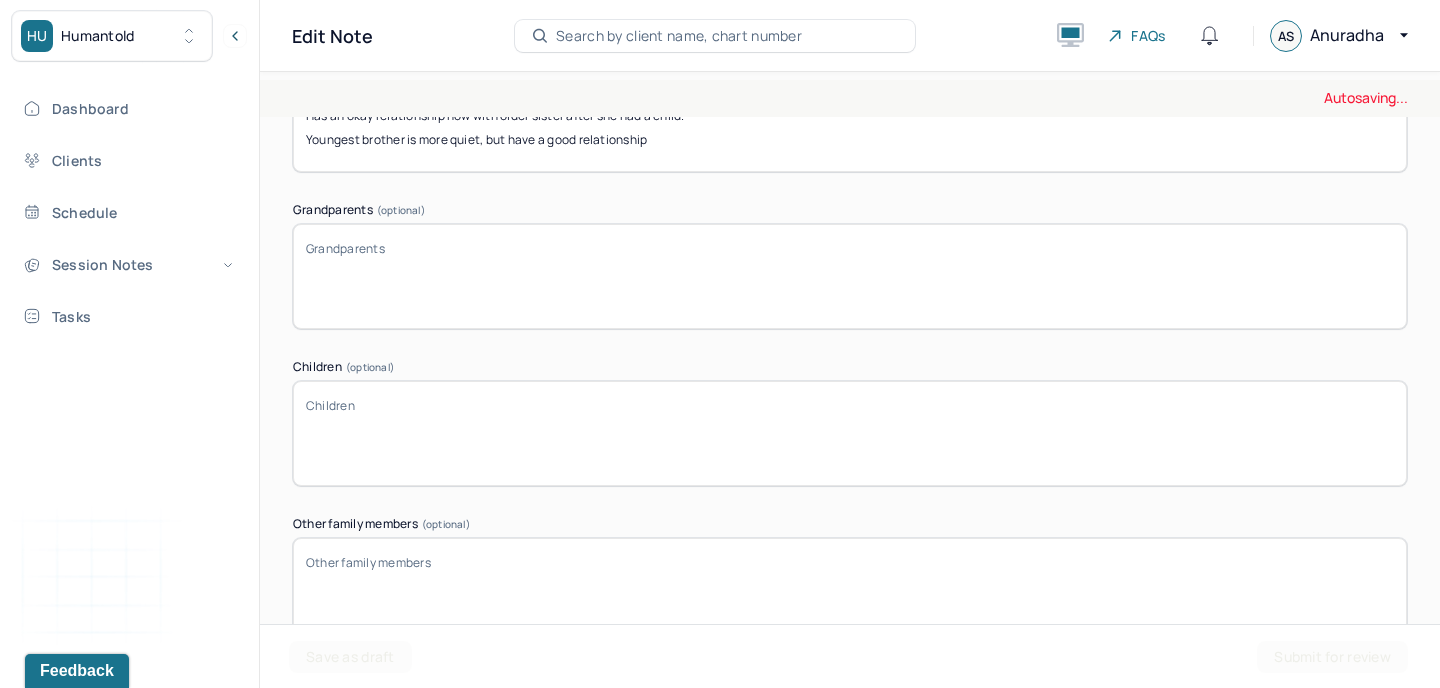 scroll, scrollTop: 4315, scrollLeft: 0, axis: vertical 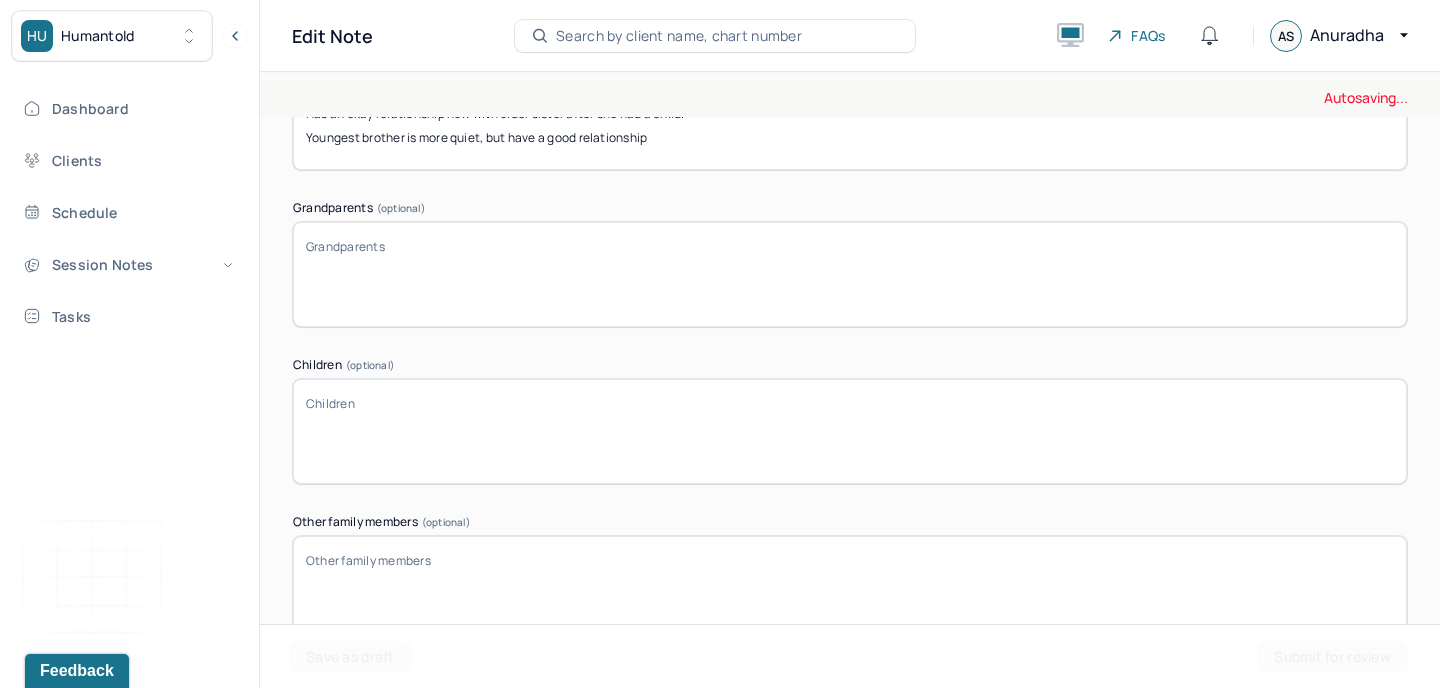 type on "Older sister and younger brother.
Has an okay relationship now with older sister after she had a child.
Youngest brother is more quiet, but have a good relationship" 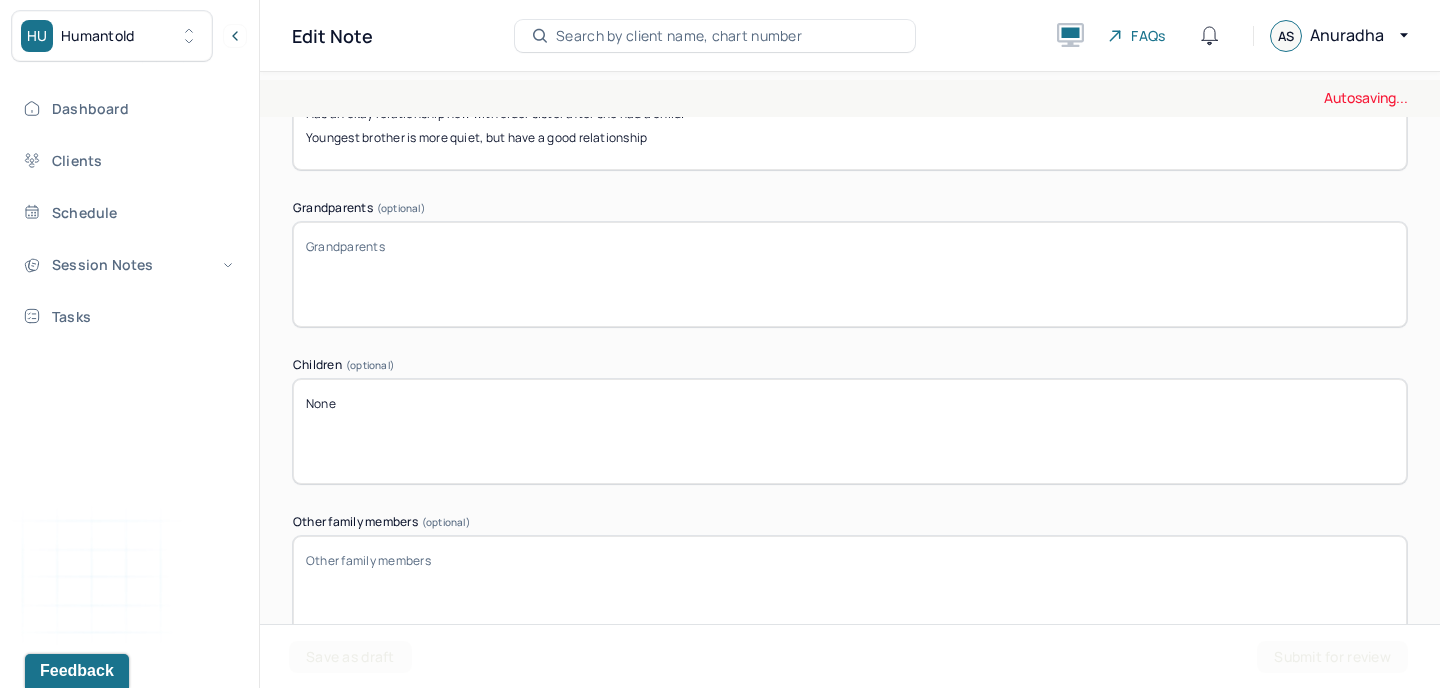 type on "None" 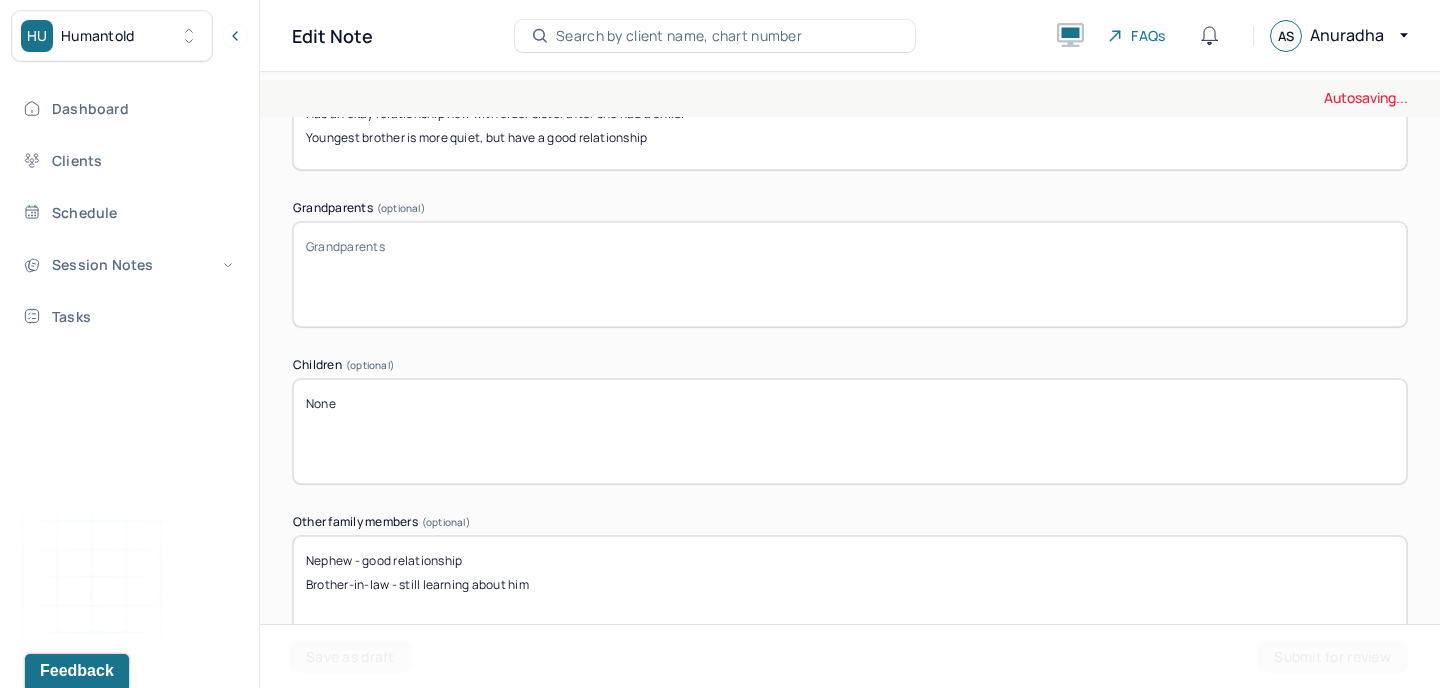 type on "Nephew - good relationship
Brother-in-law - still learning about him" 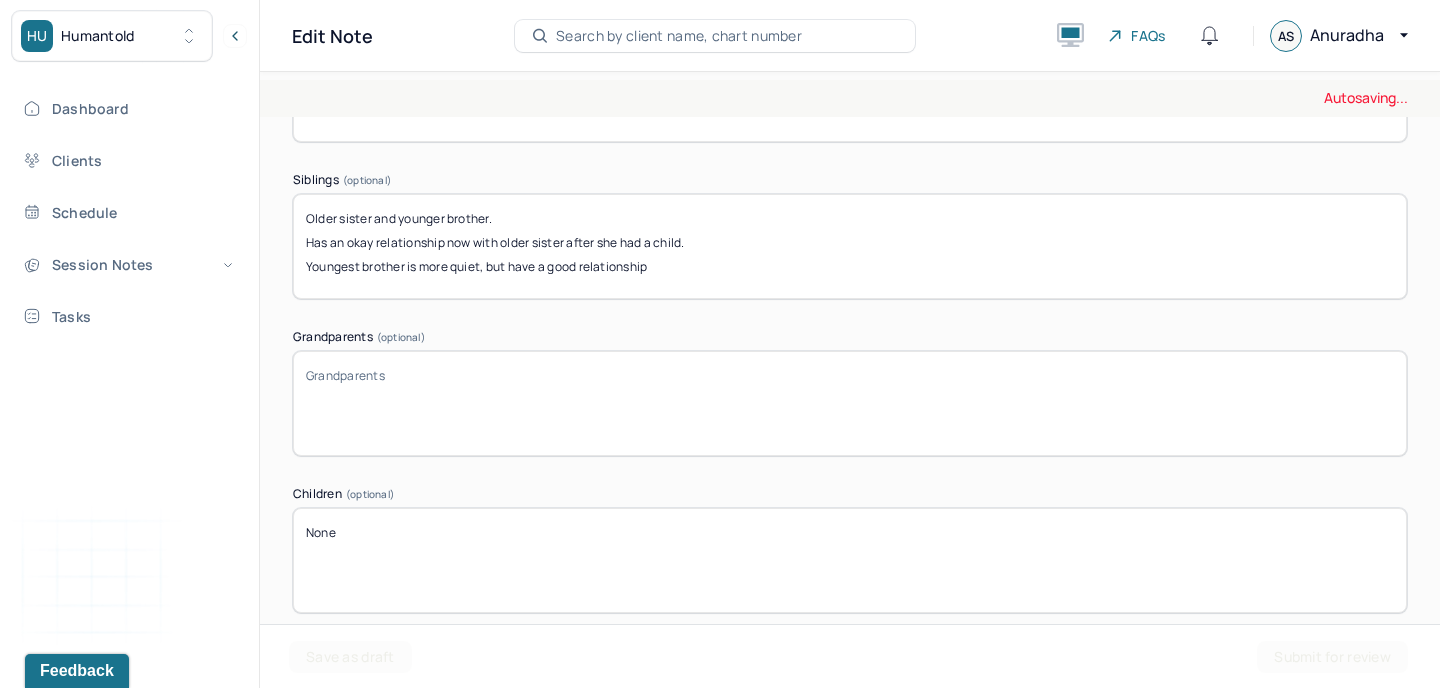 scroll, scrollTop: 4187, scrollLeft: 0, axis: vertical 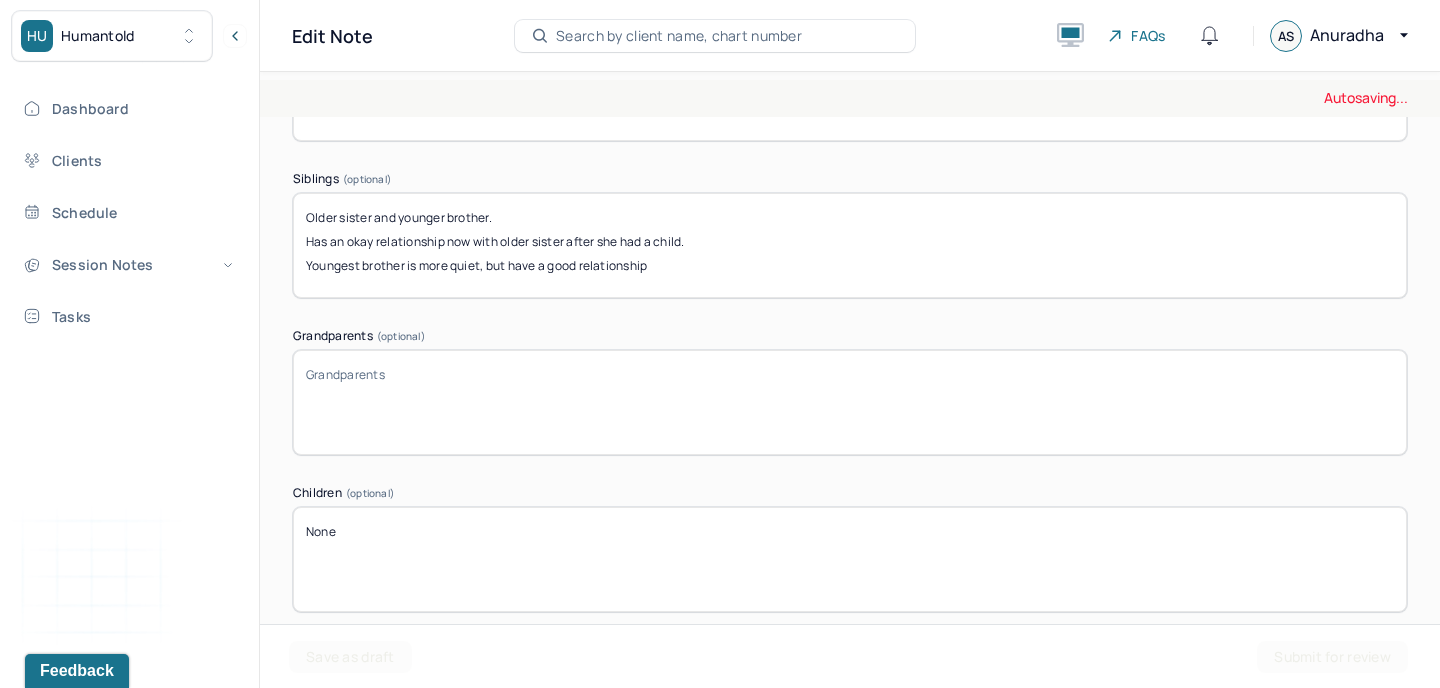 click on "Grandparents (optional)" at bounding box center [850, 402] 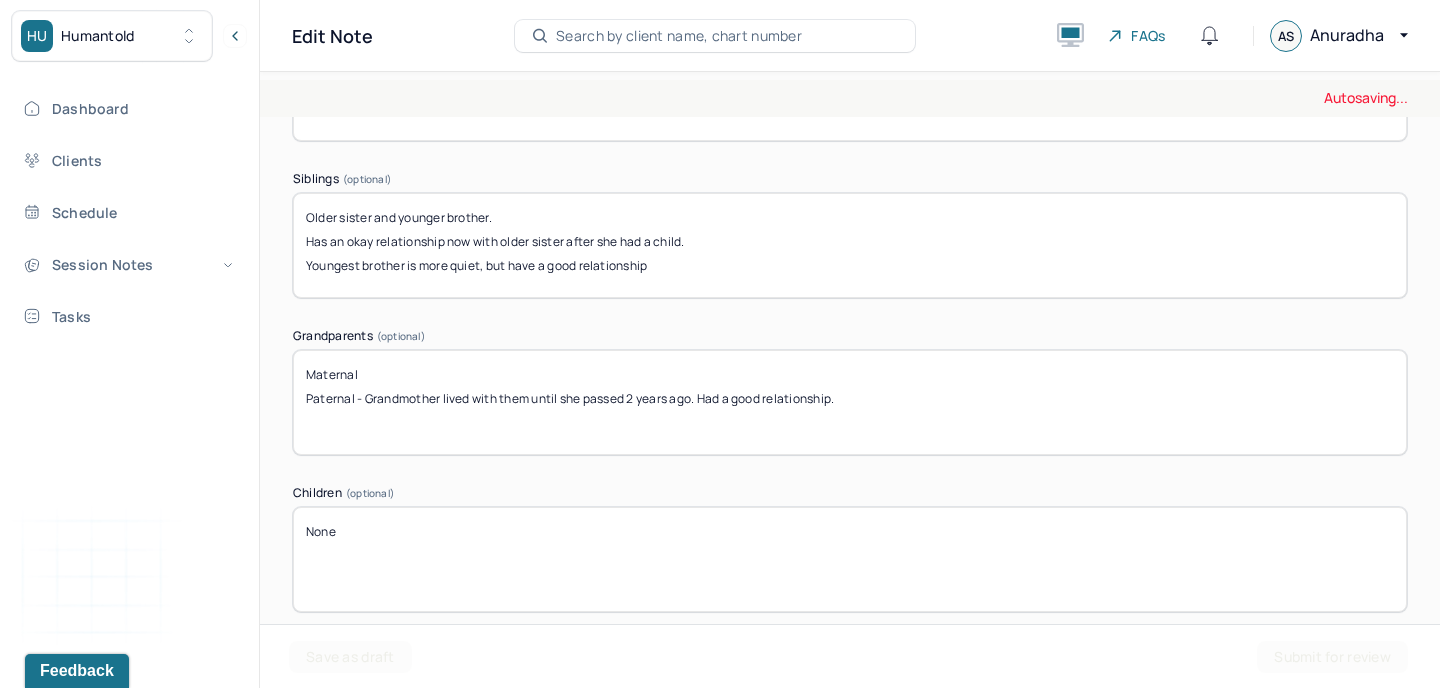 type on "Maternal
Paternal - Grandmother lived with them until she passed 2 years ago. Had a good relationship." 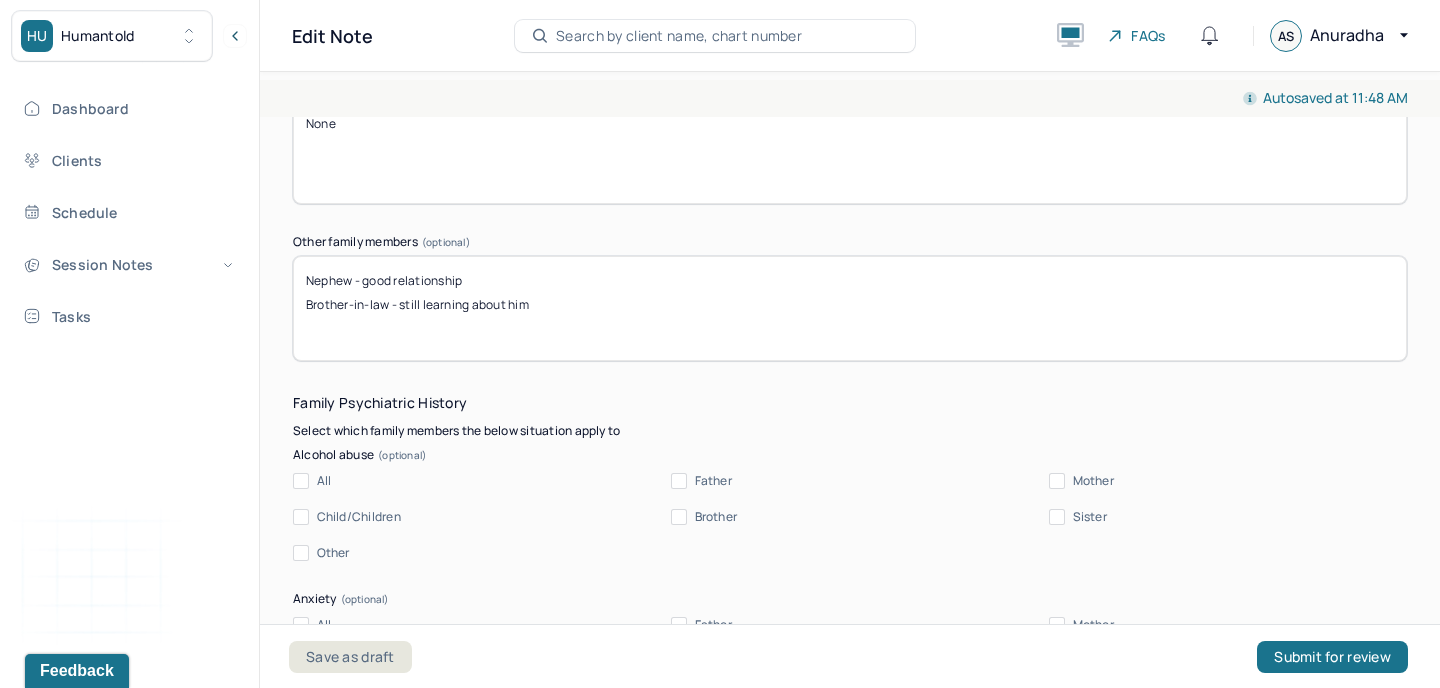 scroll, scrollTop: 4742, scrollLeft: 0, axis: vertical 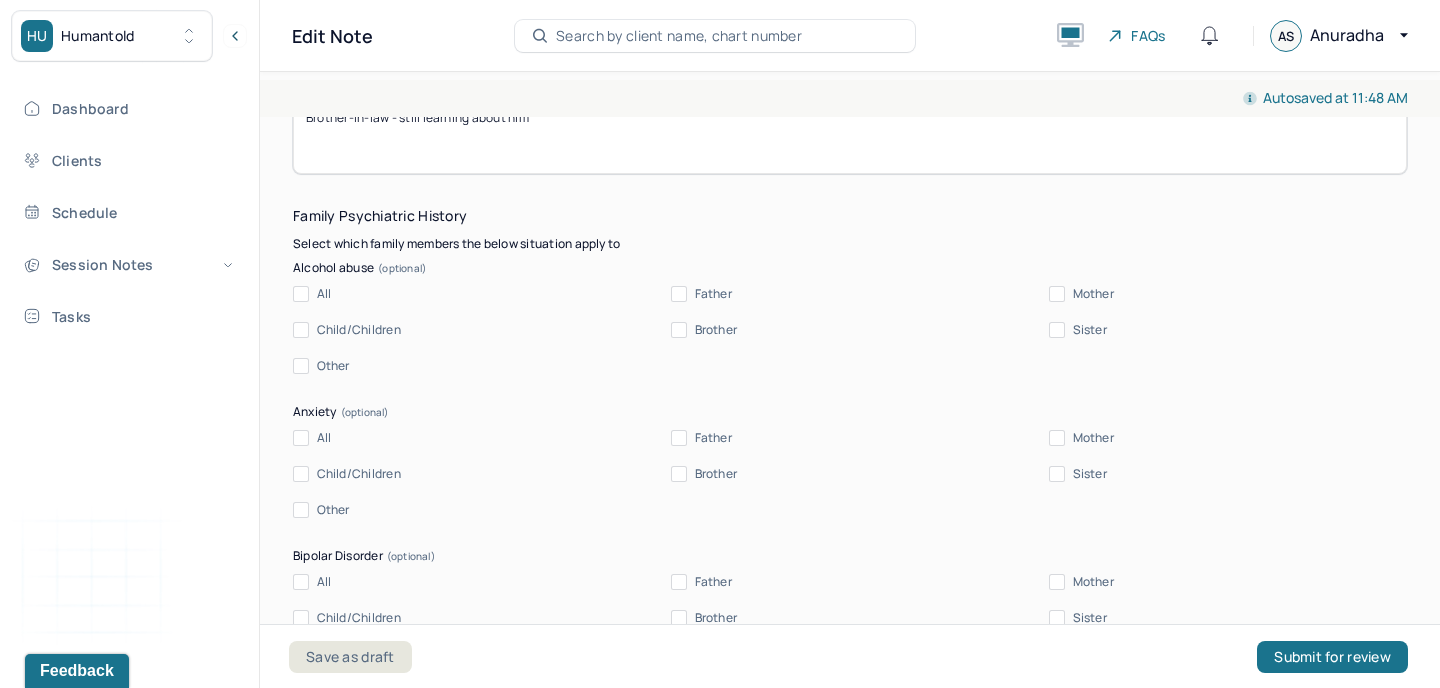 click on "Father" at bounding box center [679, 438] 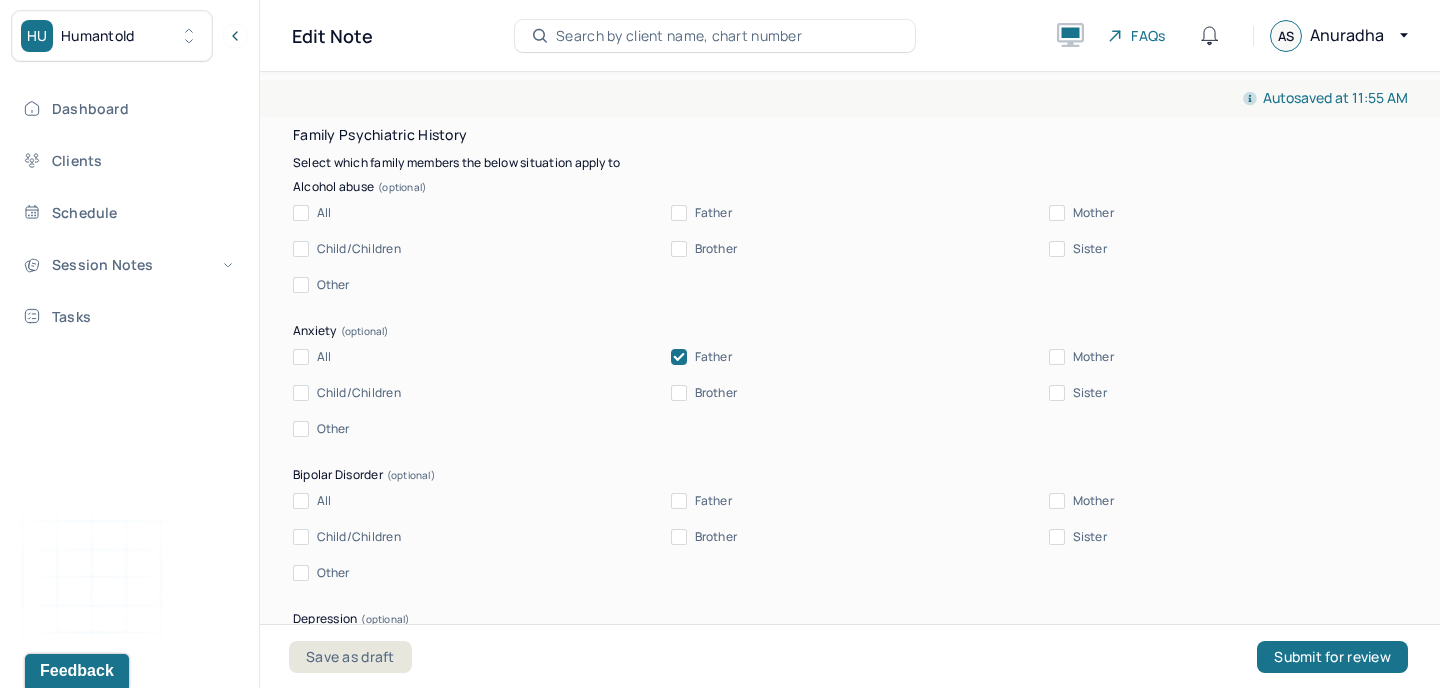 scroll, scrollTop: 4834, scrollLeft: 0, axis: vertical 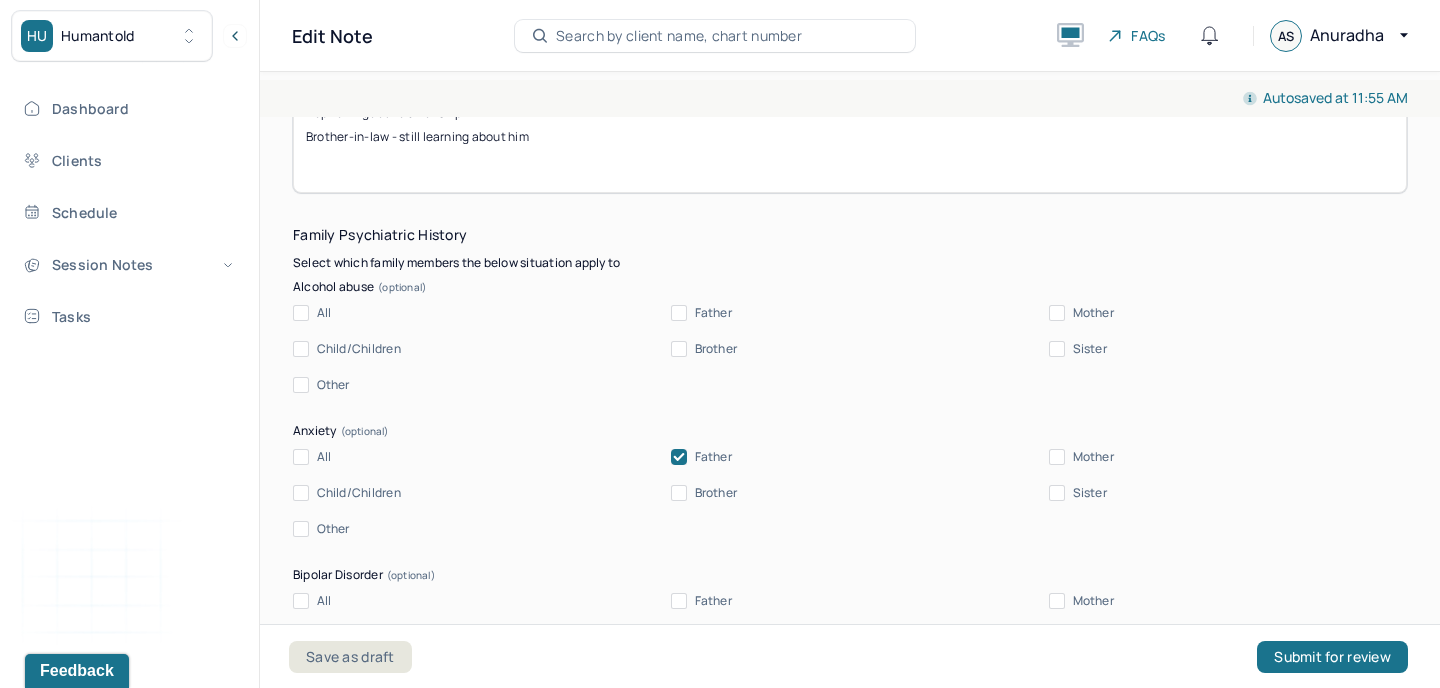 click on "Other" at bounding box center (321, 385) 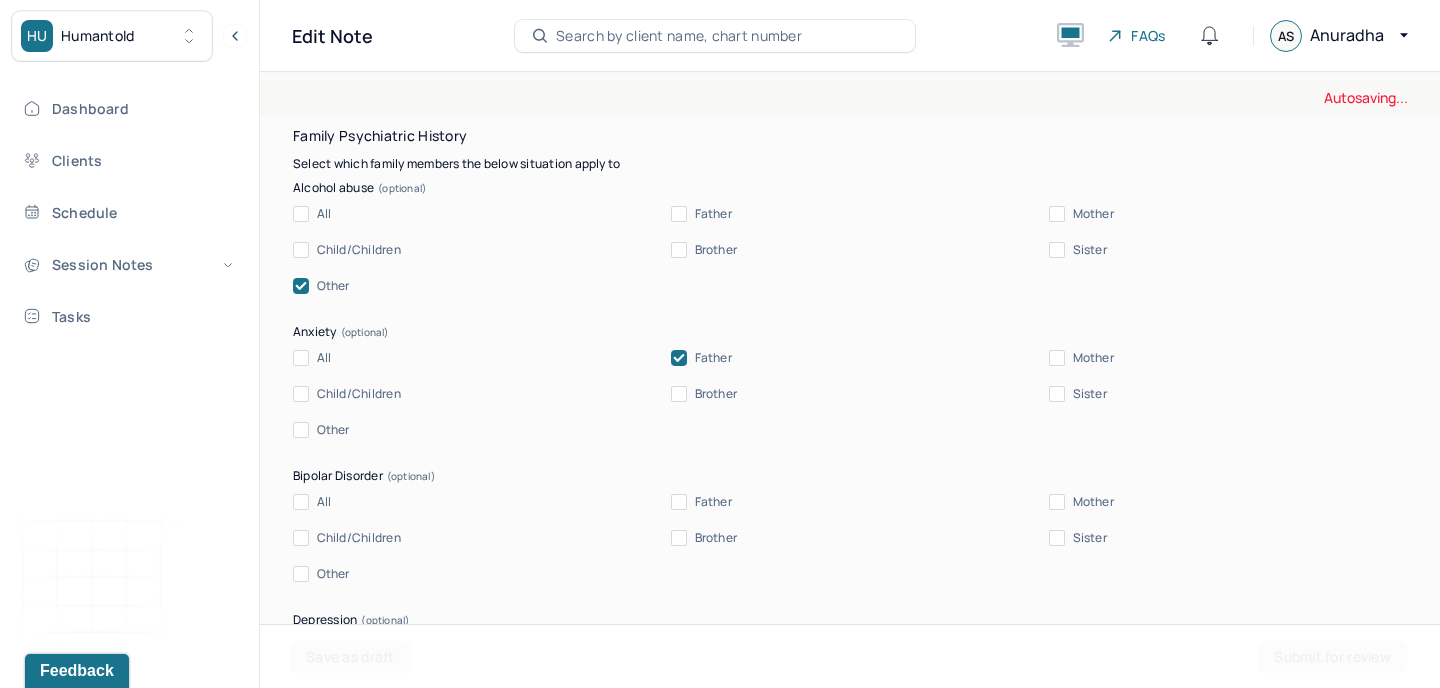 scroll, scrollTop: 4971, scrollLeft: 0, axis: vertical 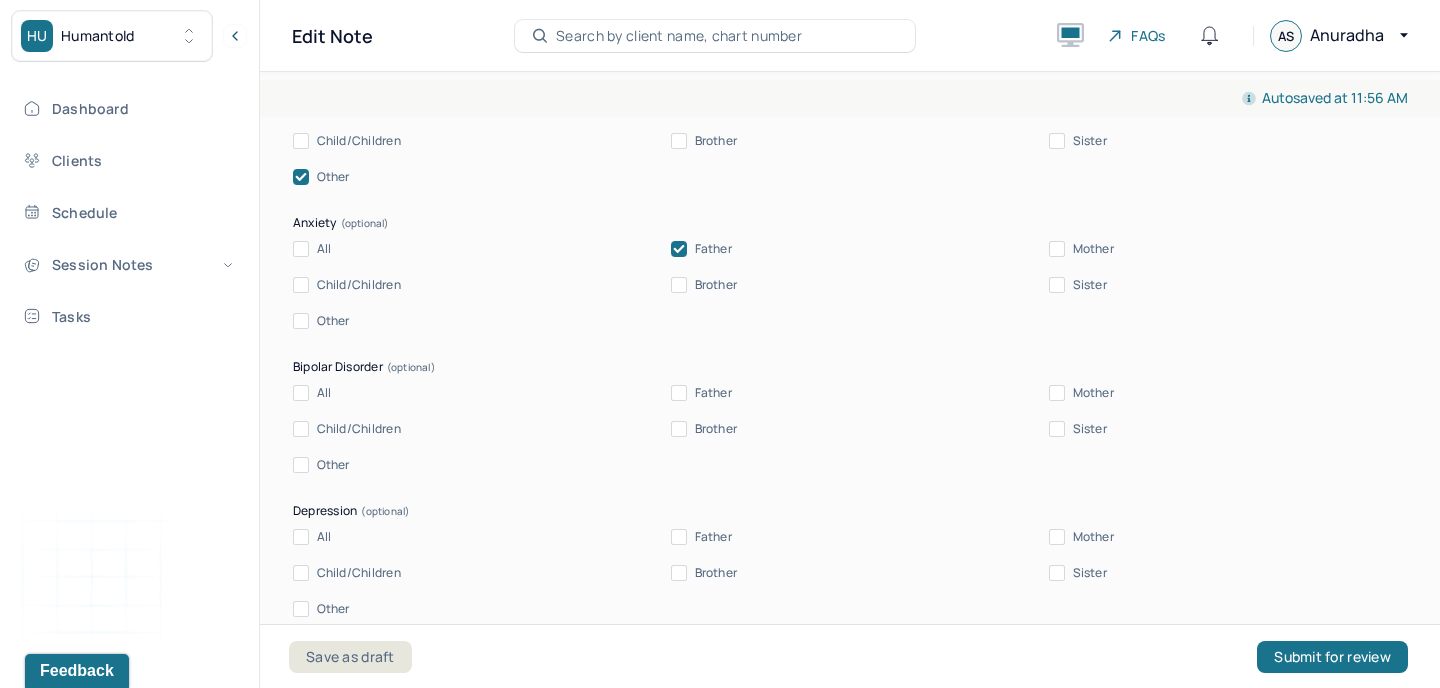 click on "Other" at bounding box center [301, 321] 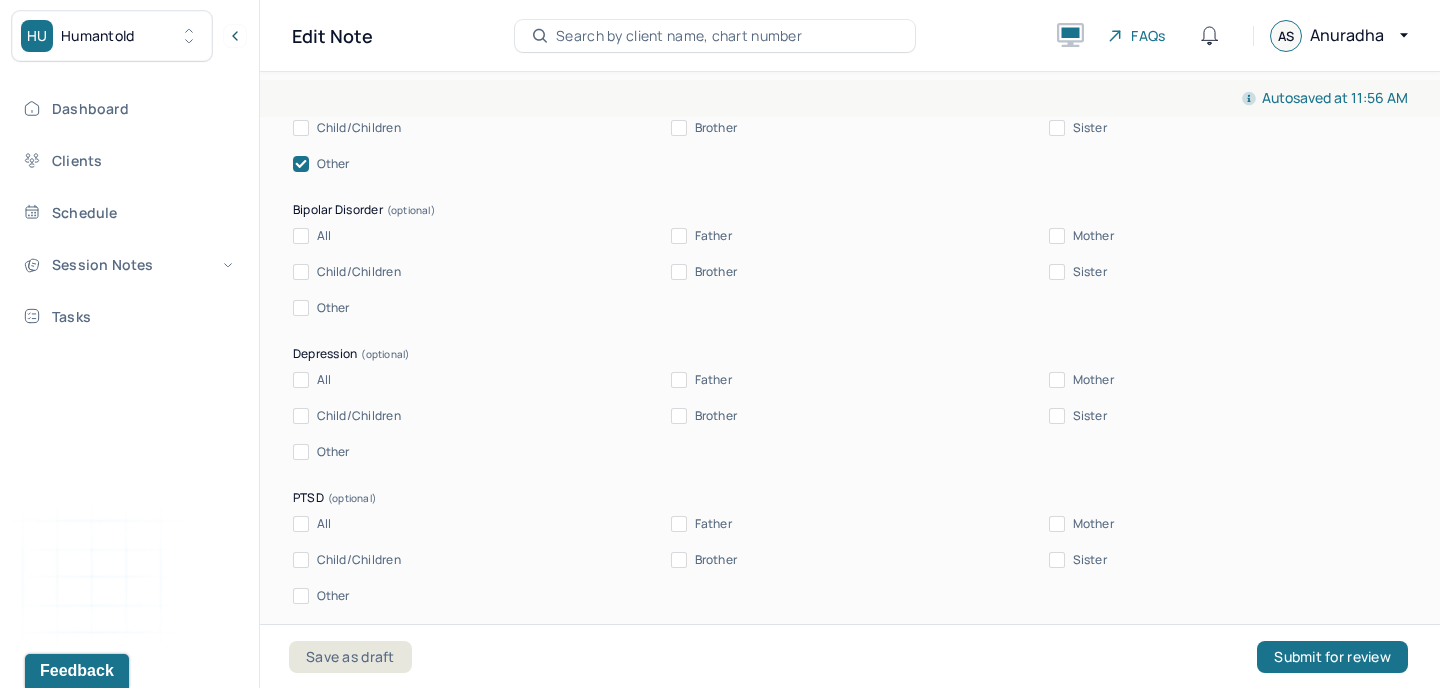 scroll, scrollTop: 5132, scrollLeft: 0, axis: vertical 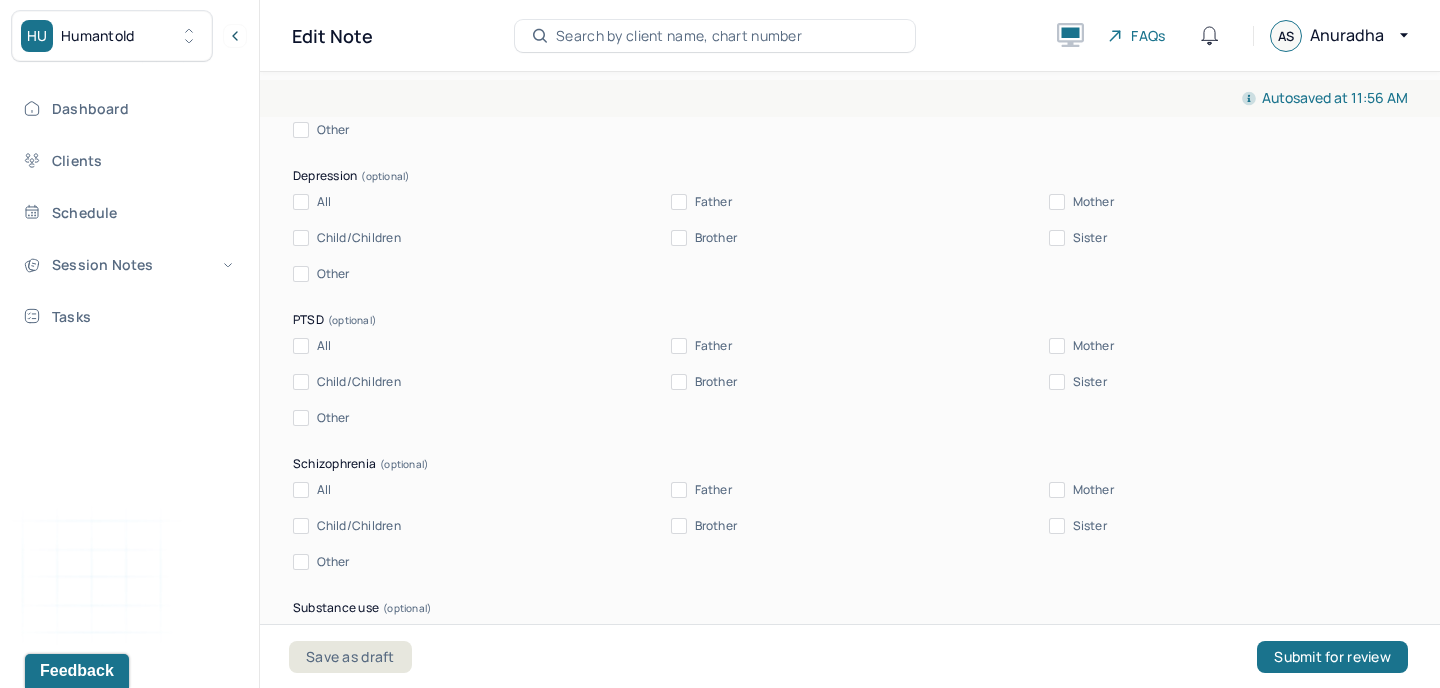 click on "All" at bounding box center (301, 346) 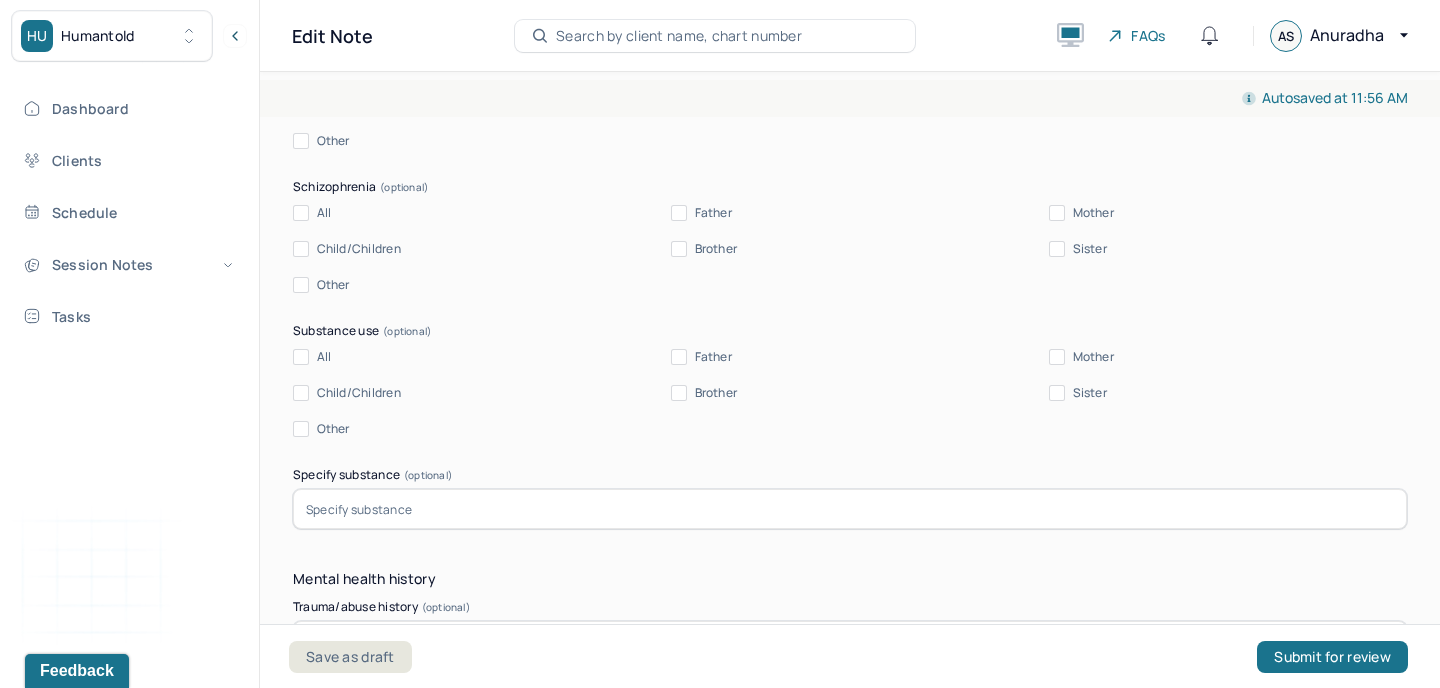 scroll, scrollTop: 5621, scrollLeft: 0, axis: vertical 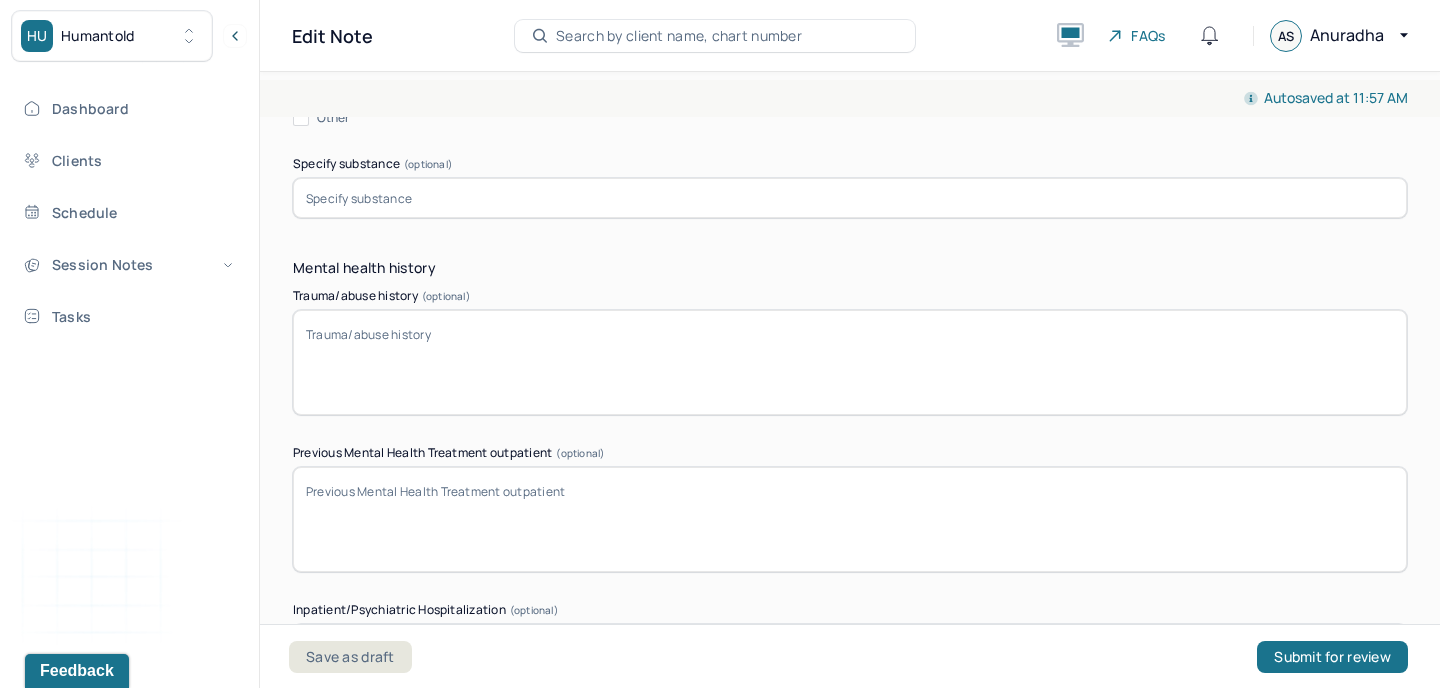 click on "Trauma/abuse history (optional)" at bounding box center (850, 362) 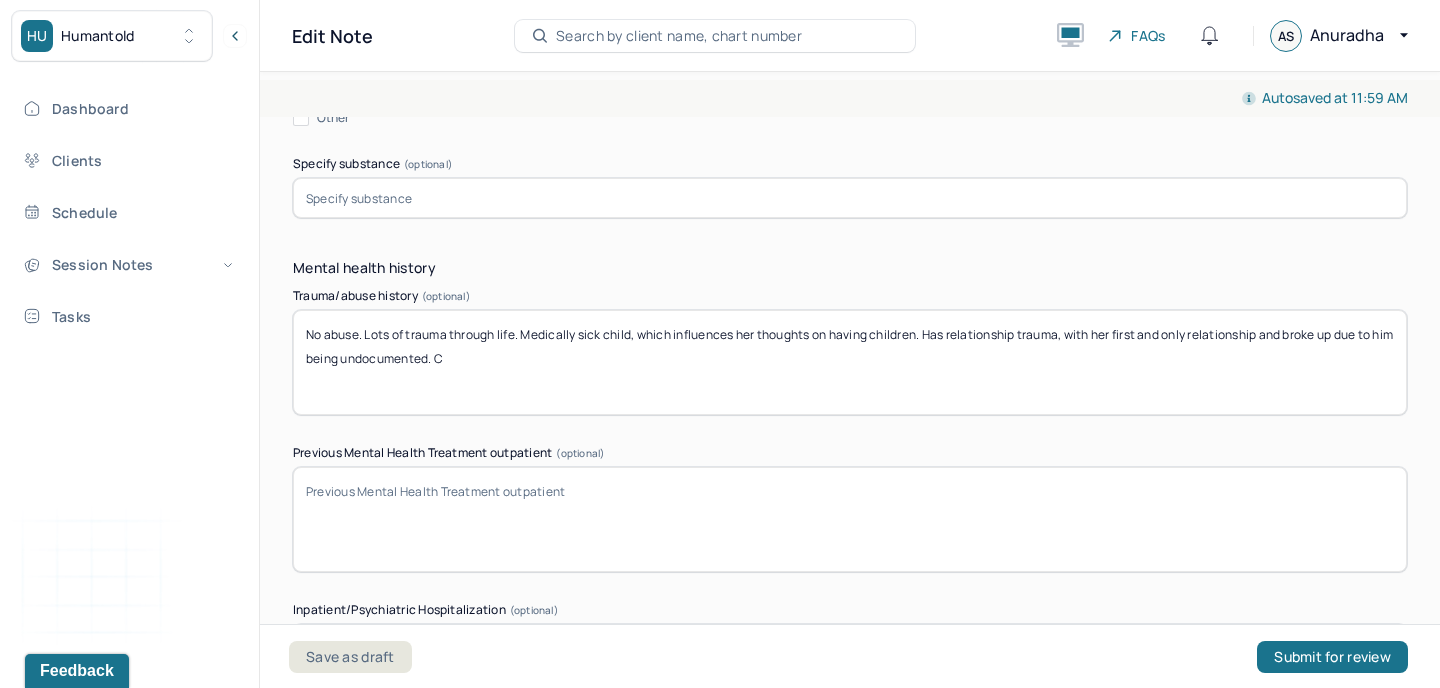 type on "No abuse. Lots of trauma through life. Medically sick child, which influences her thoughts on having children. Has relationship trauma, with her first and only relationship and broke up due to him being undocumented." 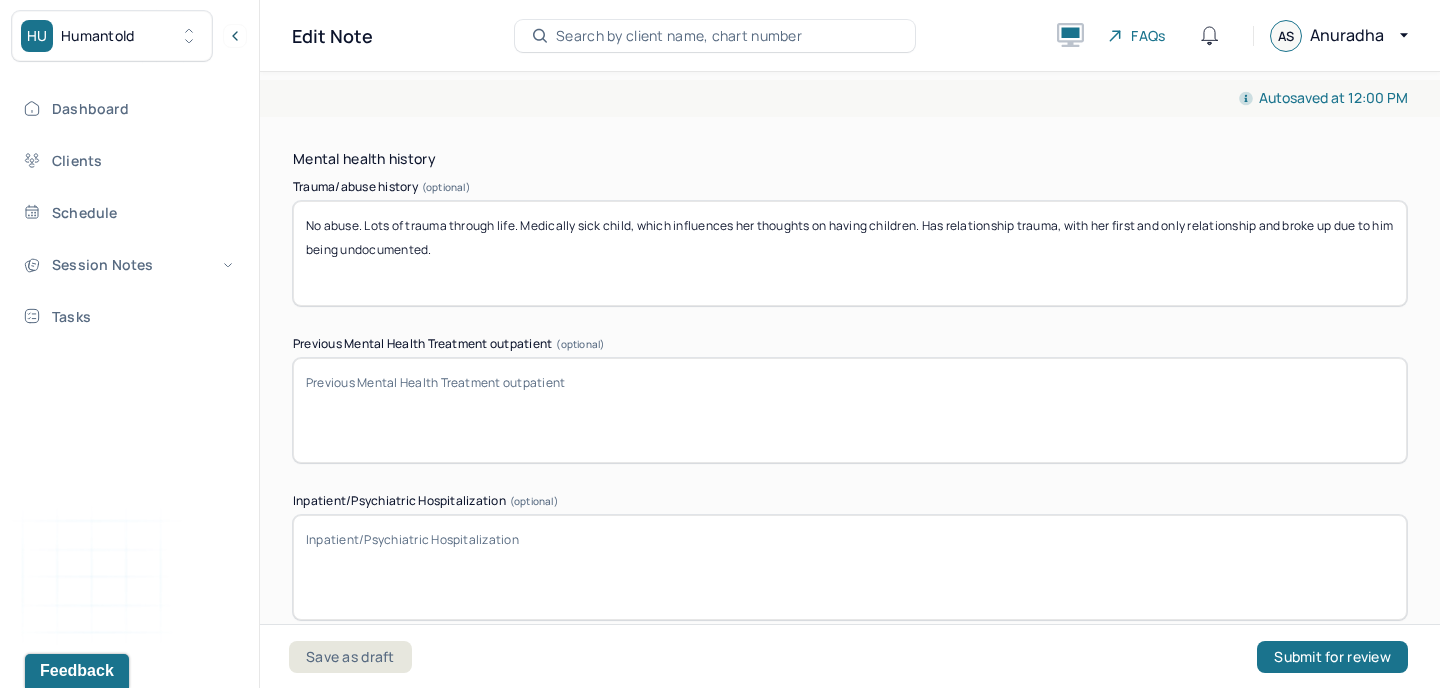 scroll, scrollTop: 6041, scrollLeft: 0, axis: vertical 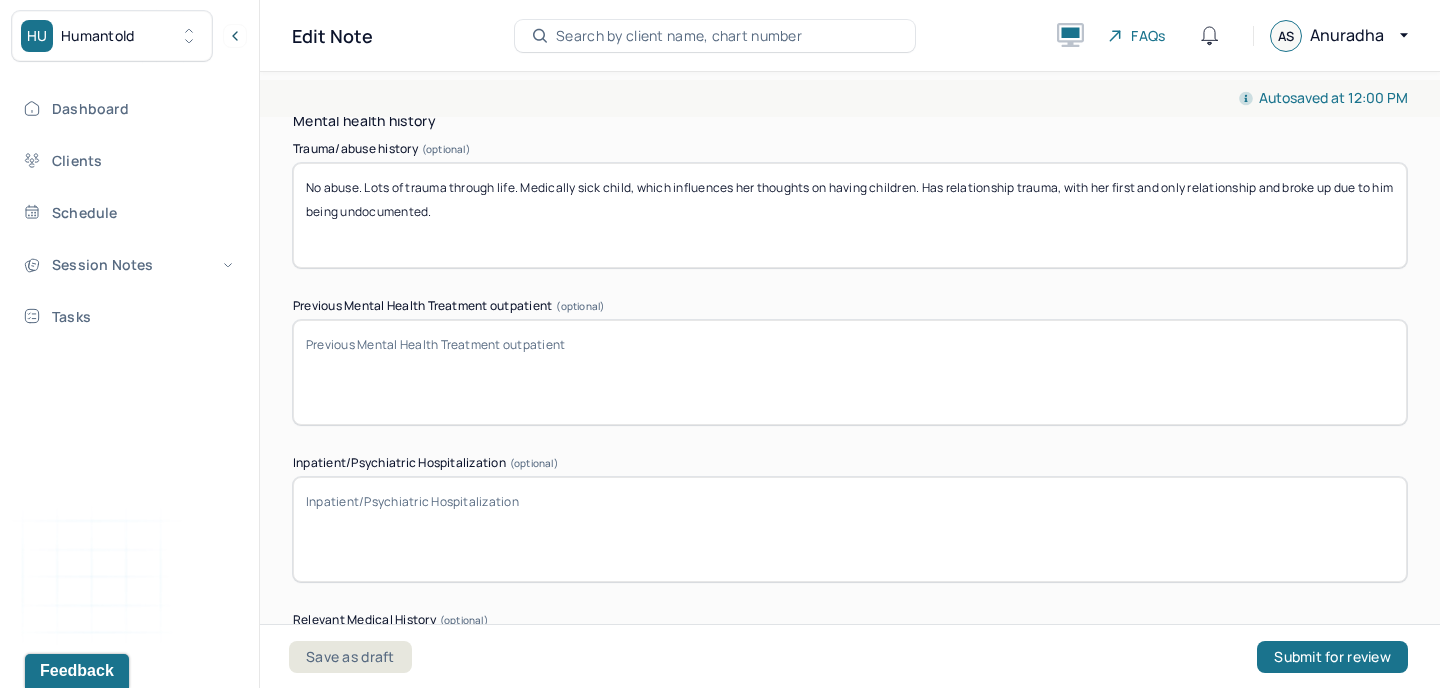 click on "Previous Mental Health Treatment outpatient (optional)" at bounding box center (850, 372) 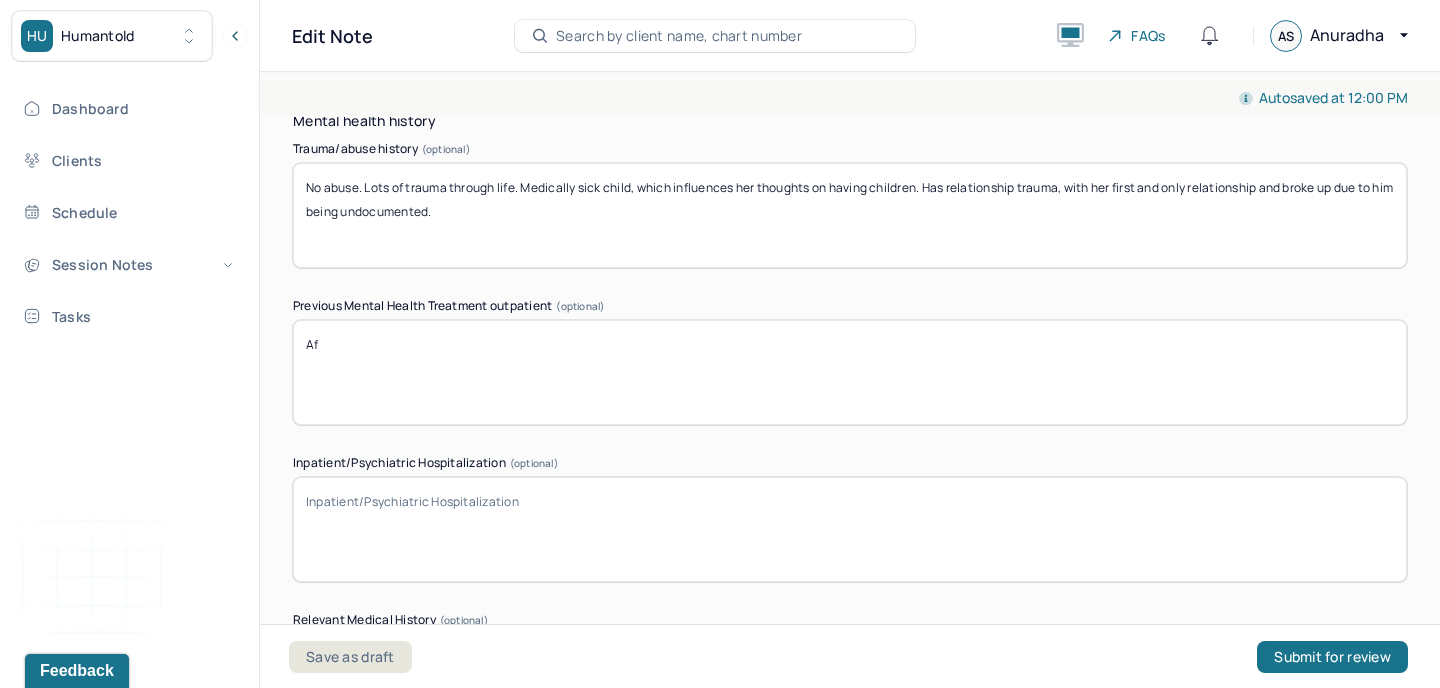 type on "A" 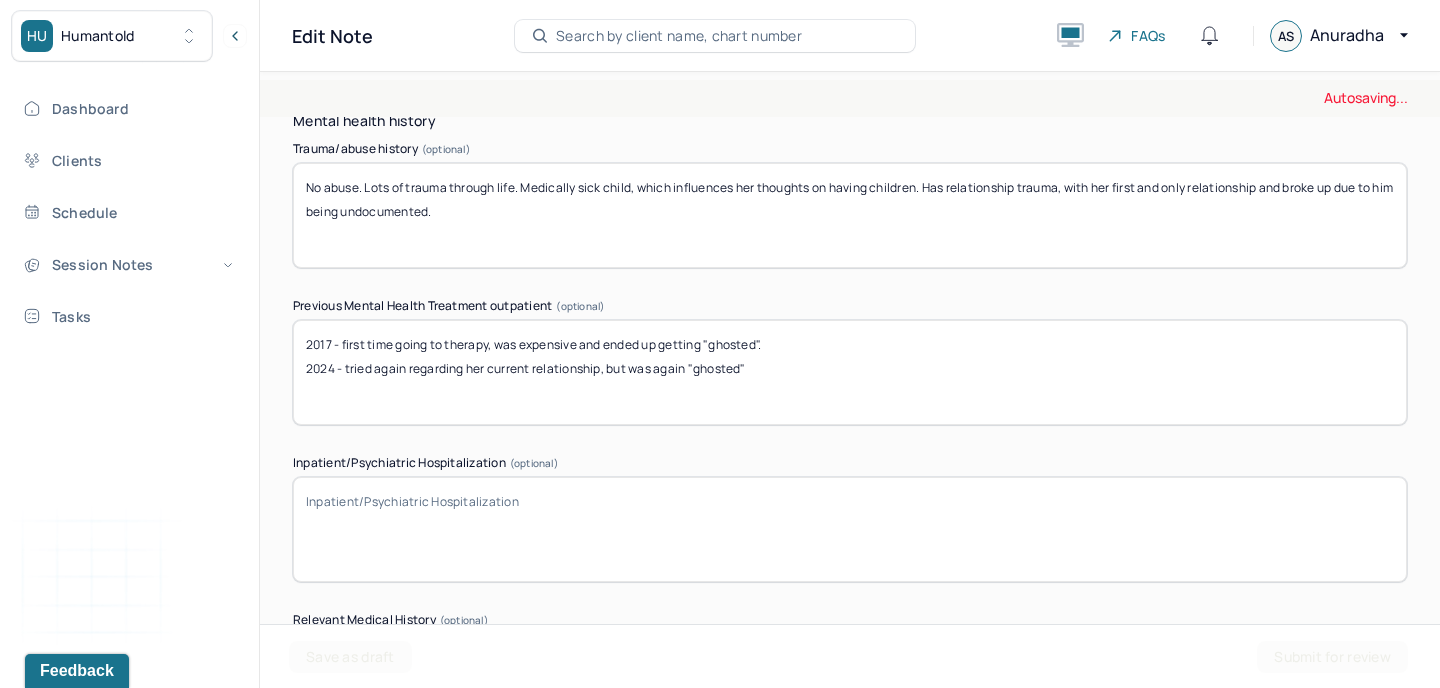 type on "2017 - first time going to therapy, was expensive and ended up getting "ghosted".
2024 - tried again regarding her current relationship, but was again "ghosted"" 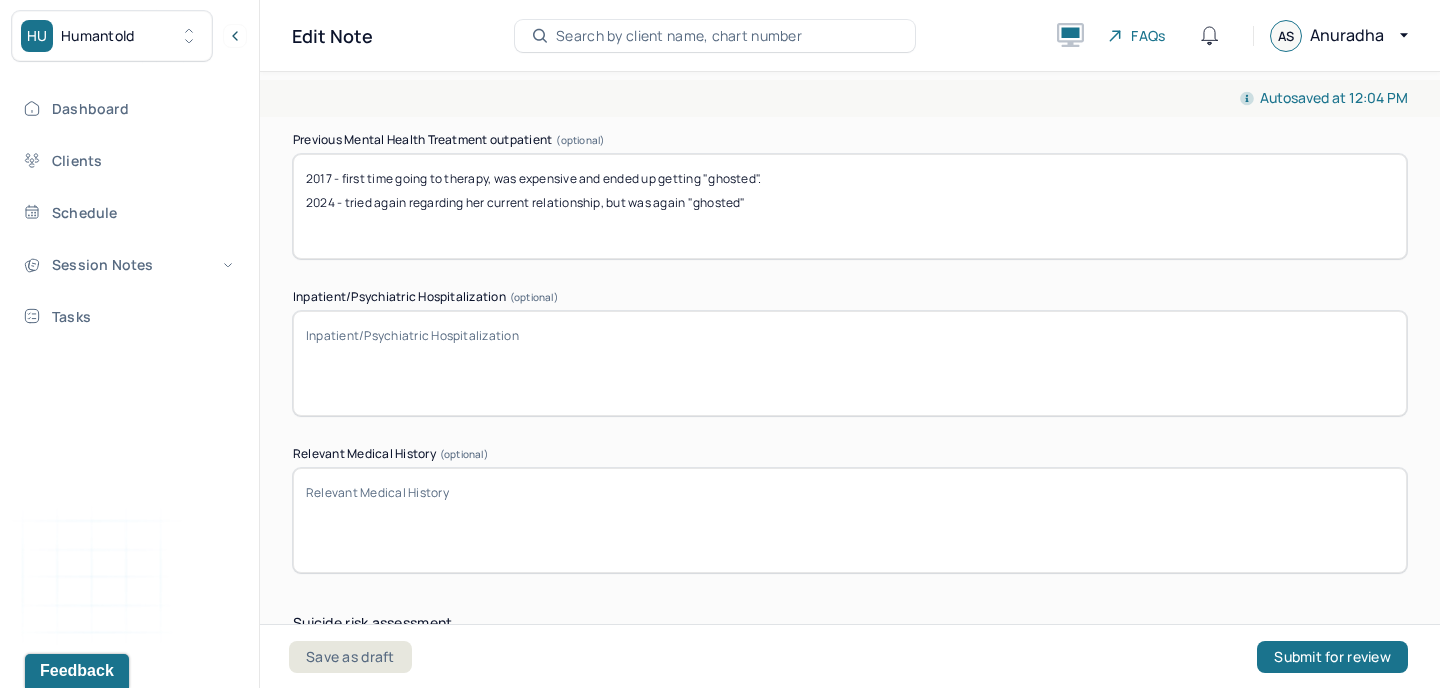 scroll, scrollTop: 6209, scrollLeft: 0, axis: vertical 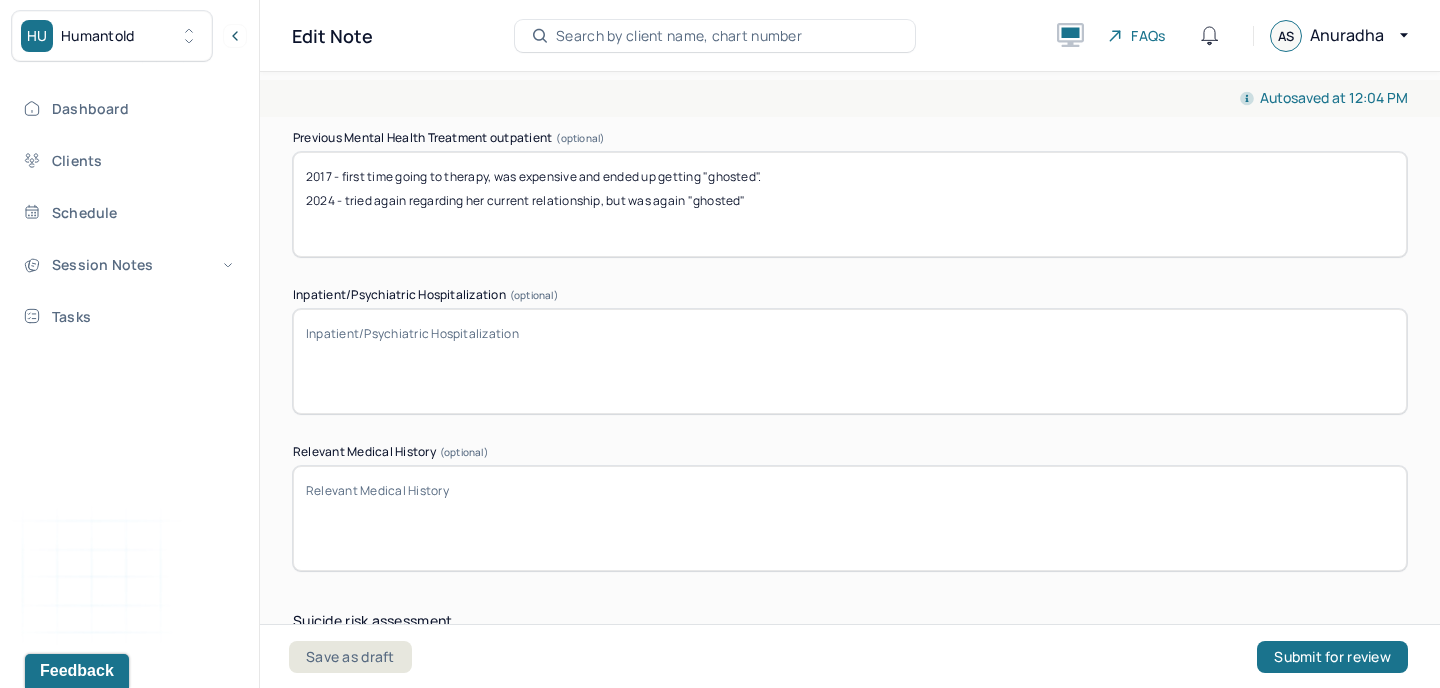 click on "Inpatient/Psychiatric Hospitalization (optional)" at bounding box center [850, 361] 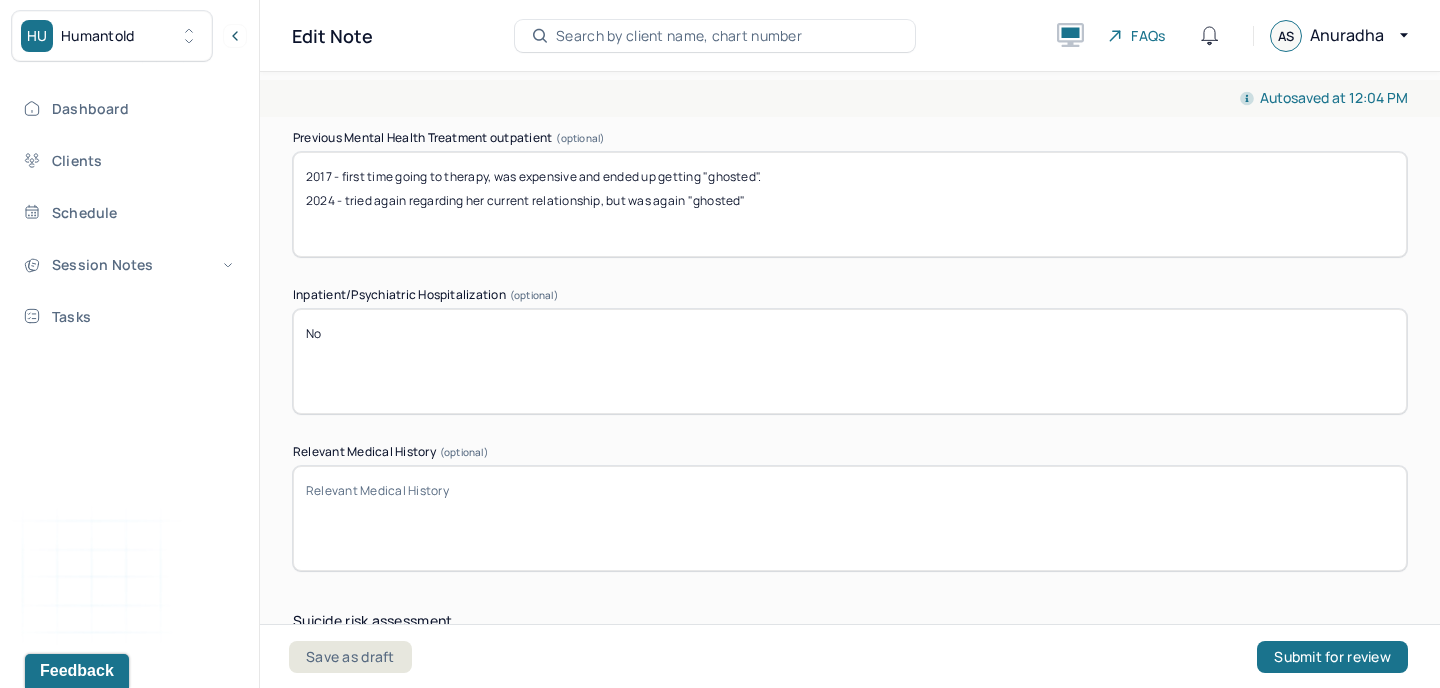 type on "No" 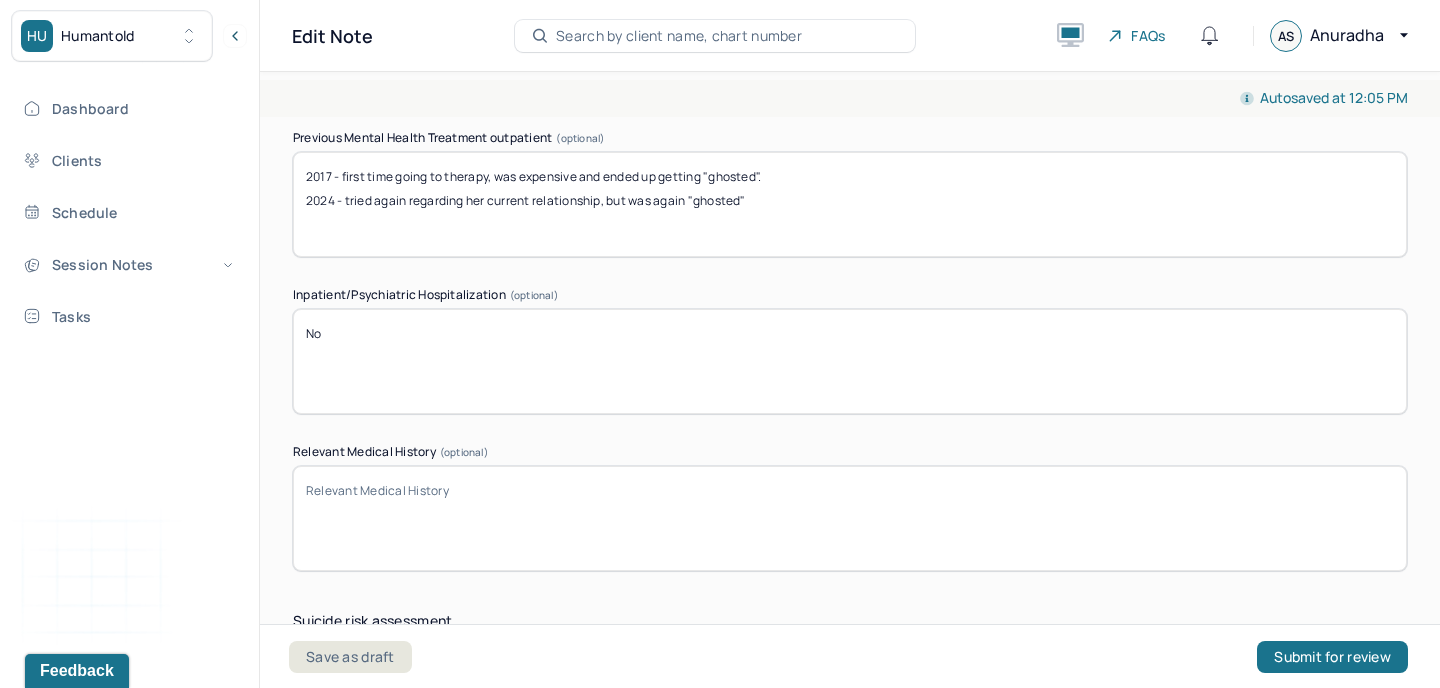 click on "Relevant Medical History (optional)" at bounding box center [850, 518] 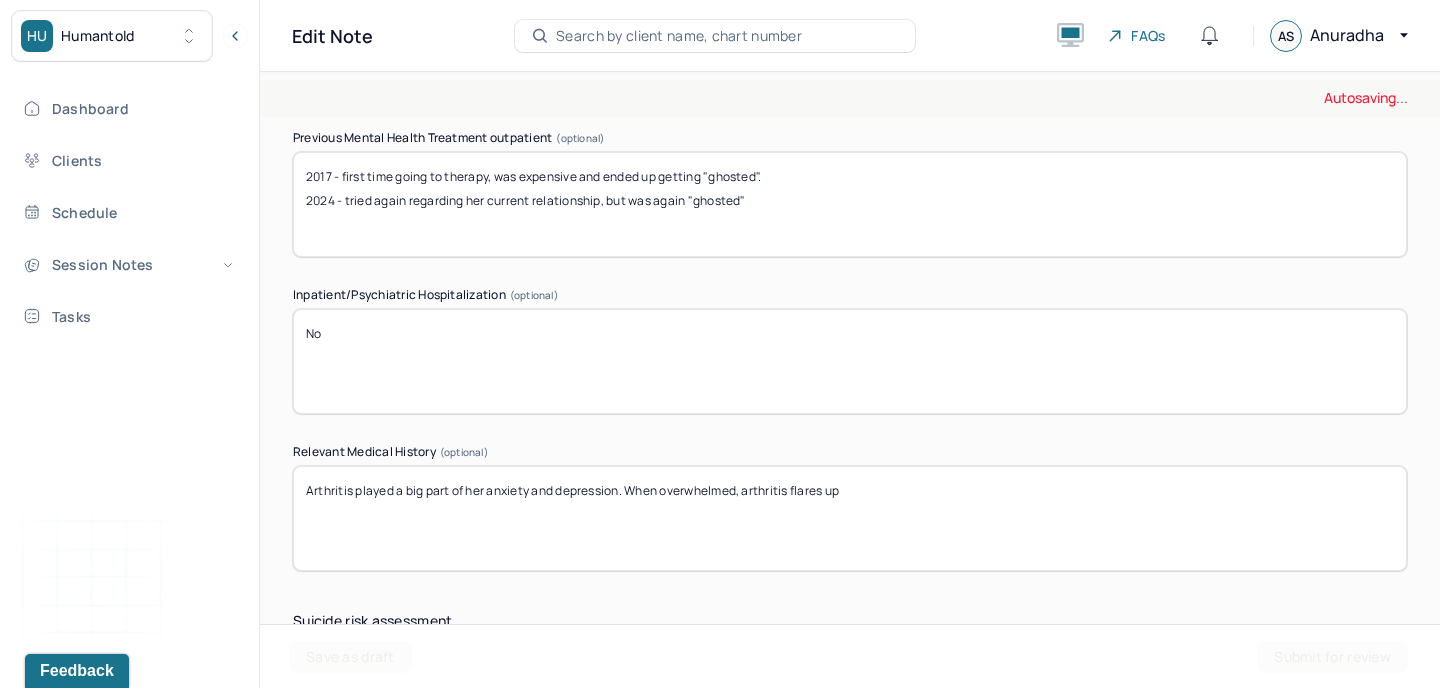 type on "Arthritis played a big part of her anxiety and depression. When overwhelmed, arthritis flares up" 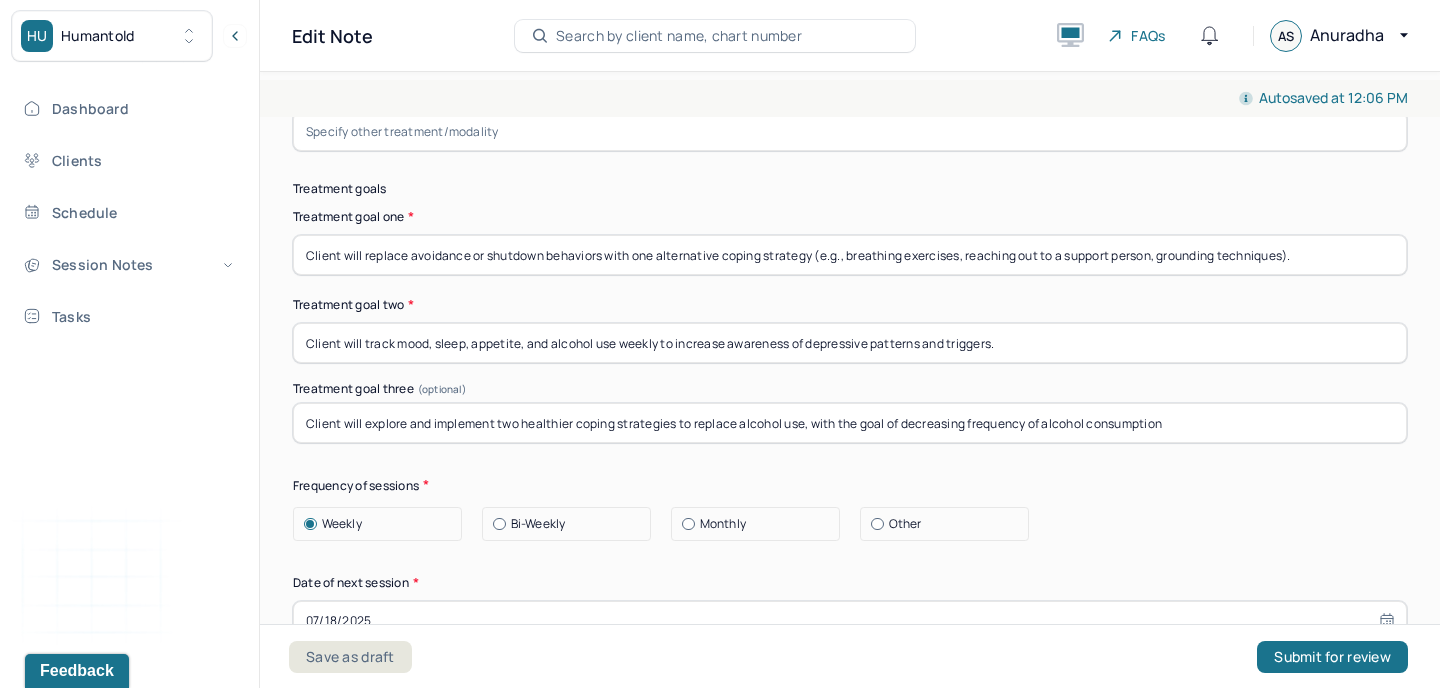 scroll, scrollTop: 10124, scrollLeft: 0, axis: vertical 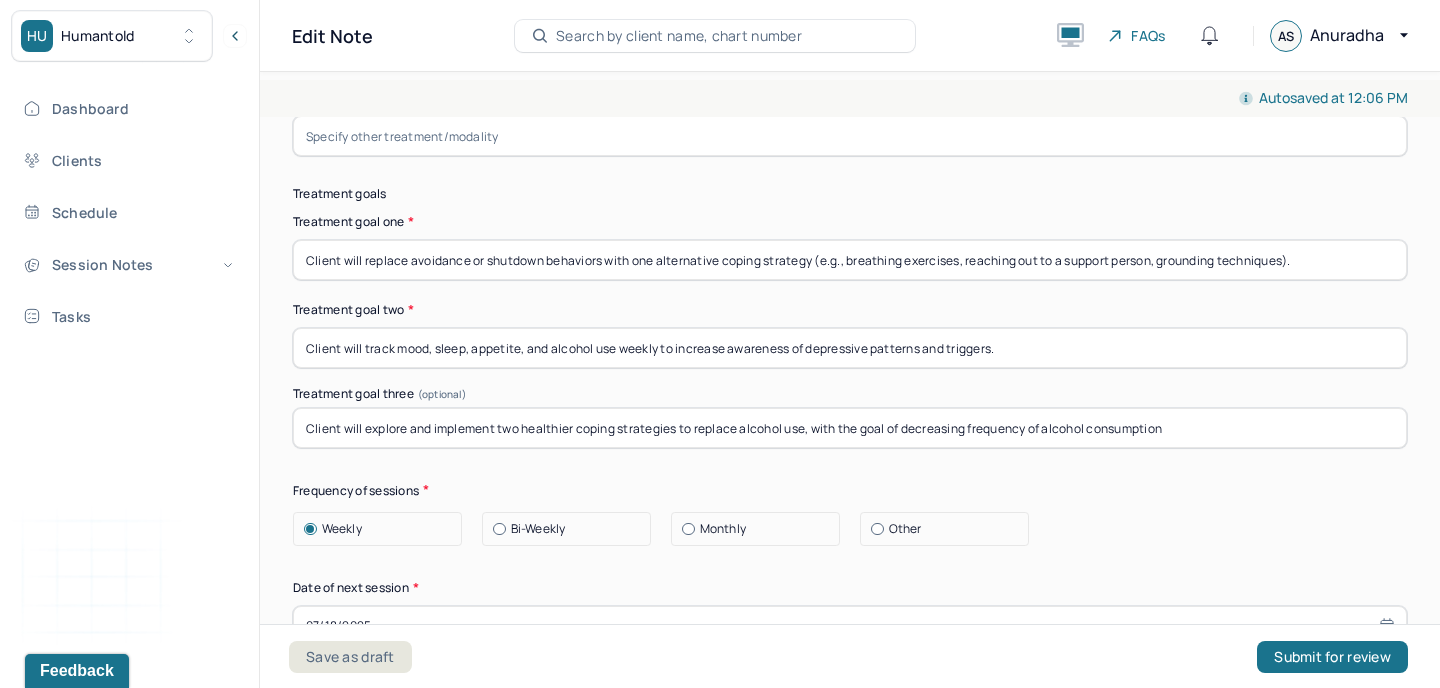 click on "Client will explore and implement two healthier coping strategies to replace alcohol use, with the goal of decreasing frequency of alcohol consumption" at bounding box center (850, 428) 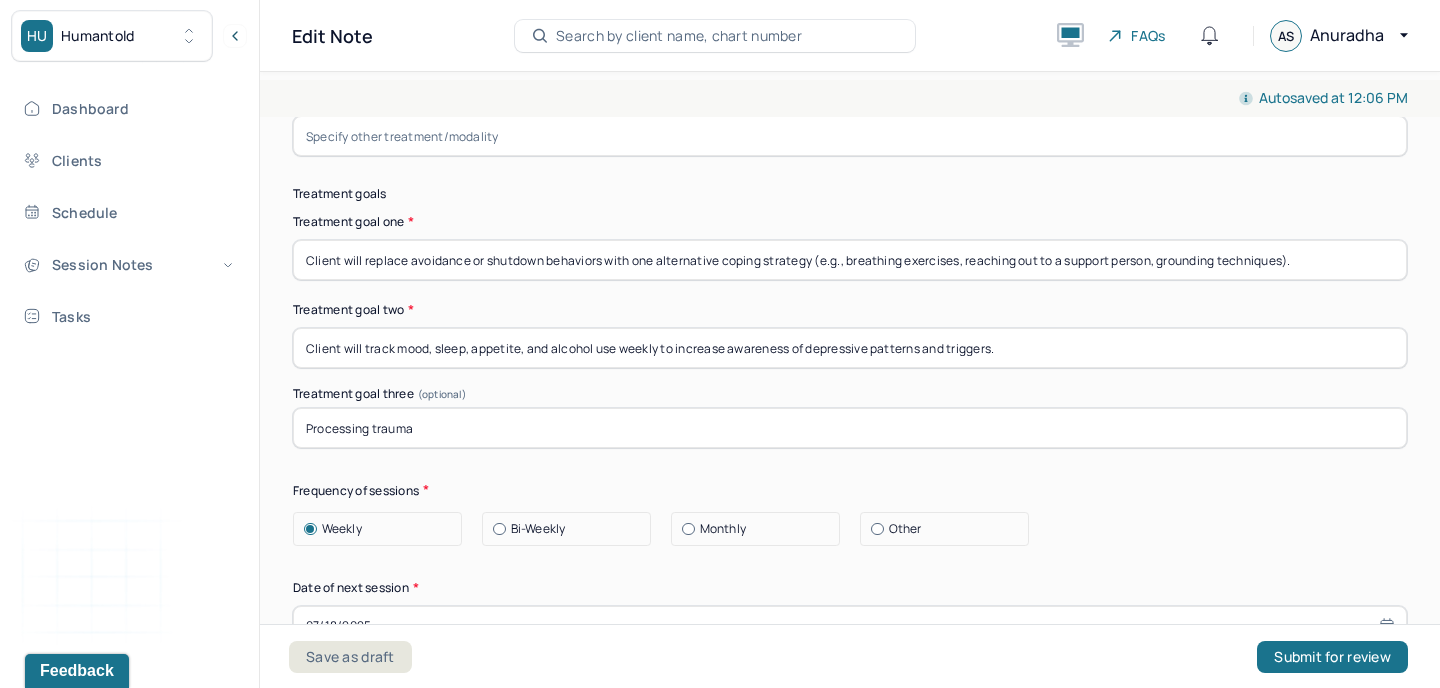 type on "Processing trauma" 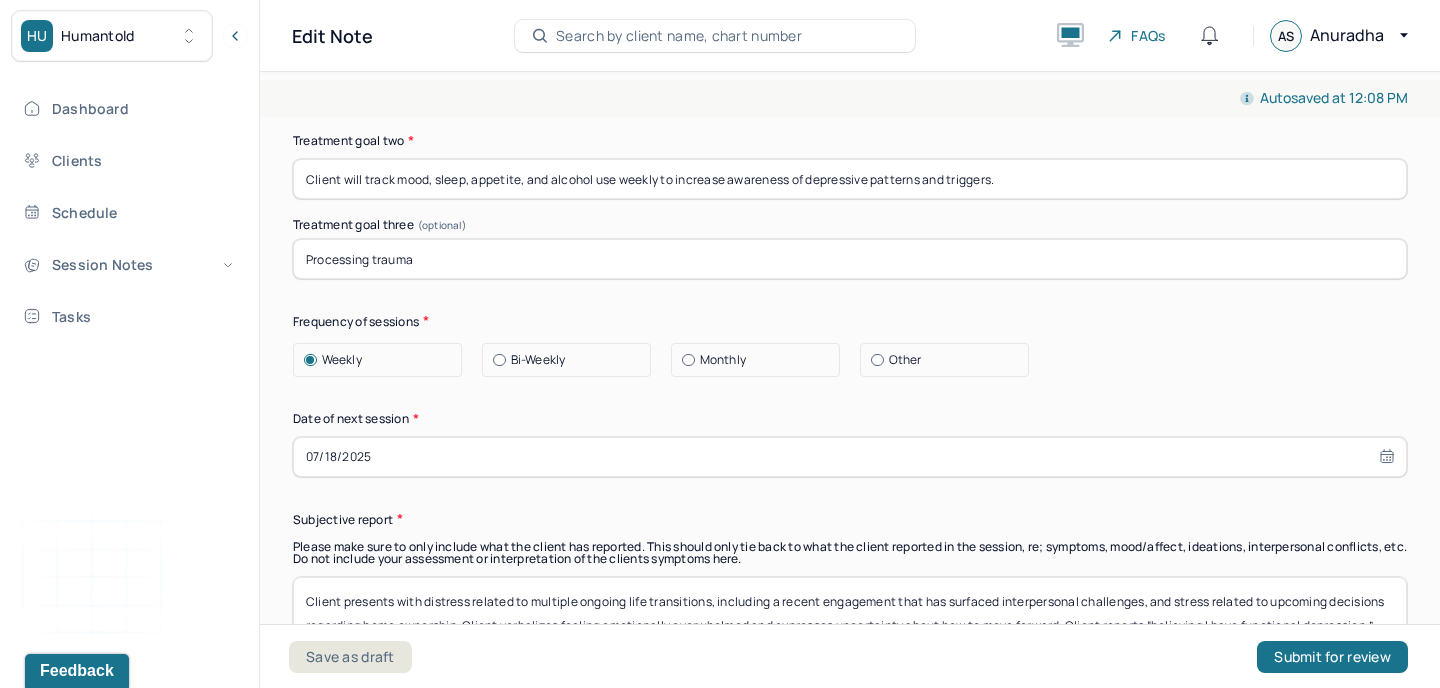 scroll, scrollTop: 10306, scrollLeft: 0, axis: vertical 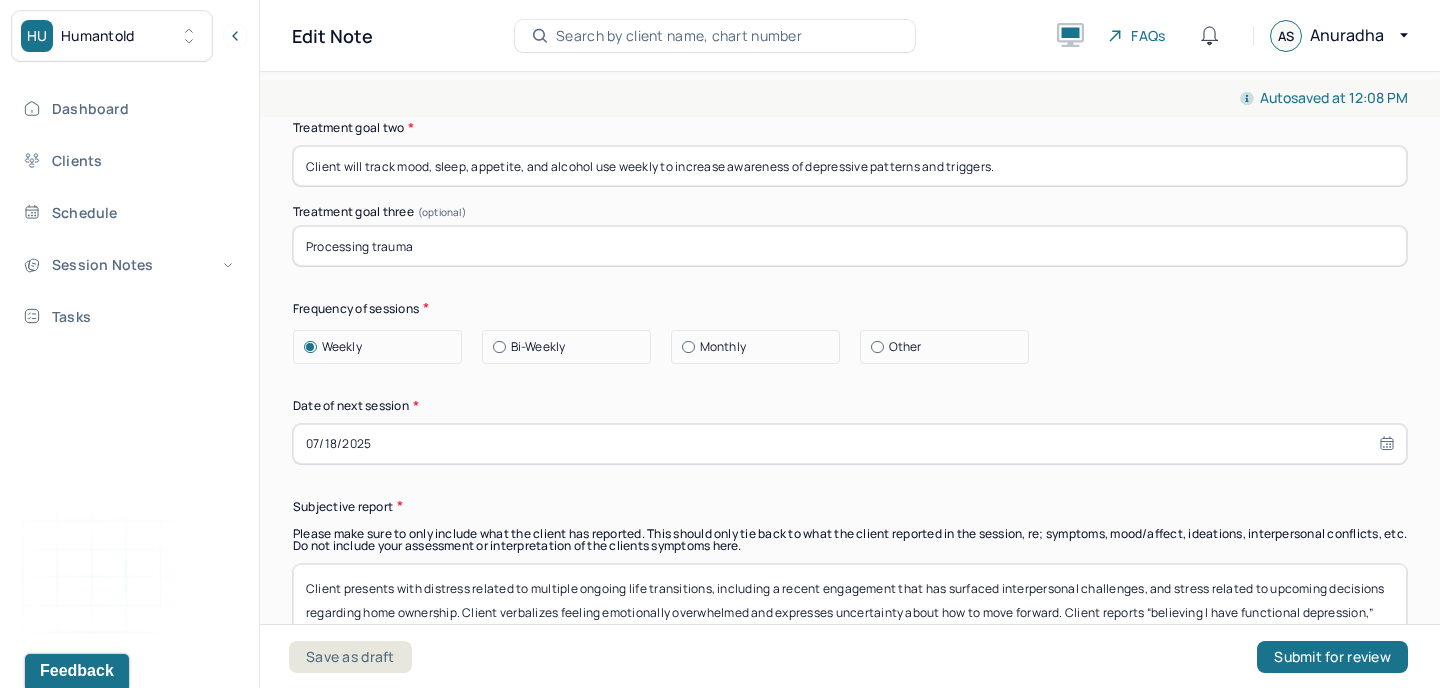 click on "07/18/2025" at bounding box center (850, 444) 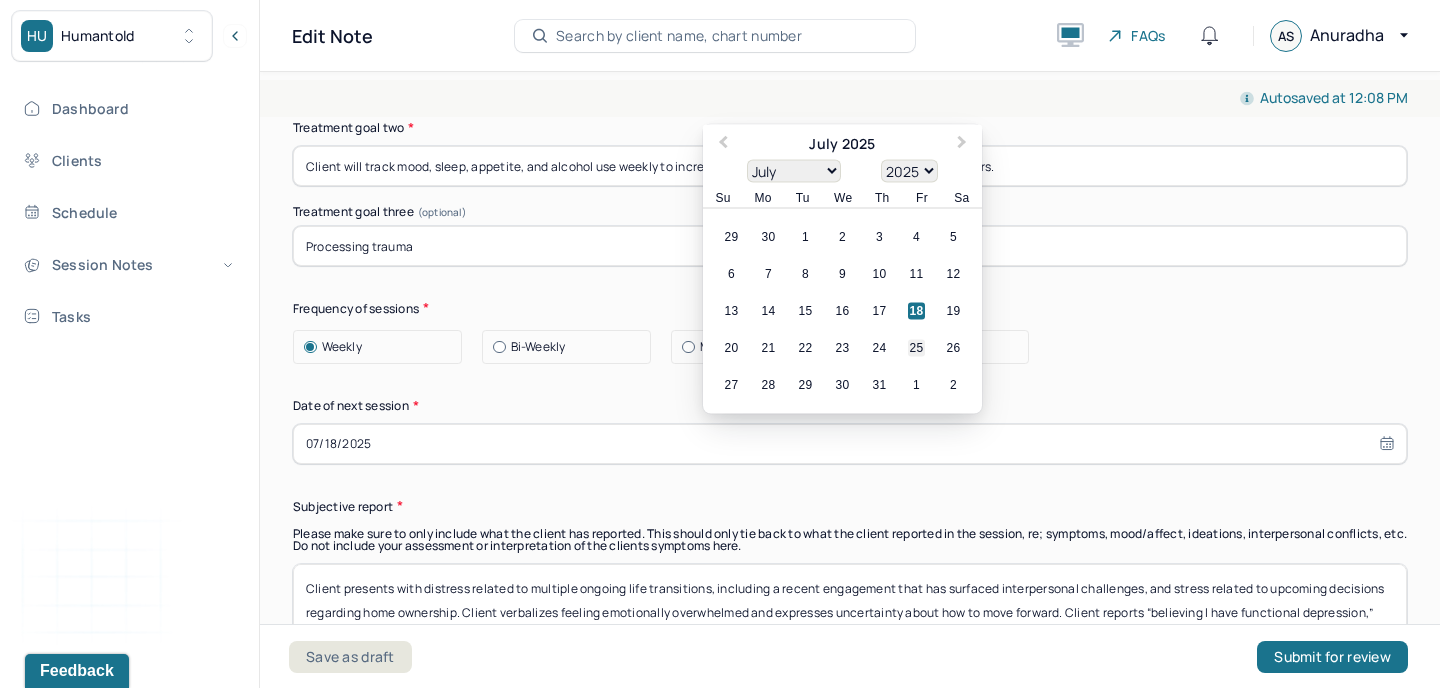 click on "25" at bounding box center (916, 347) 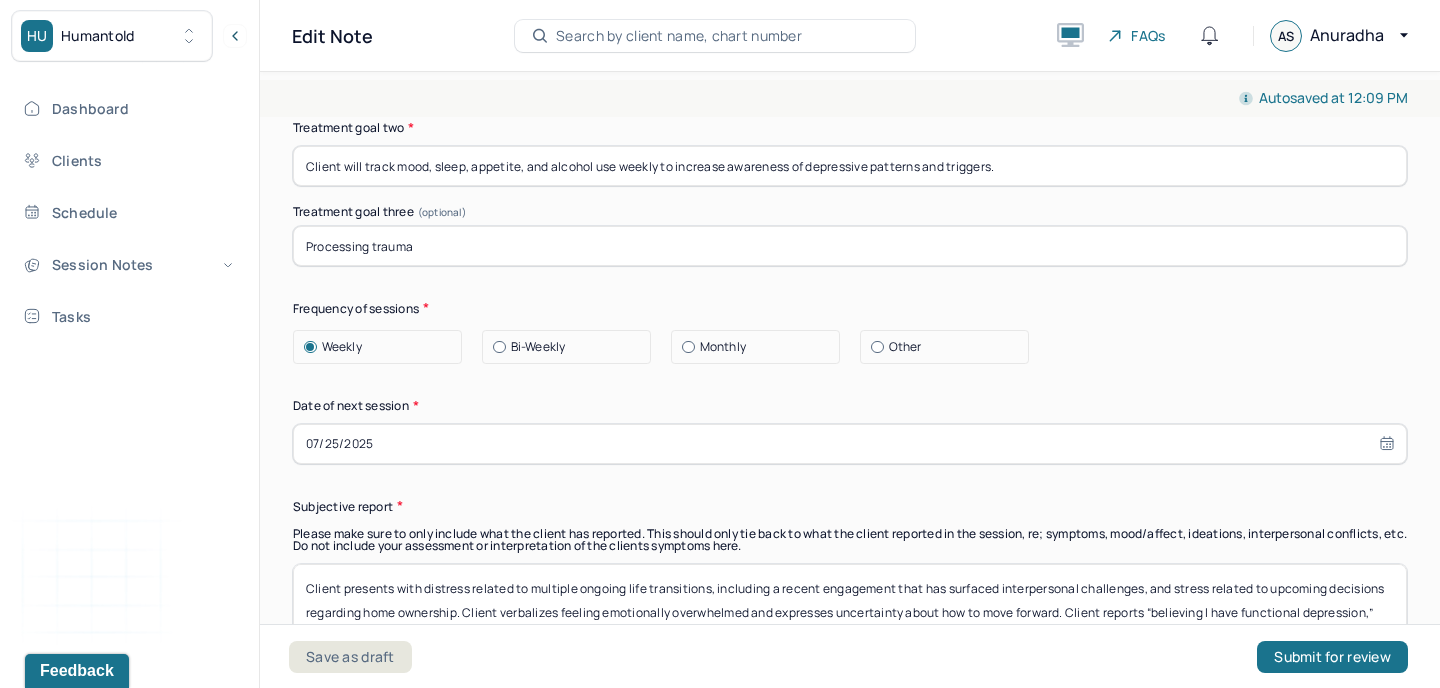 select on "6" 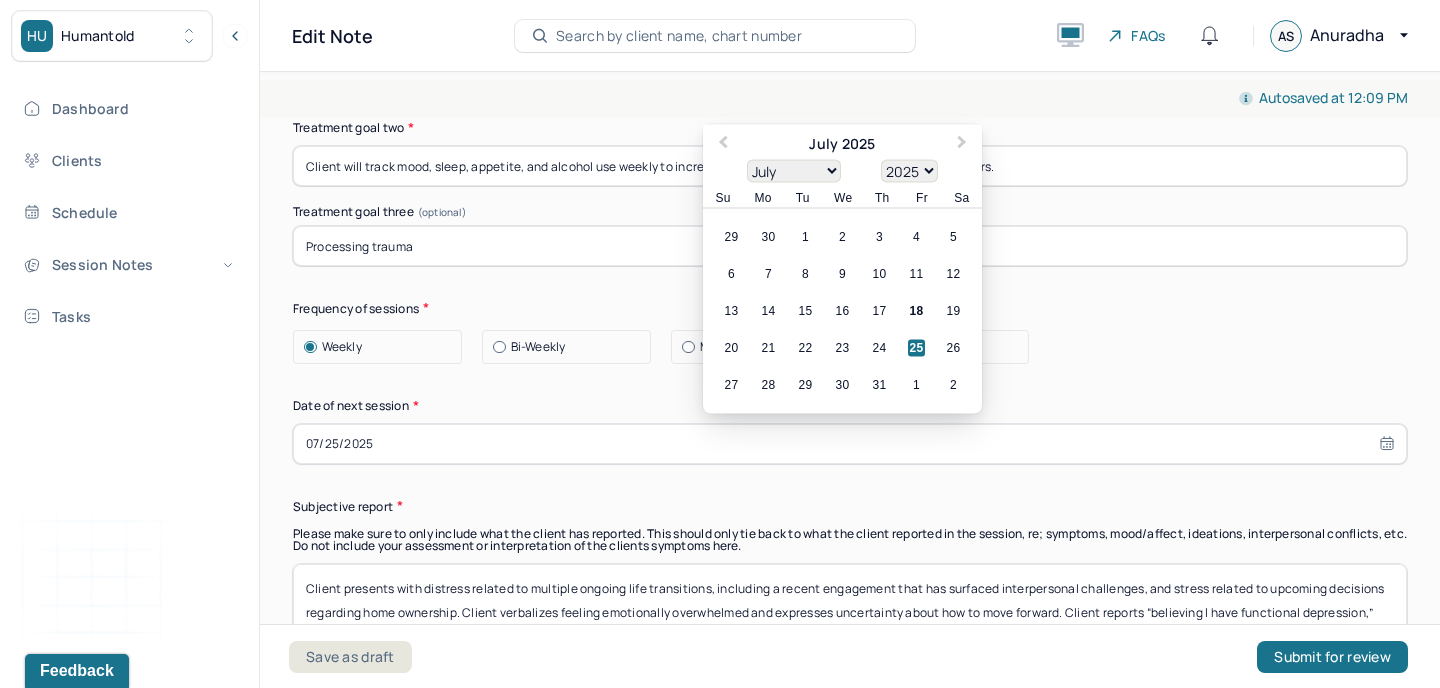 click on "Frequency of sessions" at bounding box center [850, 308] 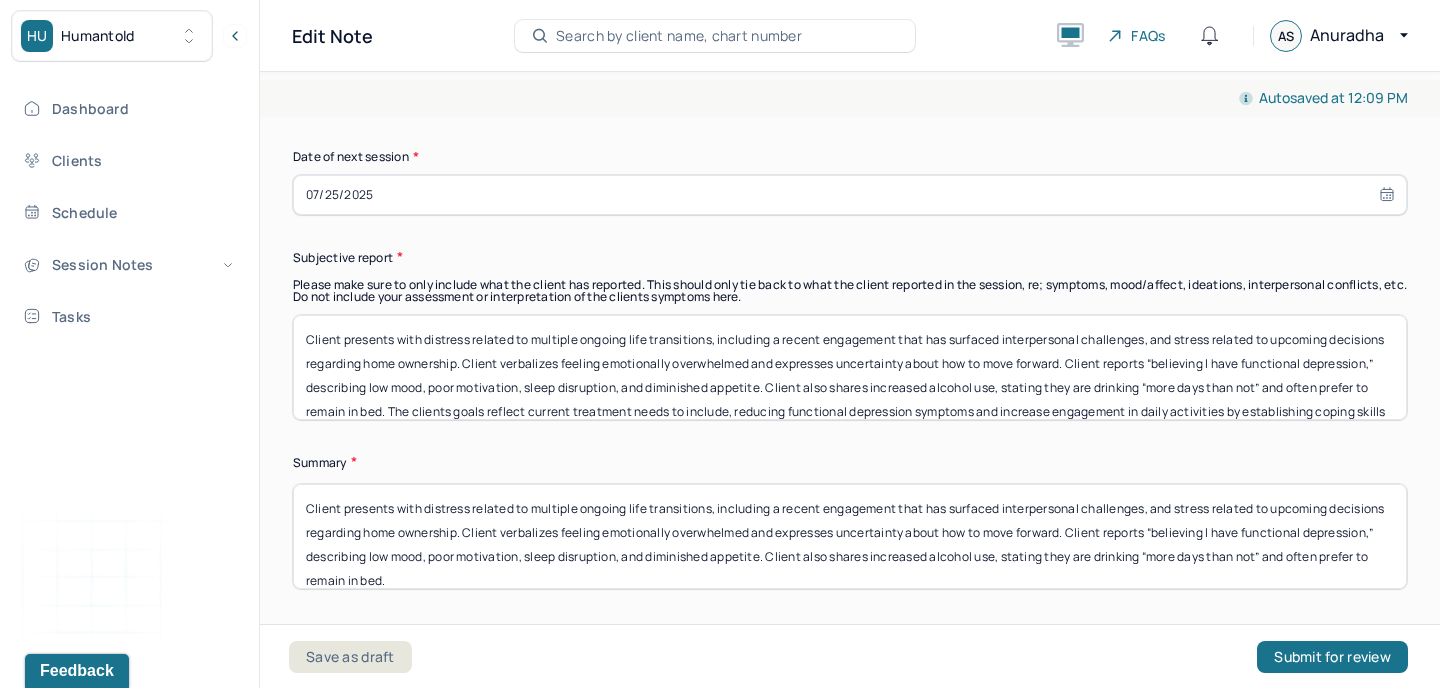 scroll, scrollTop: 10562, scrollLeft: 0, axis: vertical 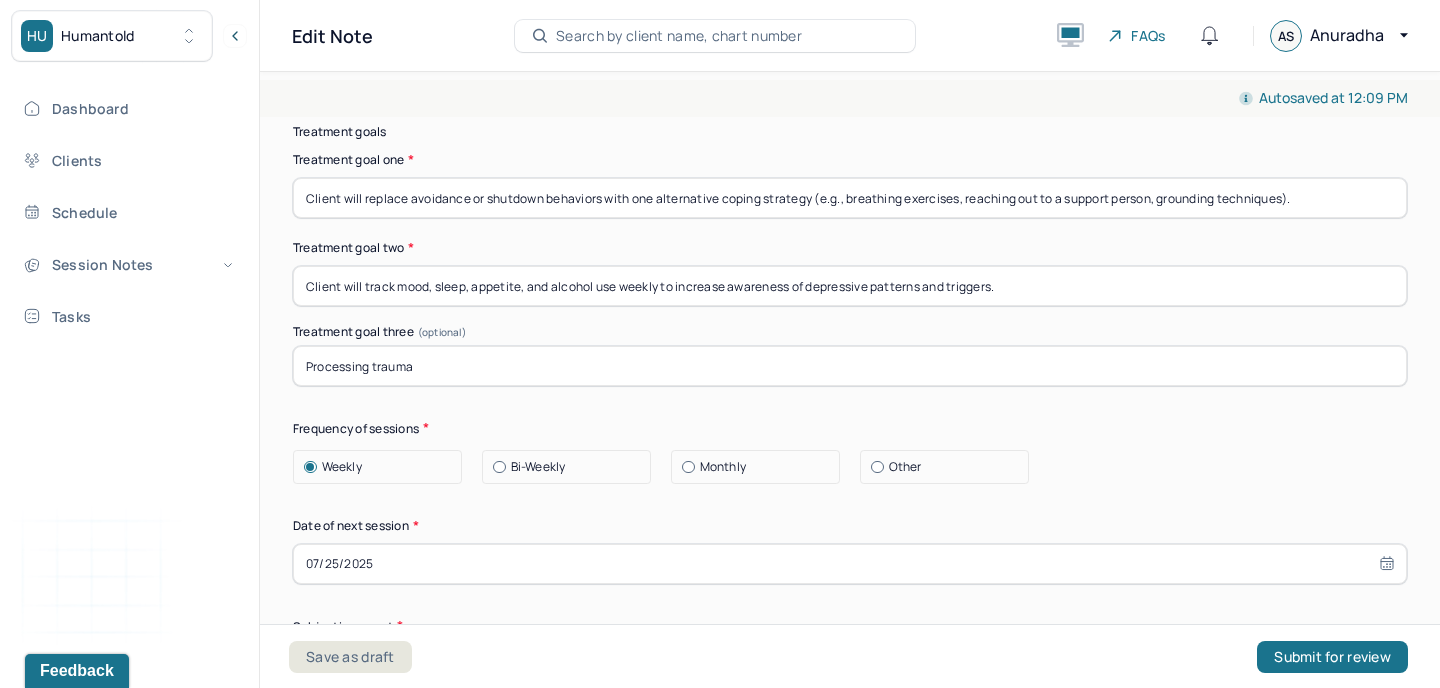 click on "07/25/2025" at bounding box center (850, 564) 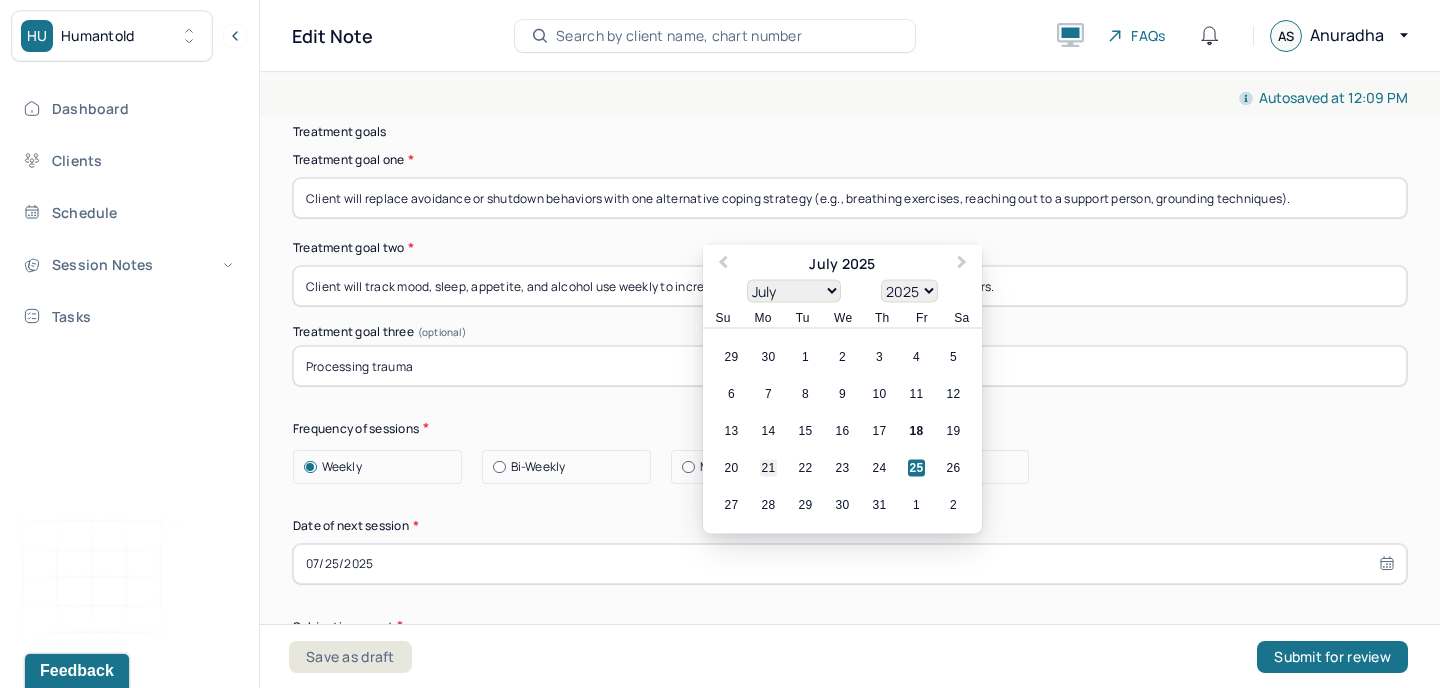 click on "21" at bounding box center (768, 467) 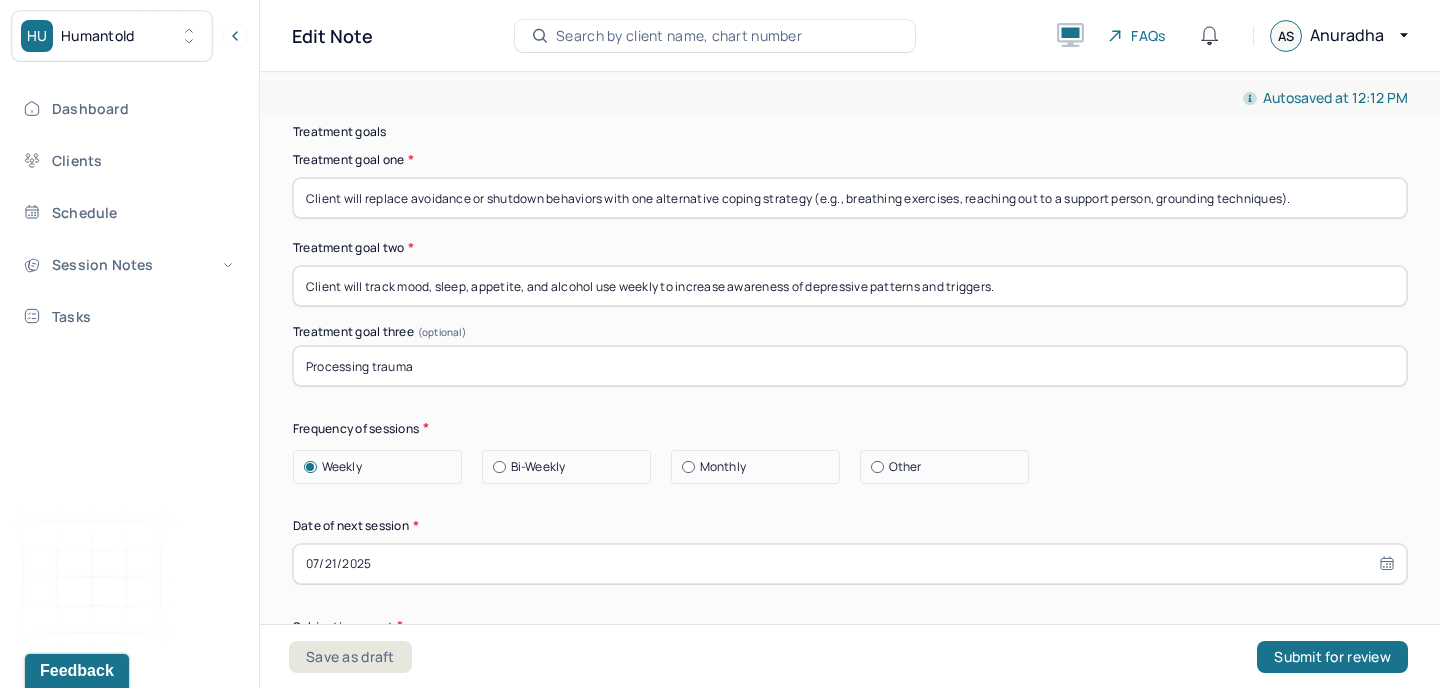 select on "6" 